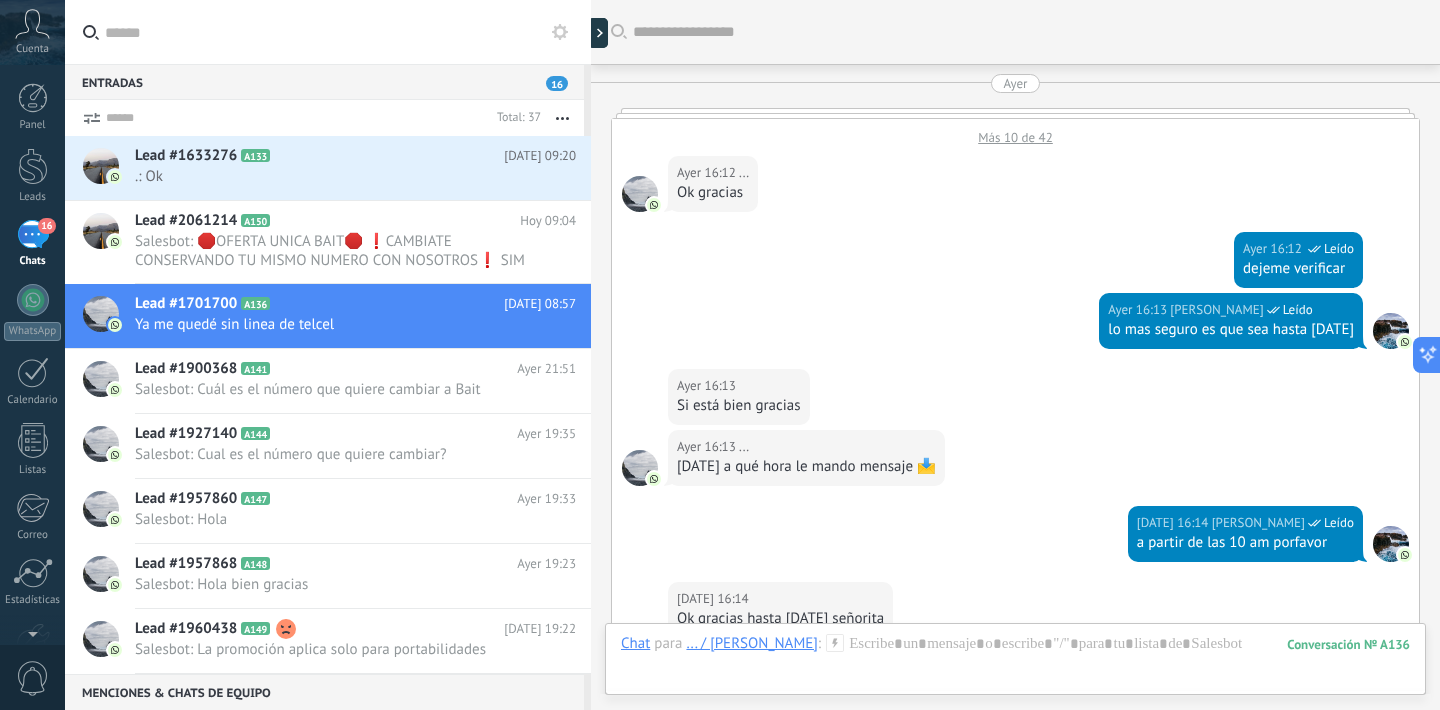 scroll, scrollTop: 0, scrollLeft: 0, axis: both 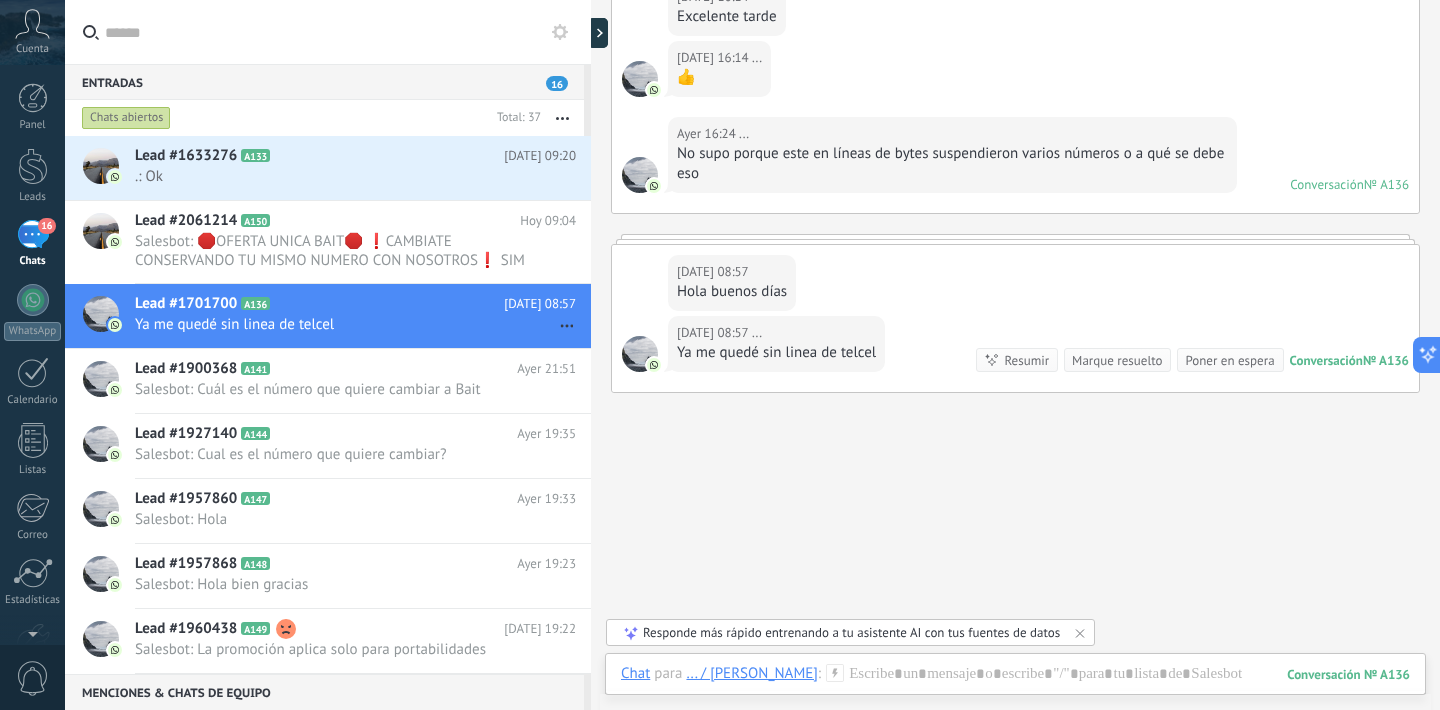 click on "Buscar Carga más Ayer Más 10 de 42 Ayer 16:12 ...  Ok gracias Ayer 16:12 Noe Lara  Leído dejeme verificar Ayer 16:13 Noe Lara  Leído lo mas seguro es que sea hasta mañana Ayer 16:13 ...  Si está bien gracias Ayer 16:13 ...  Mañana a qué hora le mando mensaje 📩 Ayer 16:14 Noe Lara  Leído a partir de las 10 am porfavor Ayer 16:14 ...  Ok gracias hasta mañana señorita Ayer 16:14 ...  Excelente tarde Ayer 16:14 ...  👍 Ayer 16:24 ...  No supo porque este en líneas de bytes suspendieron varios números o a qué se debe eso Conversación  № A136 Conversación № A136 Hoy 08:57 ...  Hola buenos días Hoy 08:57 ...  Ya me quedé sin linea de  telcel Conversación  № A136 Conversación № A136 Resumir Resumir Marque resuelto Poner en espera Hoy 08:57 Ya me quedé sin linea de  telcel Conversación № A136 No hay tareas.  Crear una Participantes:  0 Agregar usuario Bots:  0" at bounding box center (1015, 39) 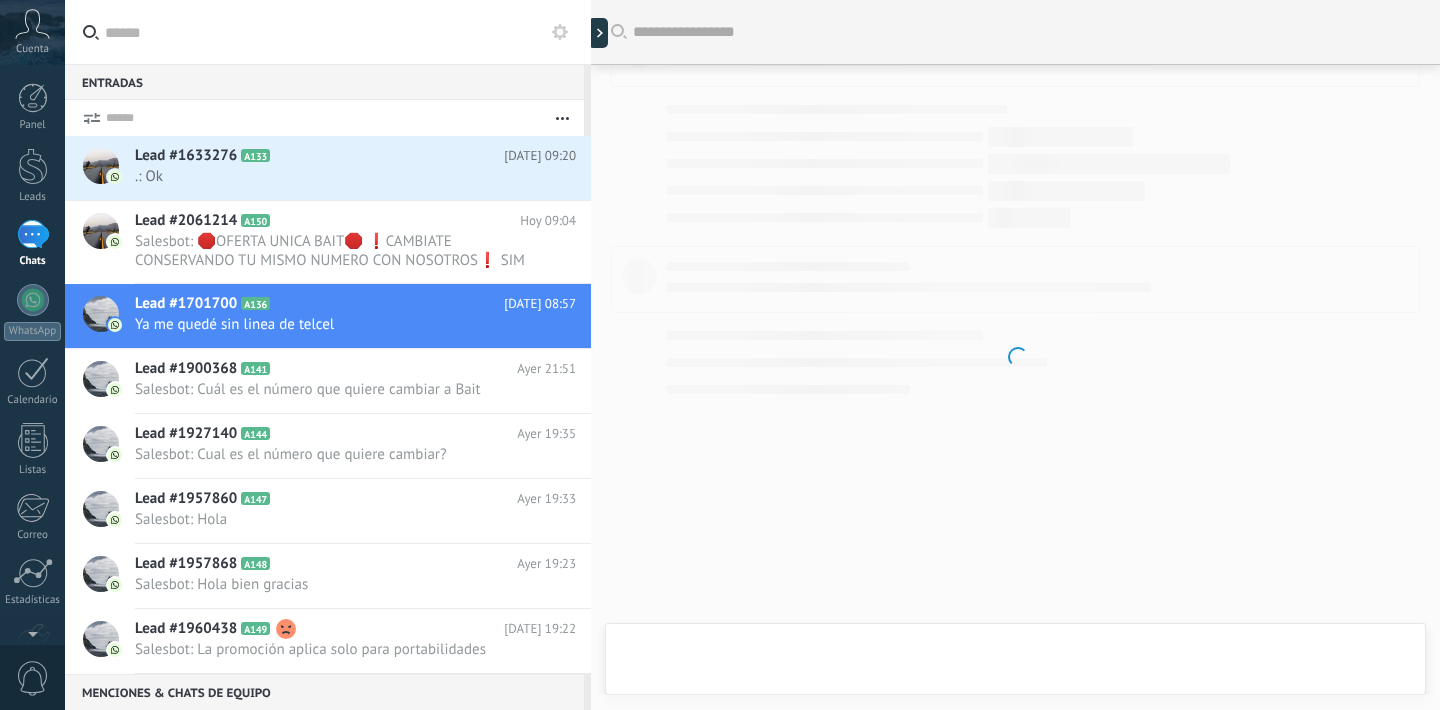 scroll, scrollTop: 0, scrollLeft: 0, axis: both 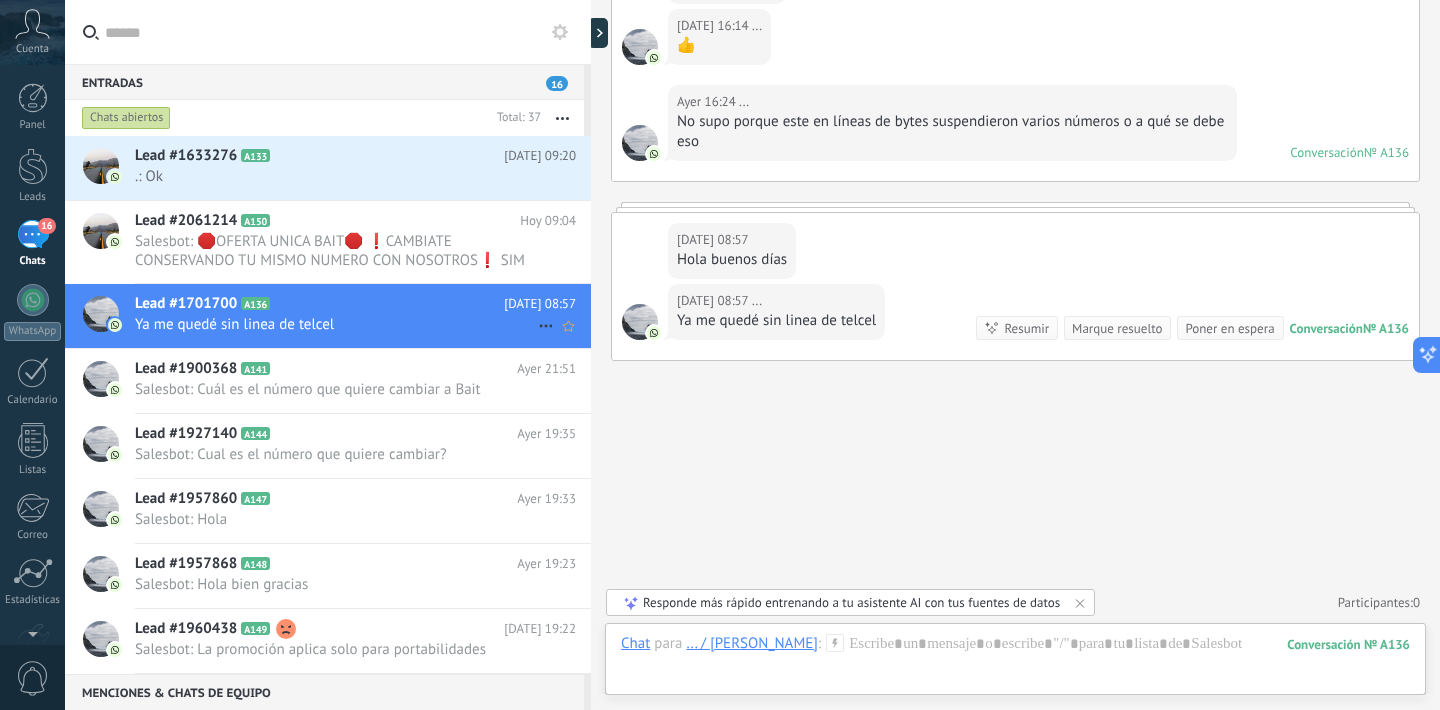 click on "Lead #1701700
A136
Hoy 08:57
Ya me quedé sin linea de  telcel" at bounding box center [363, 315] 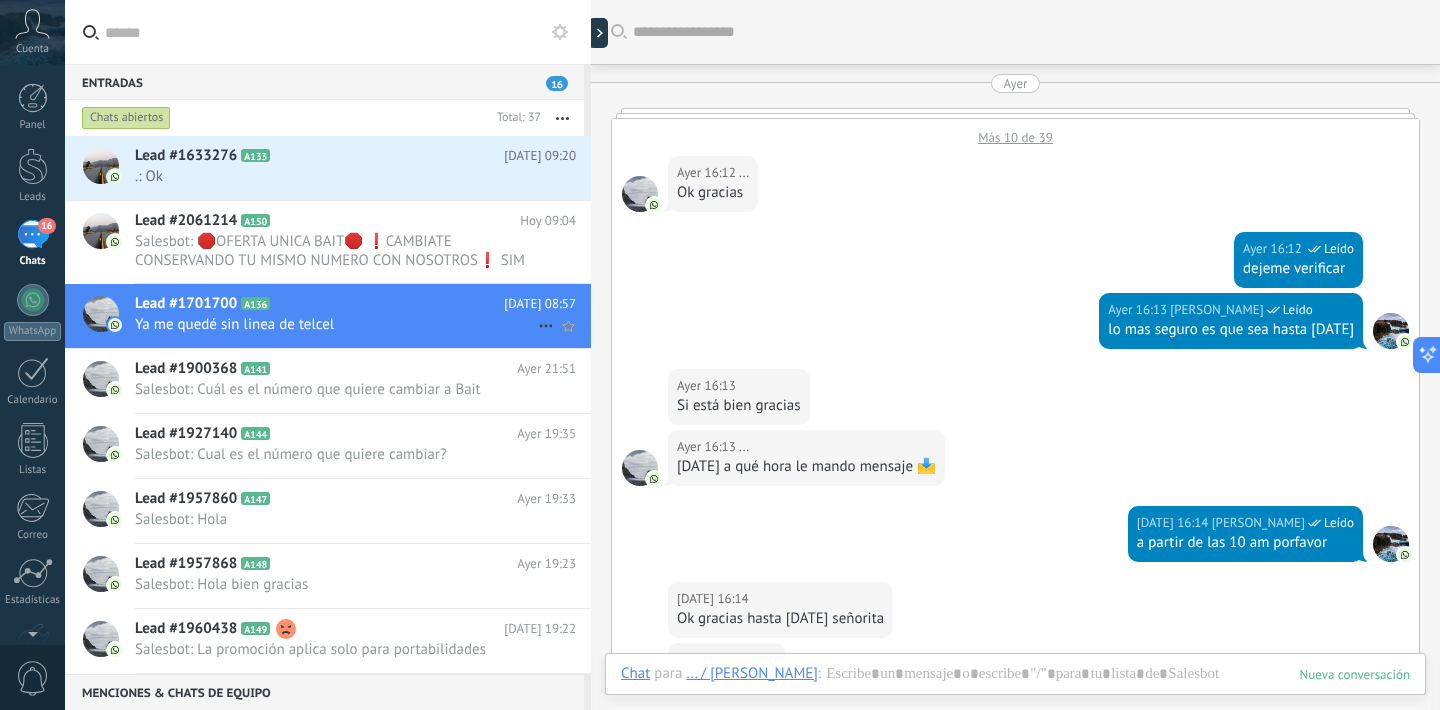 scroll, scrollTop: 663, scrollLeft: 0, axis: vertical 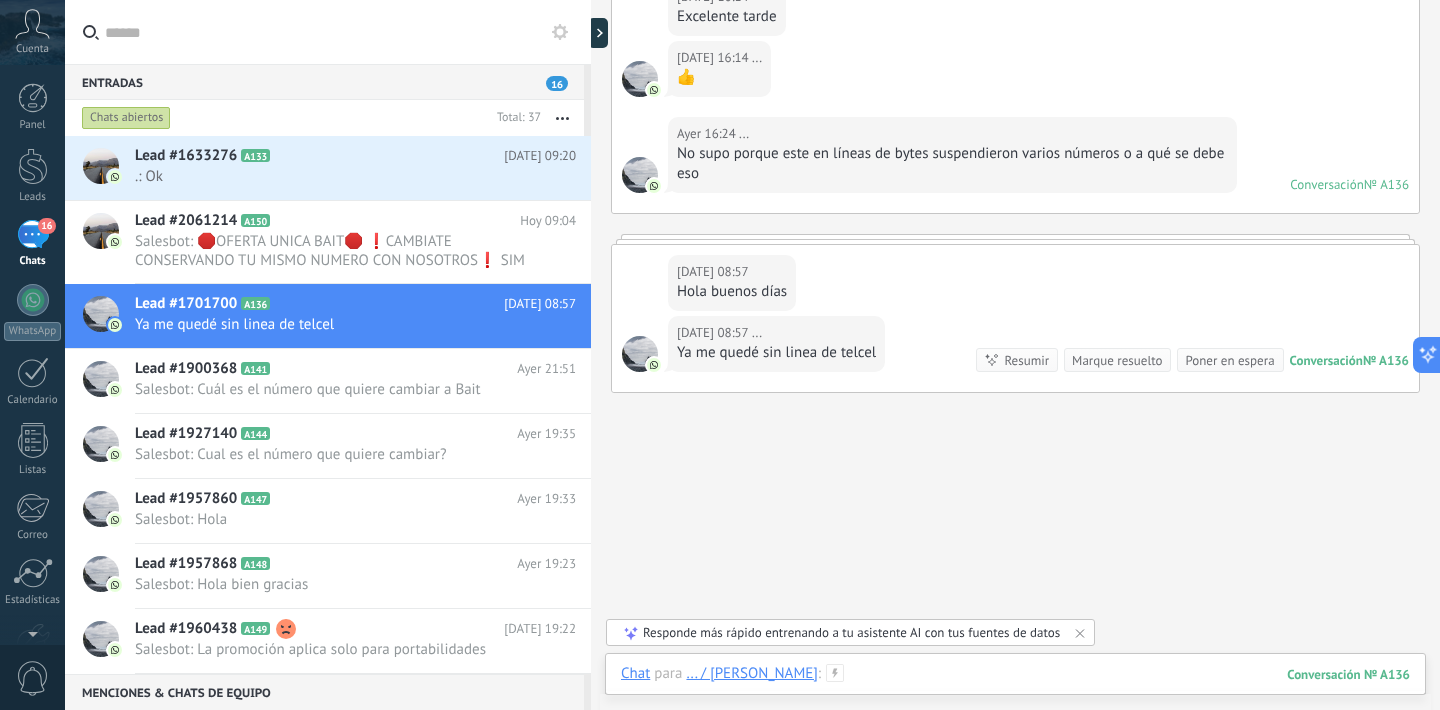 click at bounding box center [1015, 694] 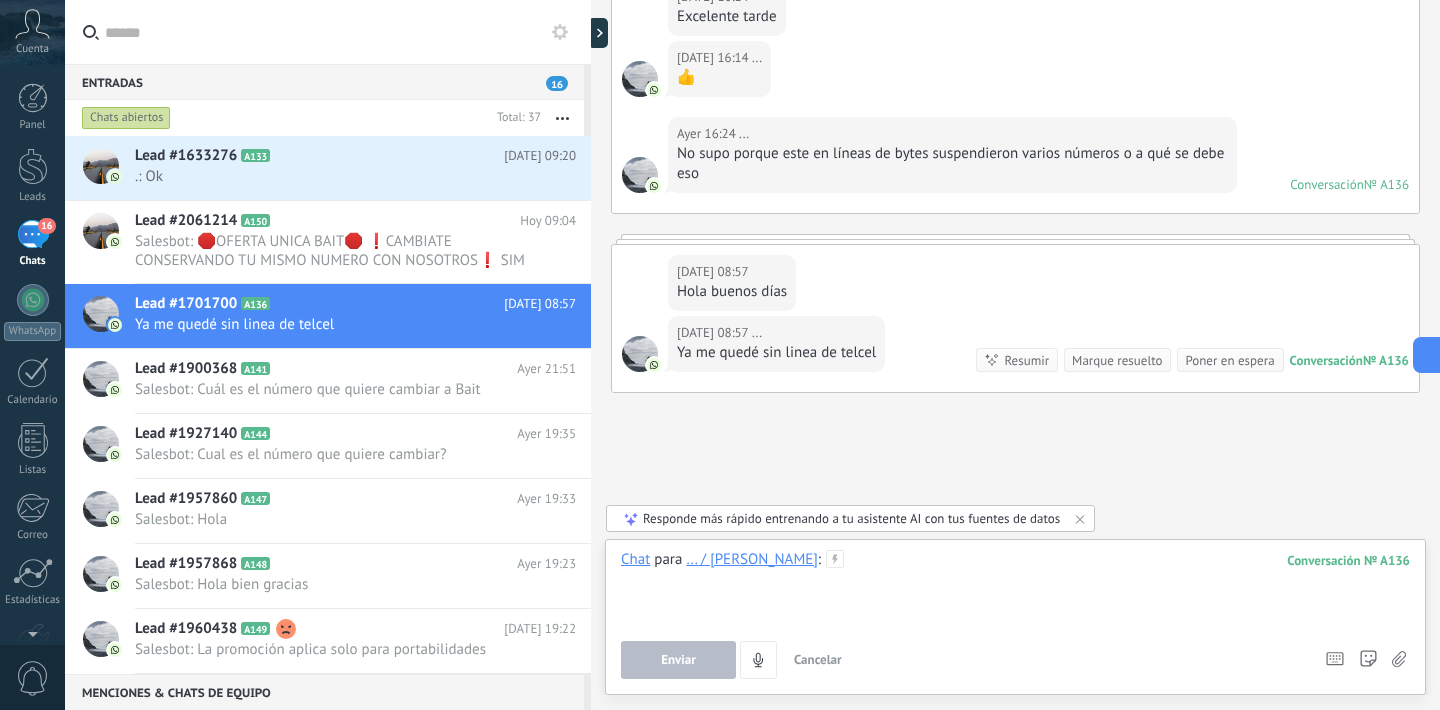 type 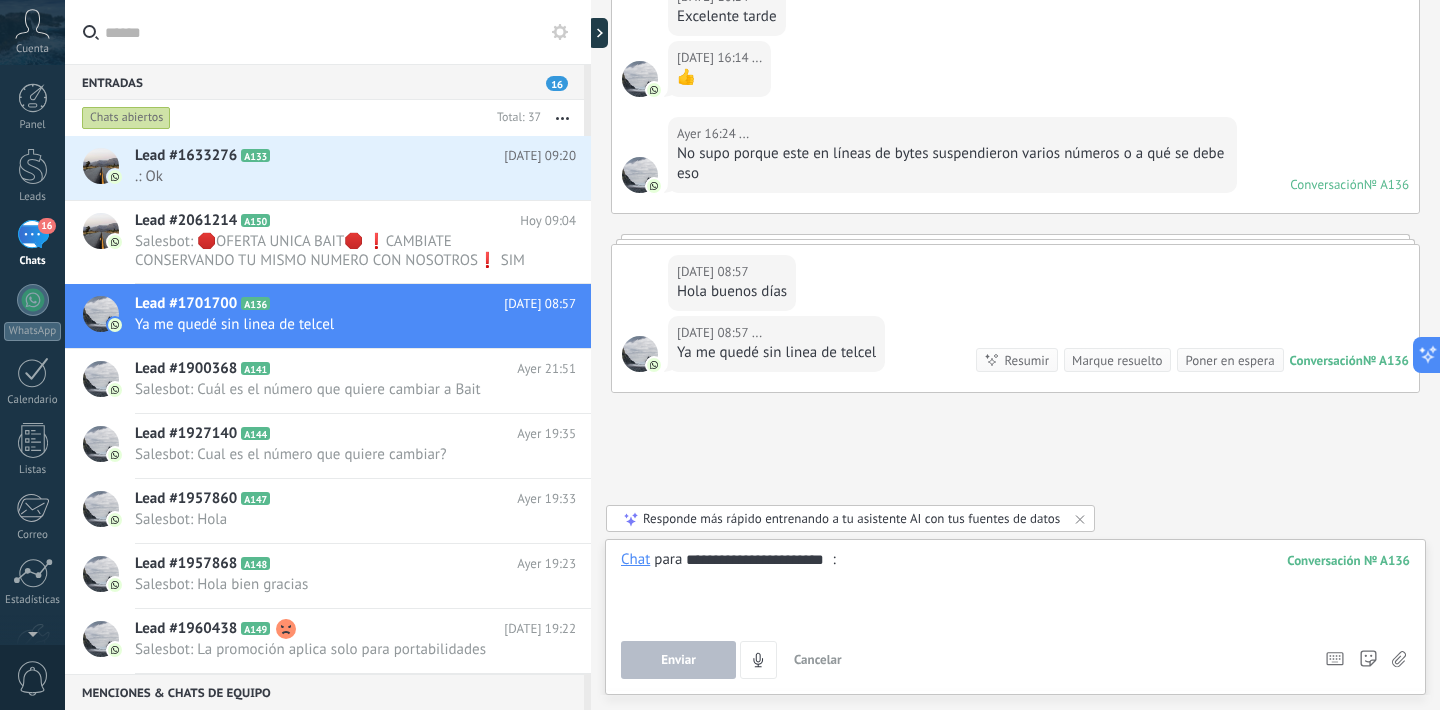 type on "**********" 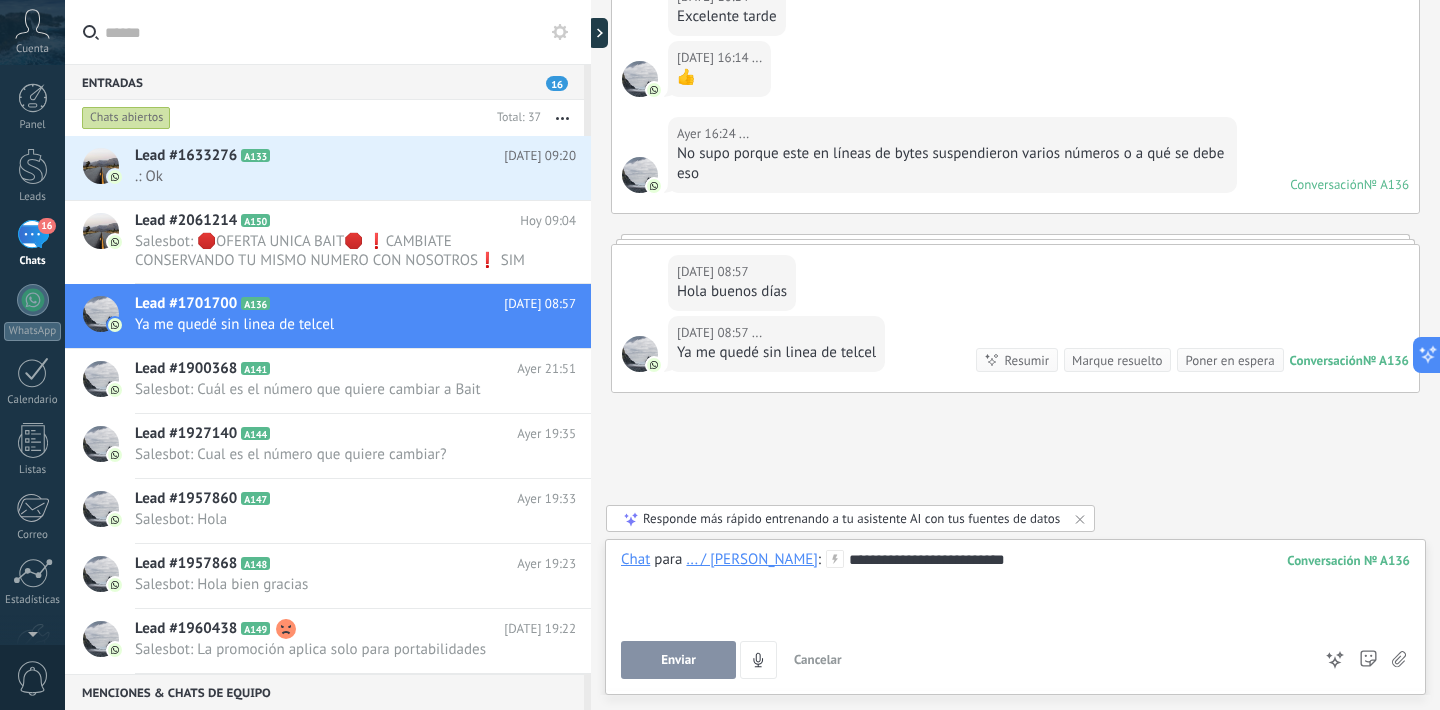 click on "Enviar" at bounding box center [678, 660] 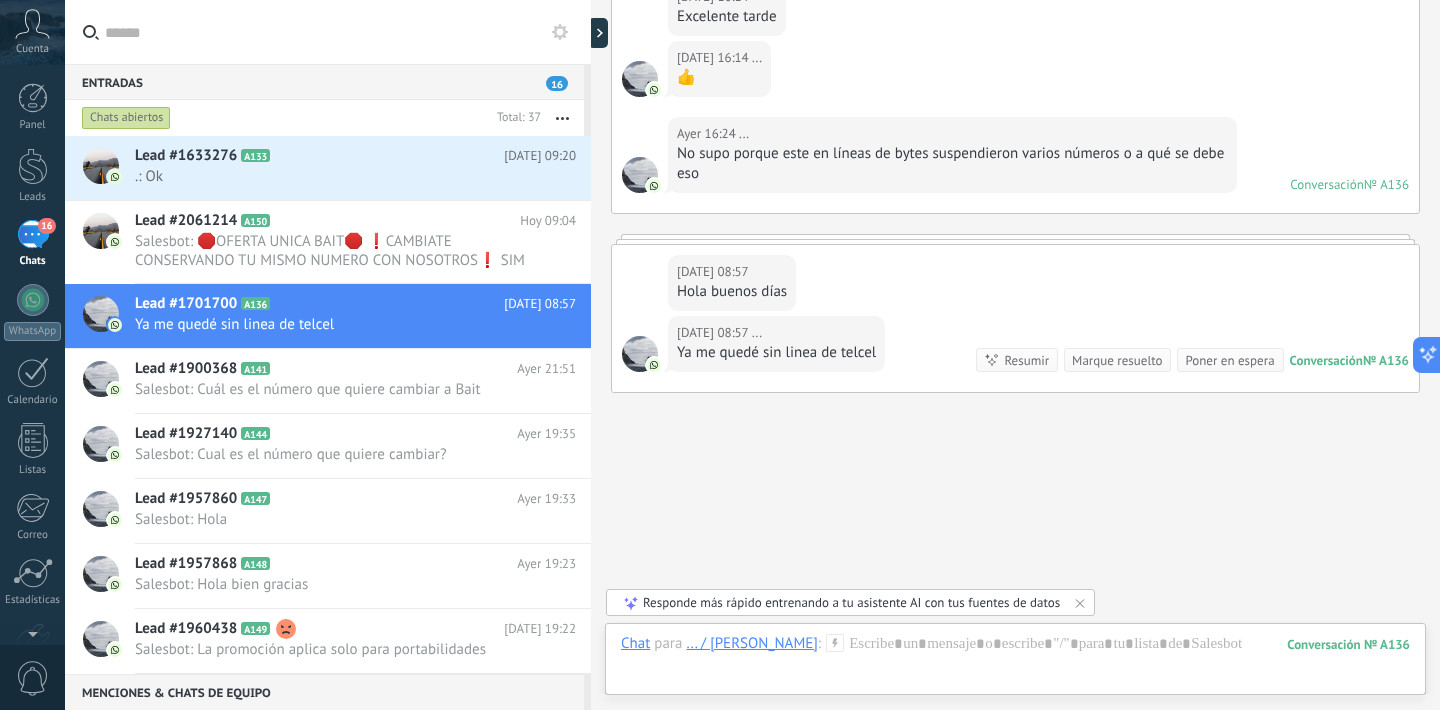 scroll, scrollTop: 810, scrollLeft: 0, axis: vertical 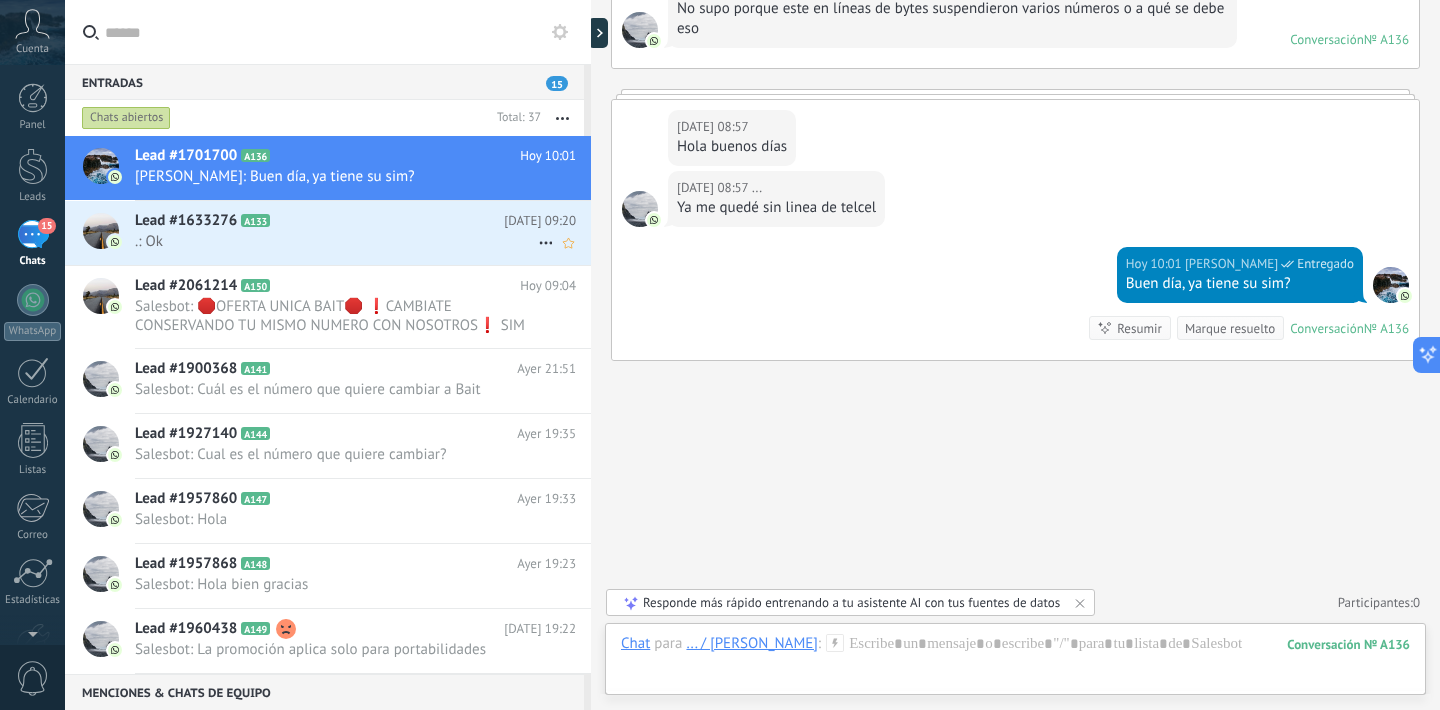 click on ".: Ok" at bounding box center [336, 241] 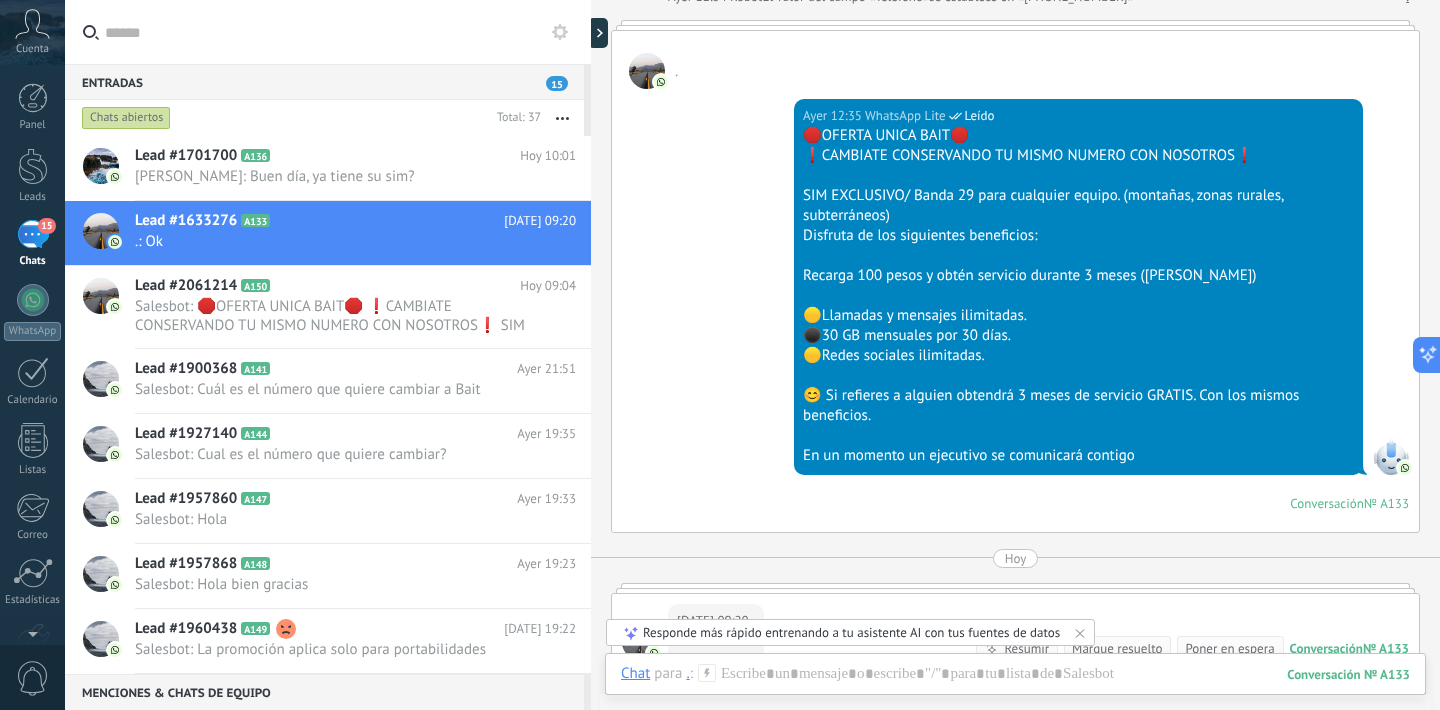 scroll, scrollTop: 587, scrollLeft: 0, axis: vertical 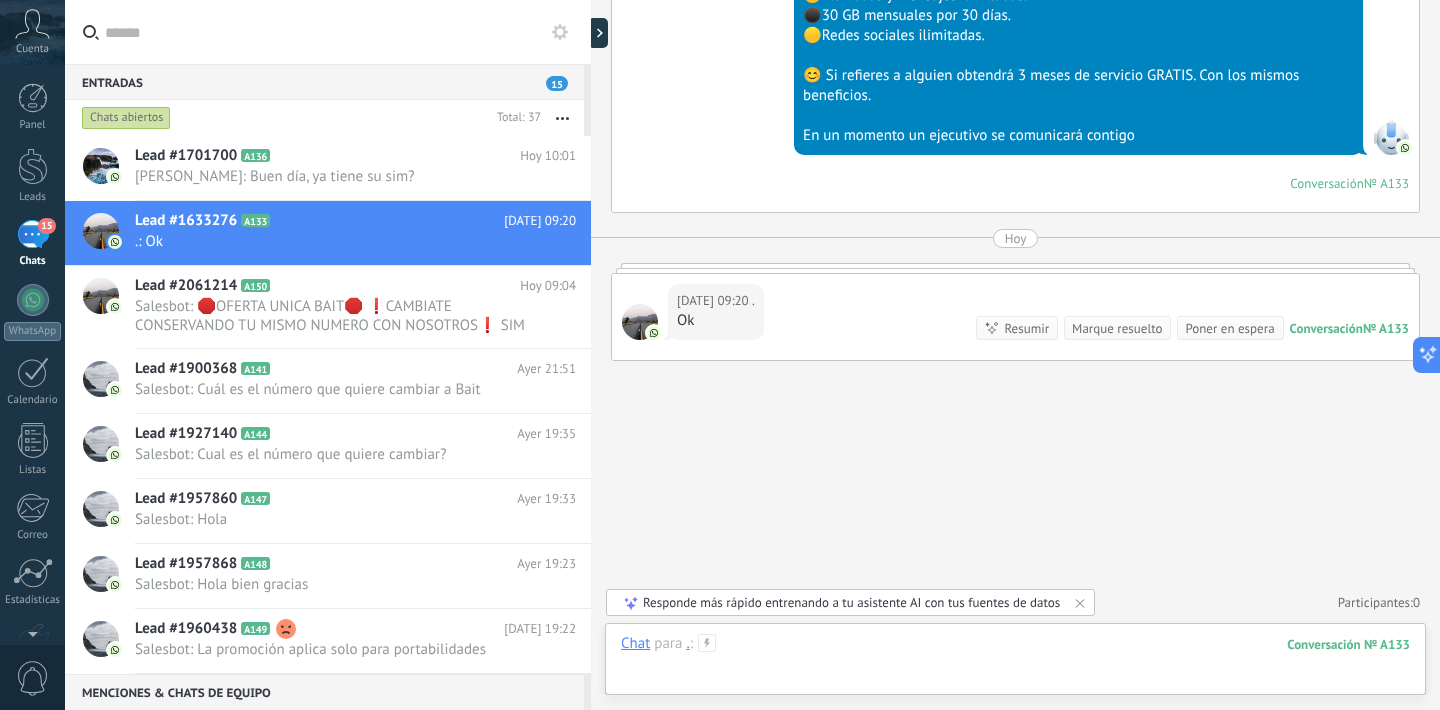 click at bounding box center [1015, 664] 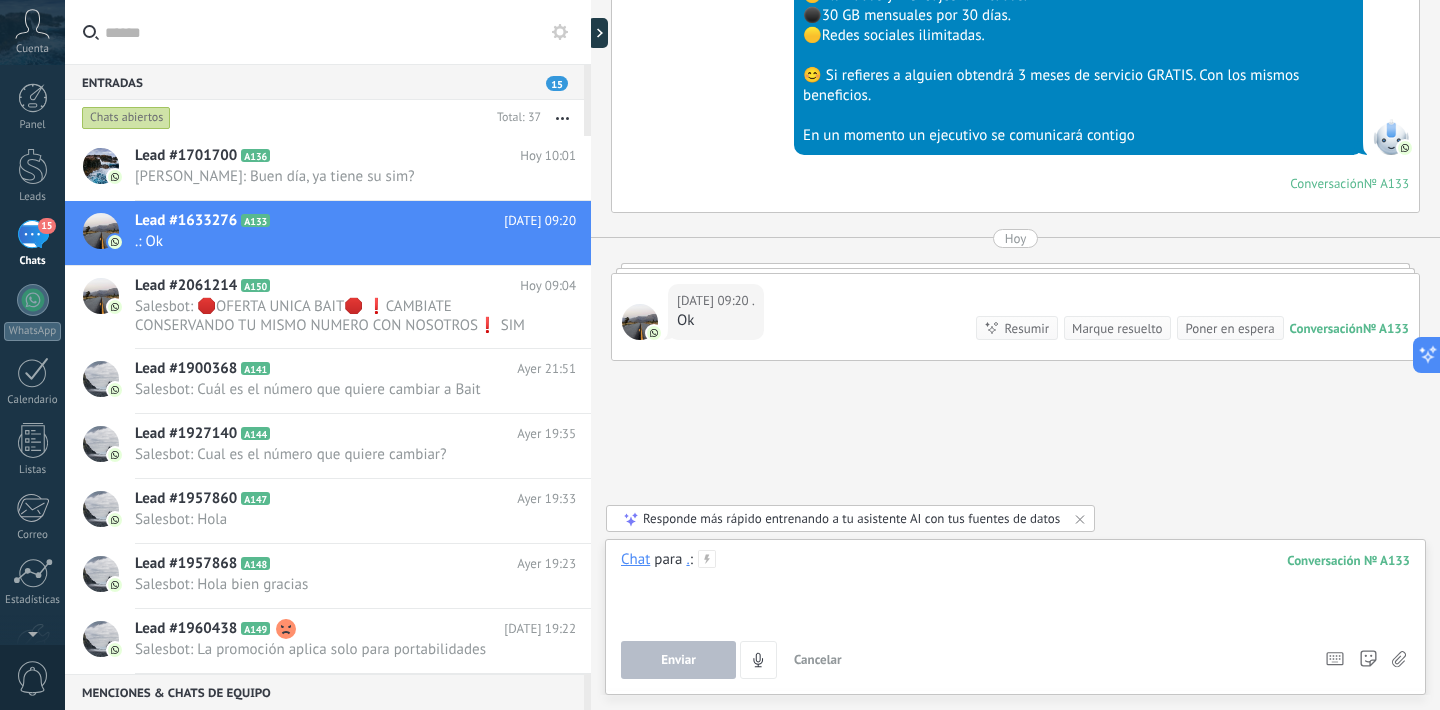 type 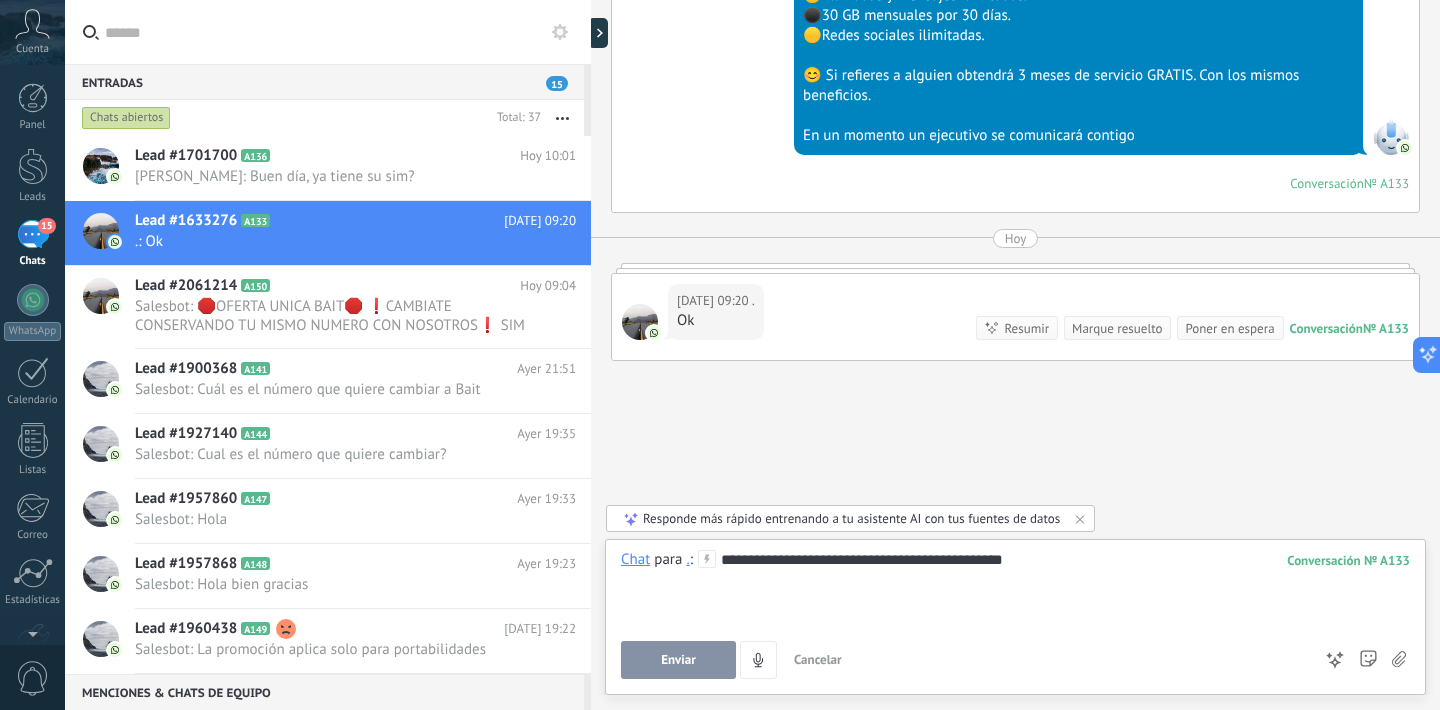 click on "Enviar" at bounding box center (678, 660) 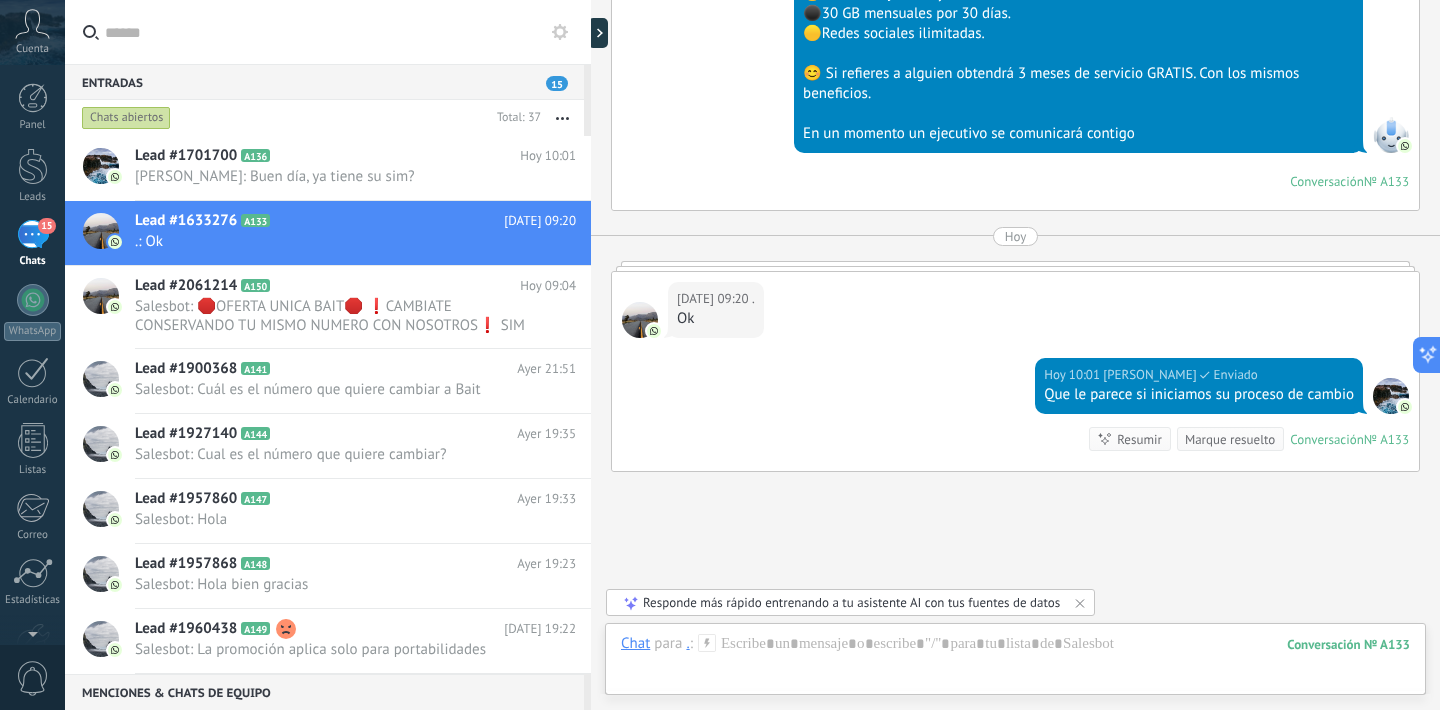 scroll, scrollTop: 700, scrollLeft: 0, axis: vertical 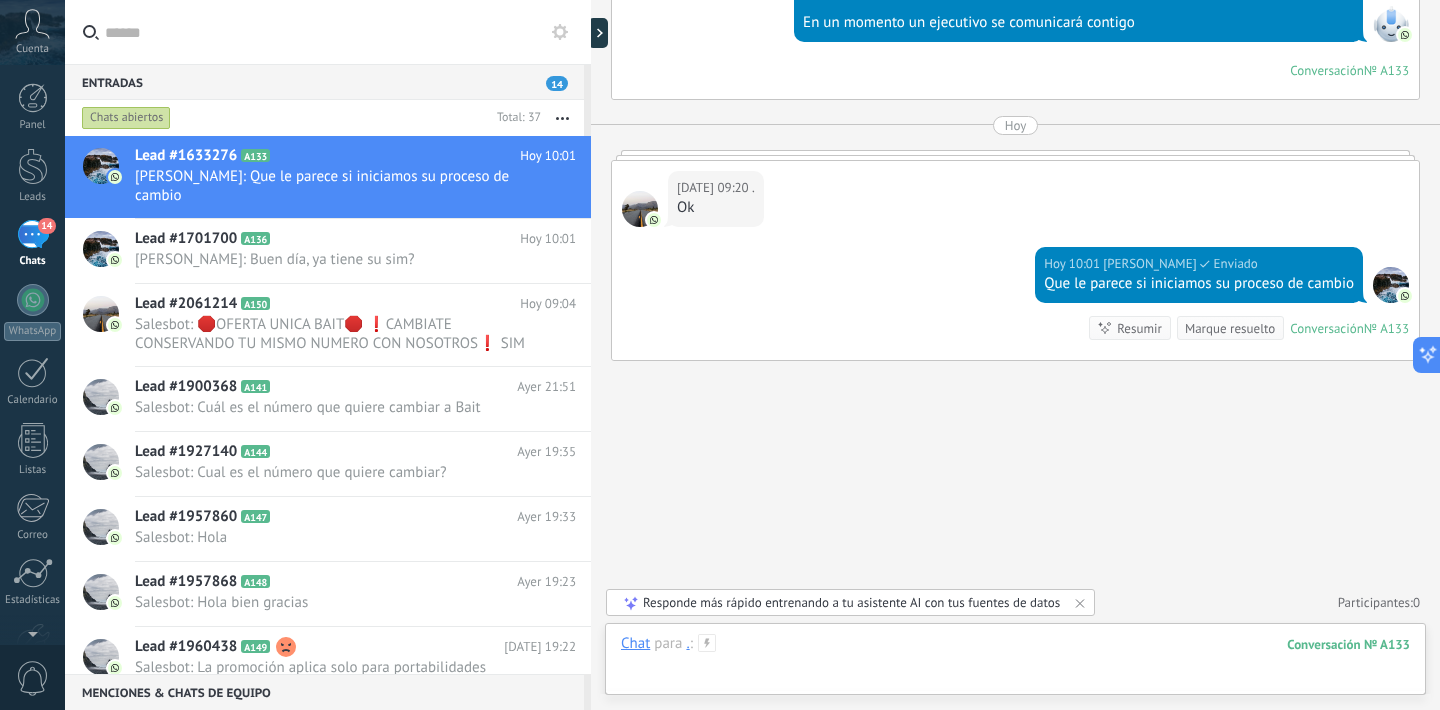 click at bounding box center [1015, 664] 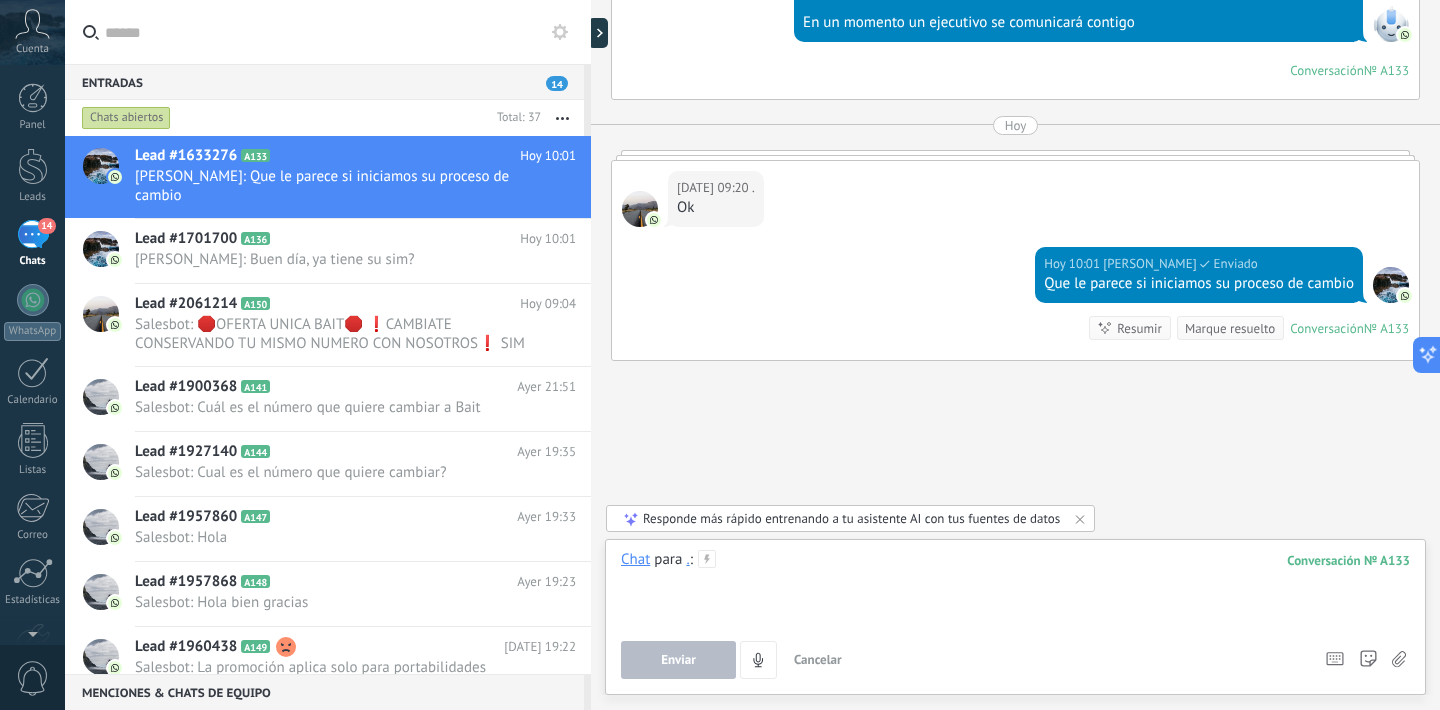 type 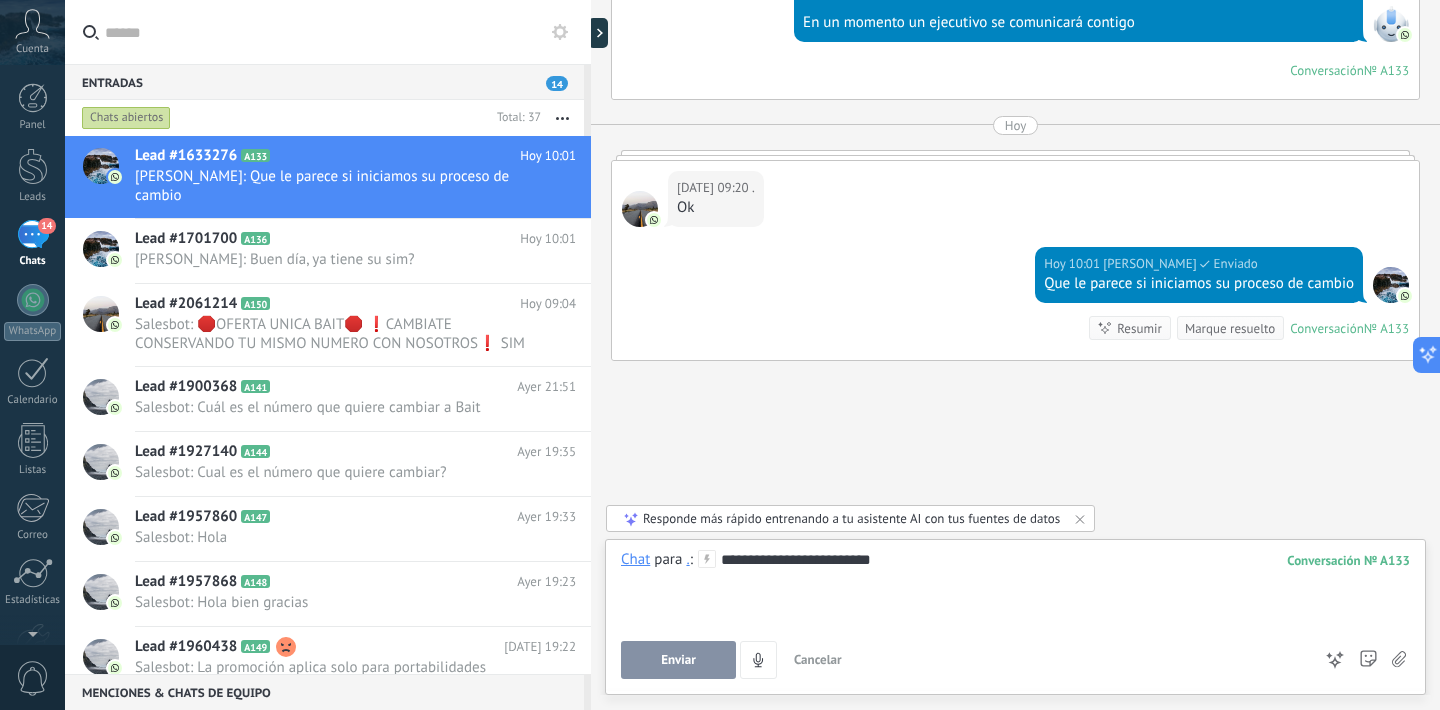 click on "Enviar" at bounding box center (678, 660) 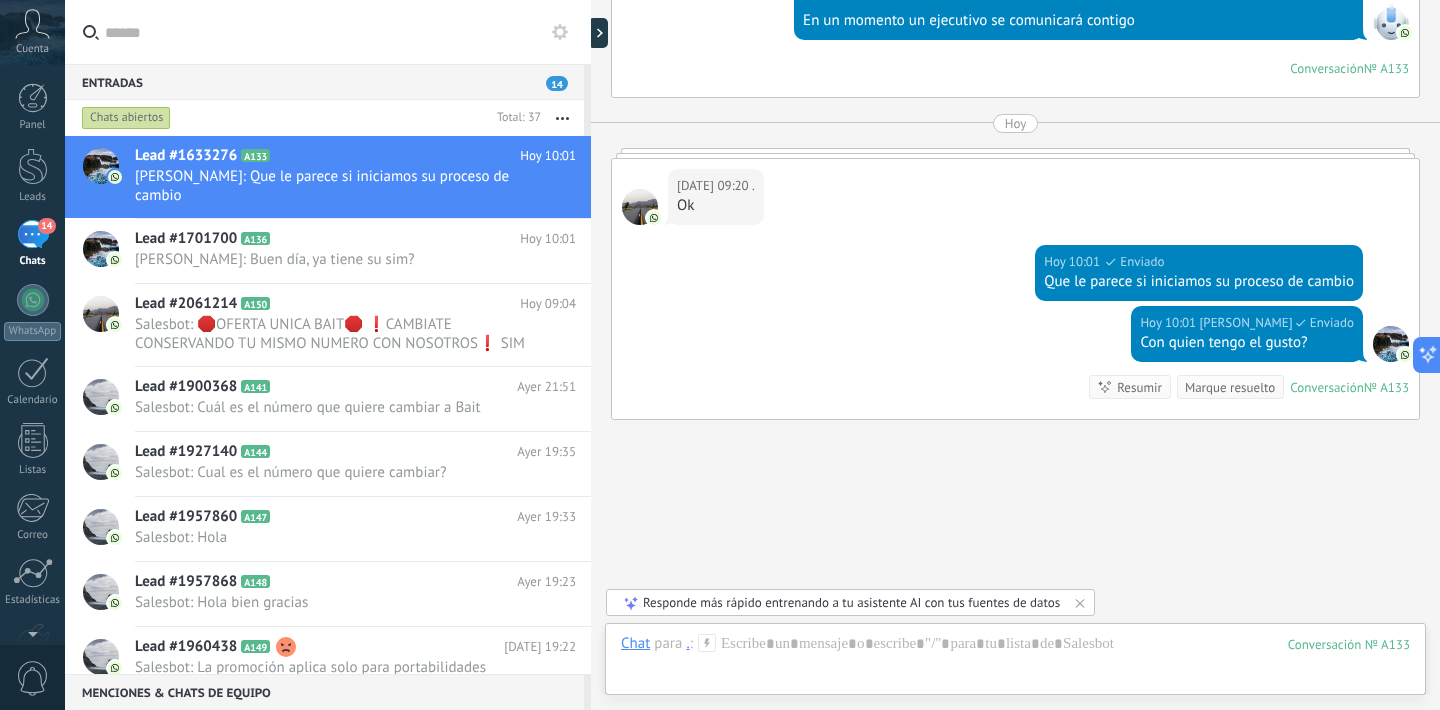 scroll, scrollTop: 761, scrollLeft: 0, axis: vertical 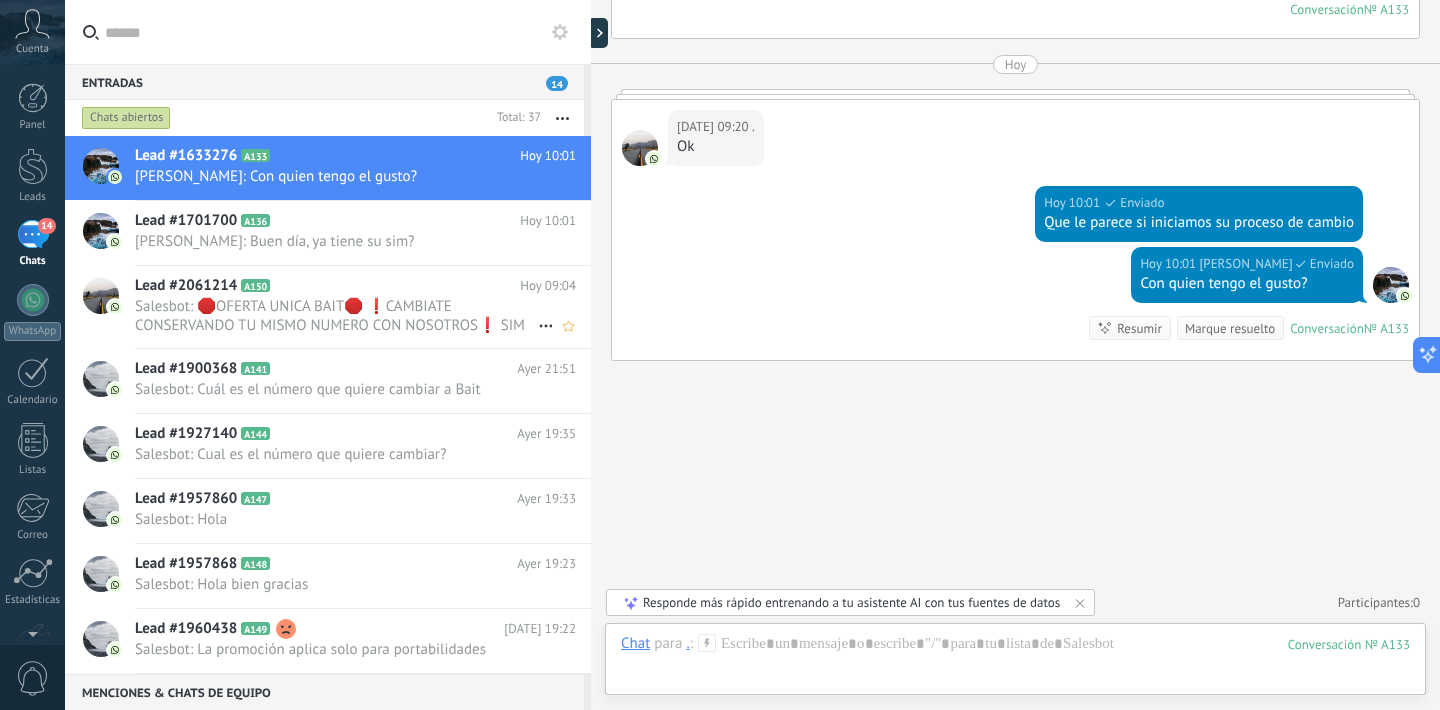 click on "Salesbot: 🛑OFERTA UNICA BAIT🛑
❗️CAMBIATE CONSERVANDO TU MISMO NUMERO CON NOSOTROS❗️
SIM EXCLUSIVO/ Banda 29 para cualqu..." at bounding box center [336, 316] 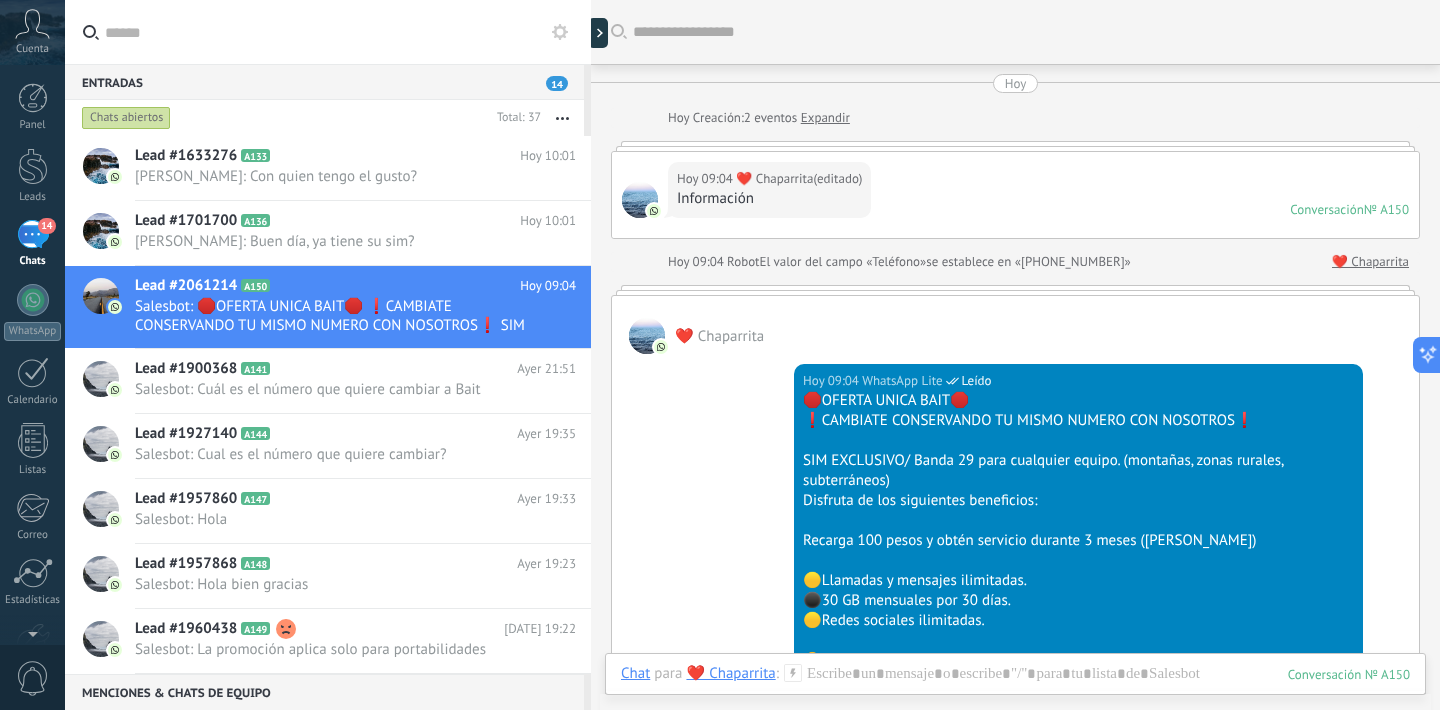 scroll, scrollTop: 439, scrollLeft: 0, axis: vertical 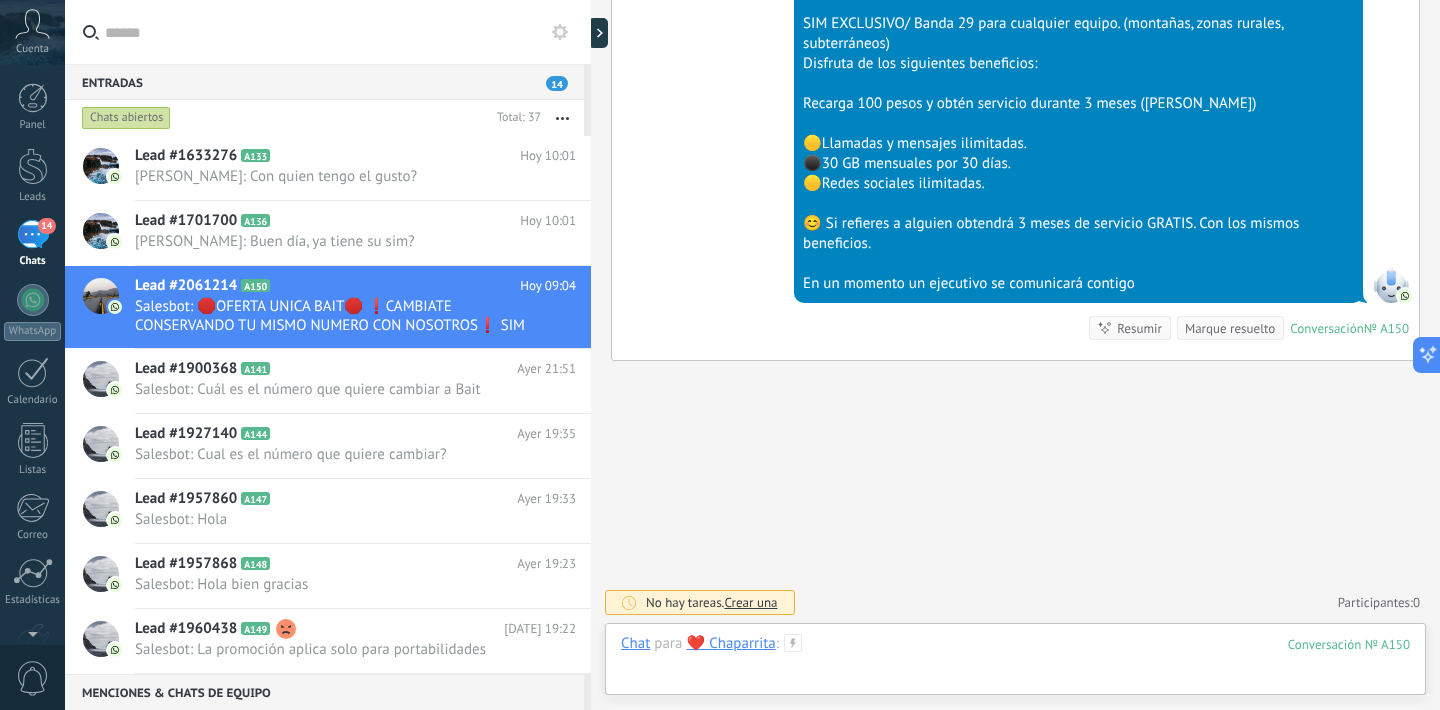 click at bounding box center [1015, 664] 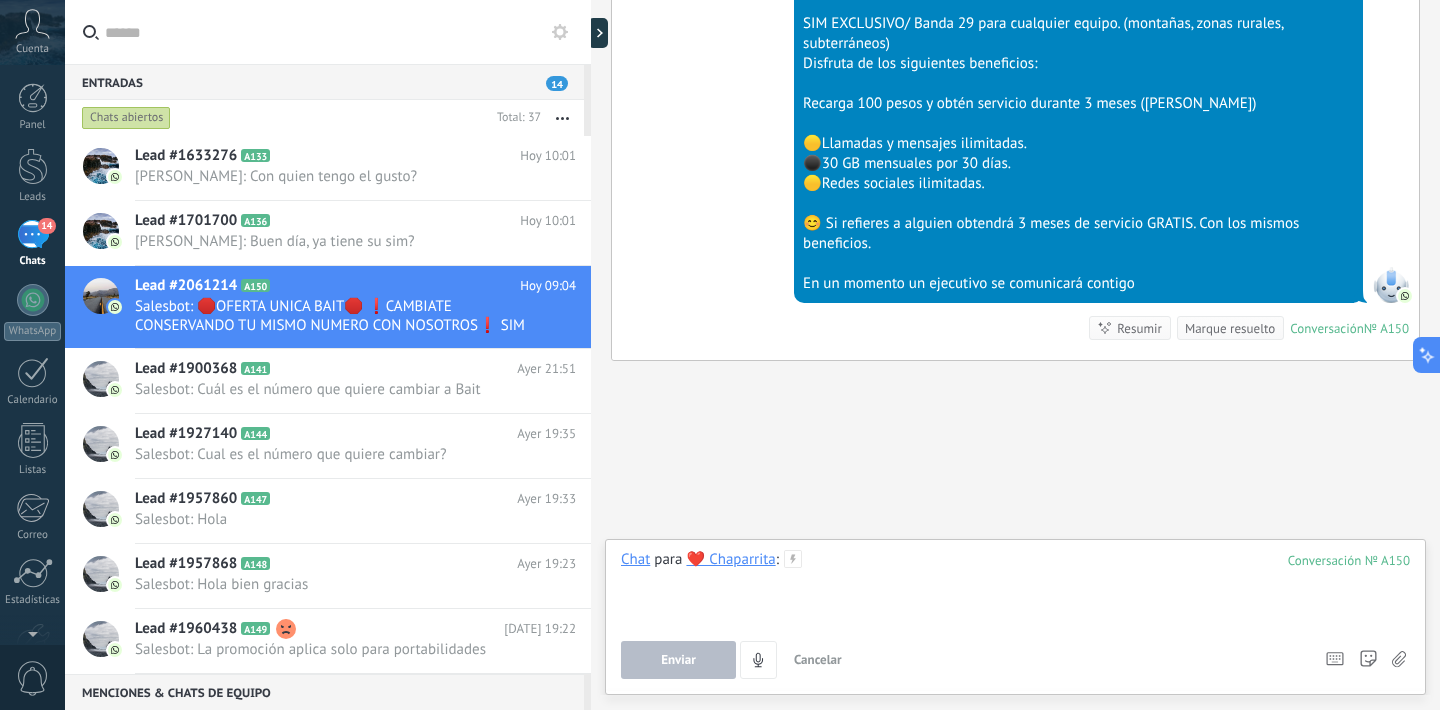 type 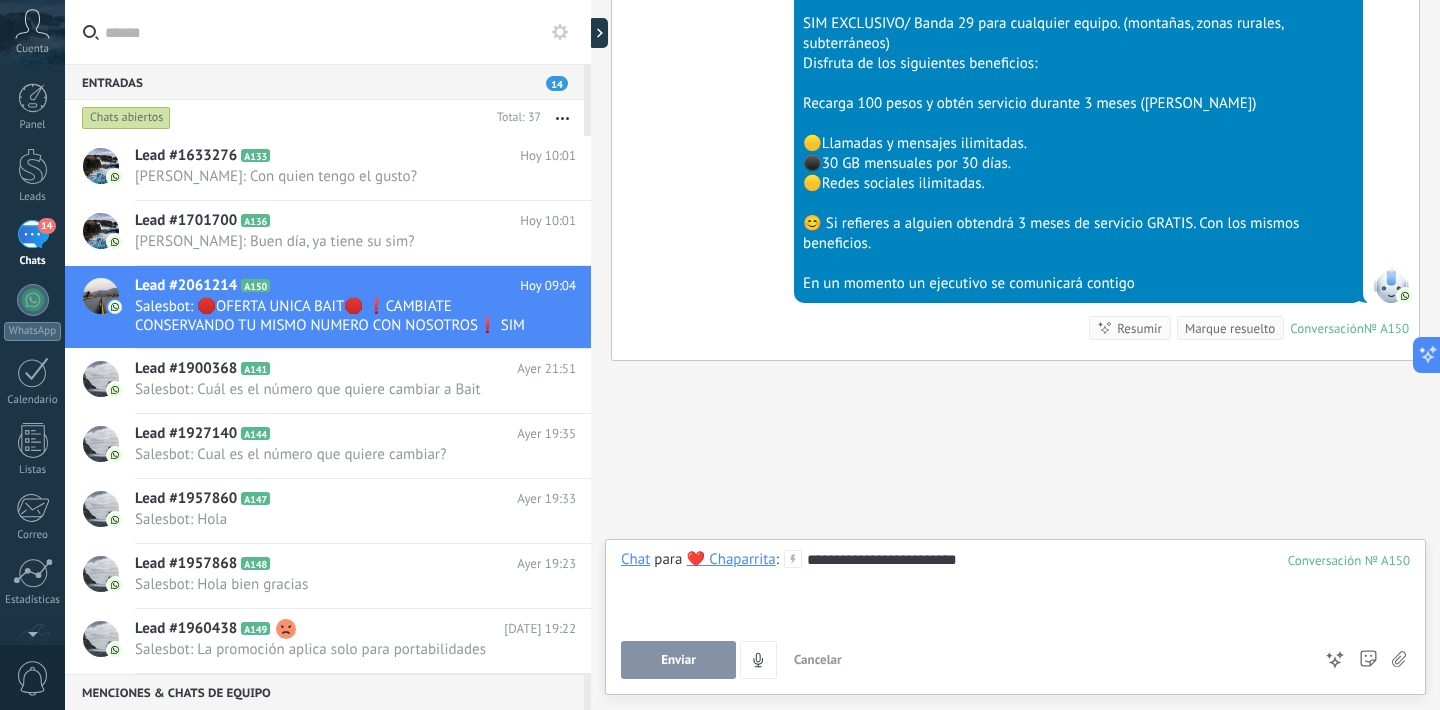click on "Enviar" at bounding box center [678, 660] 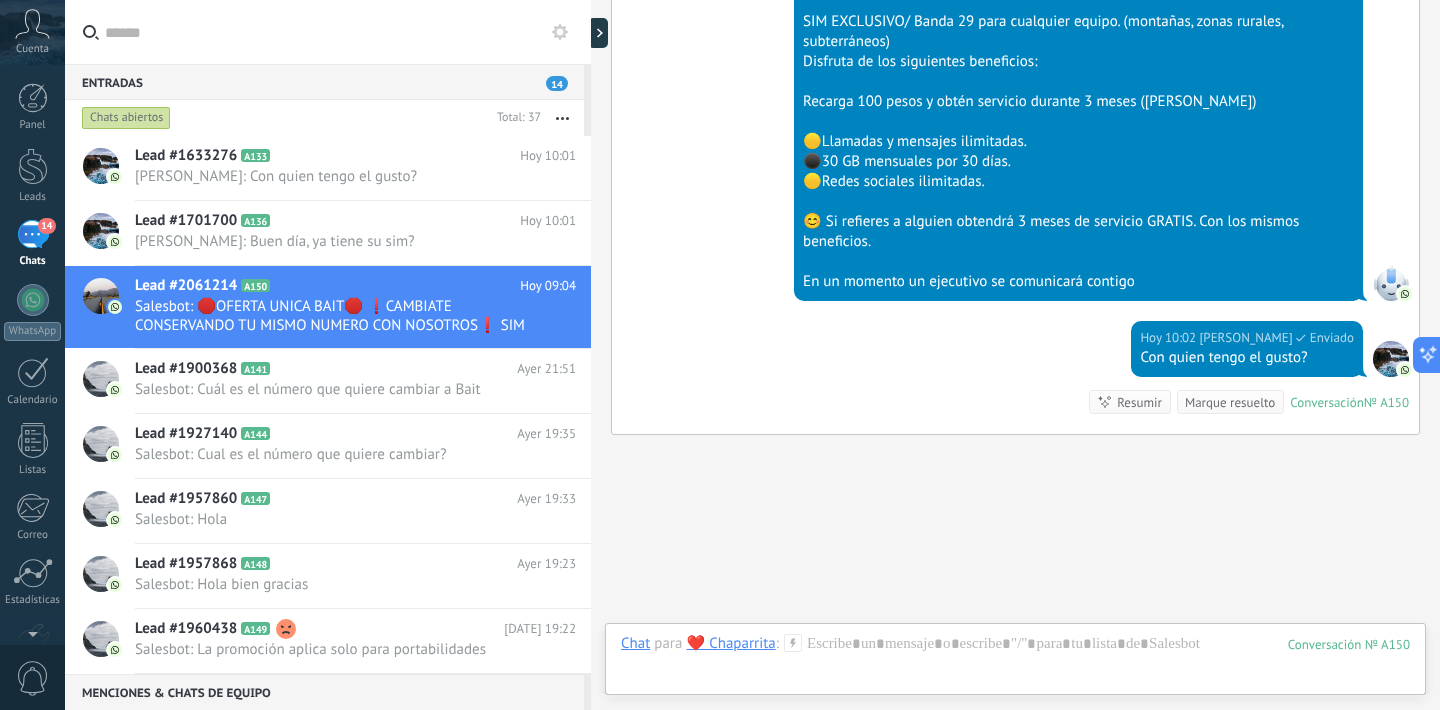 scroll, scrollTop: 515, scrollLeft: 0, axis: vertical 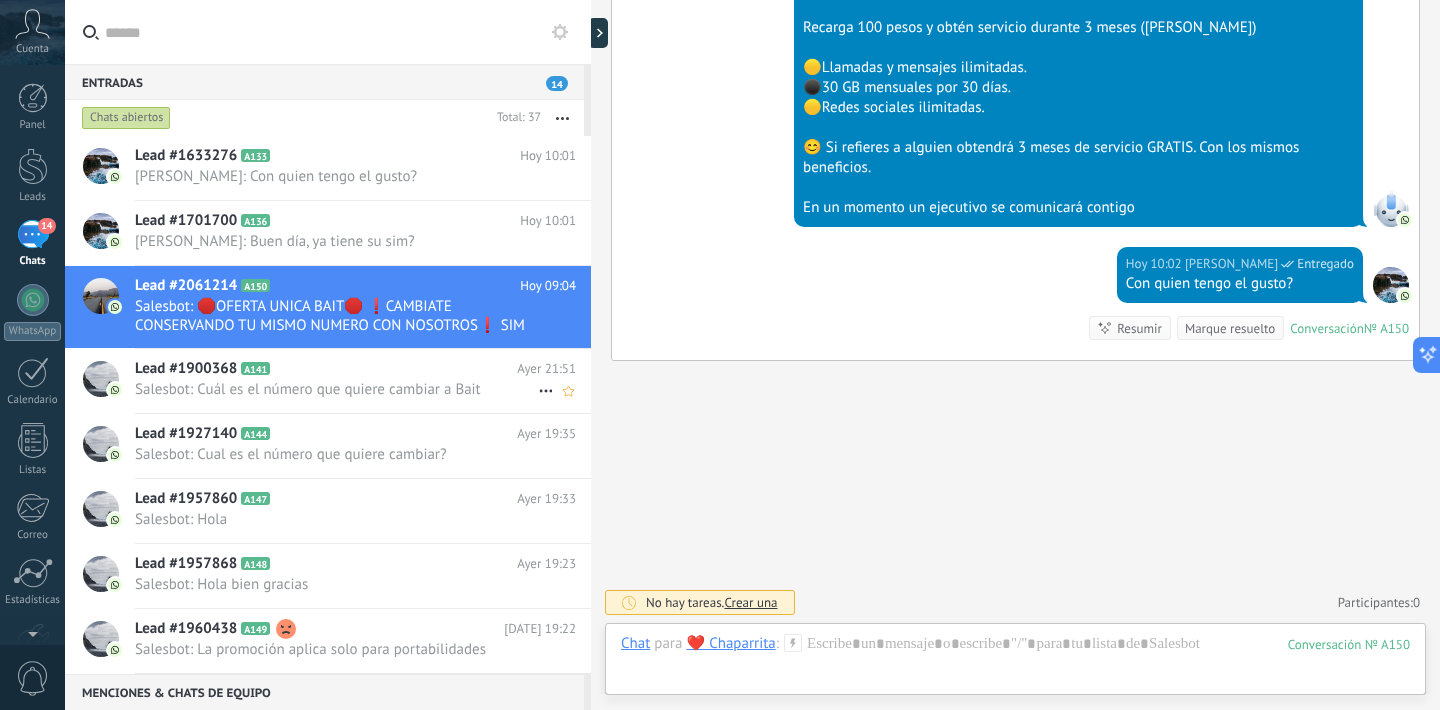 click on "Lead #1900368
A141
Ayer 21:51
Salesbot: Cuál es el número que quiere cambiar a Bait" at bounding box center [363, 380] 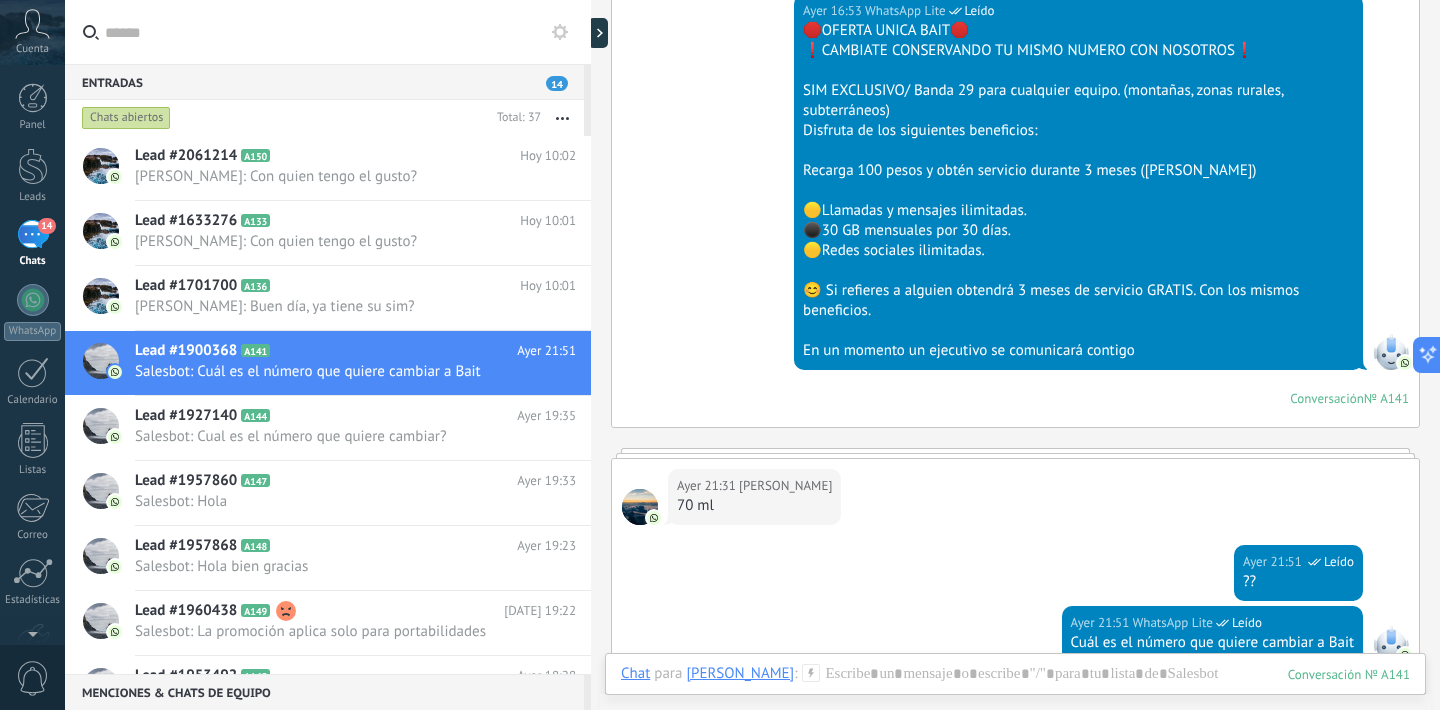 scroll, scrollTop: 731, scrollLeft: 0, axis: vertical 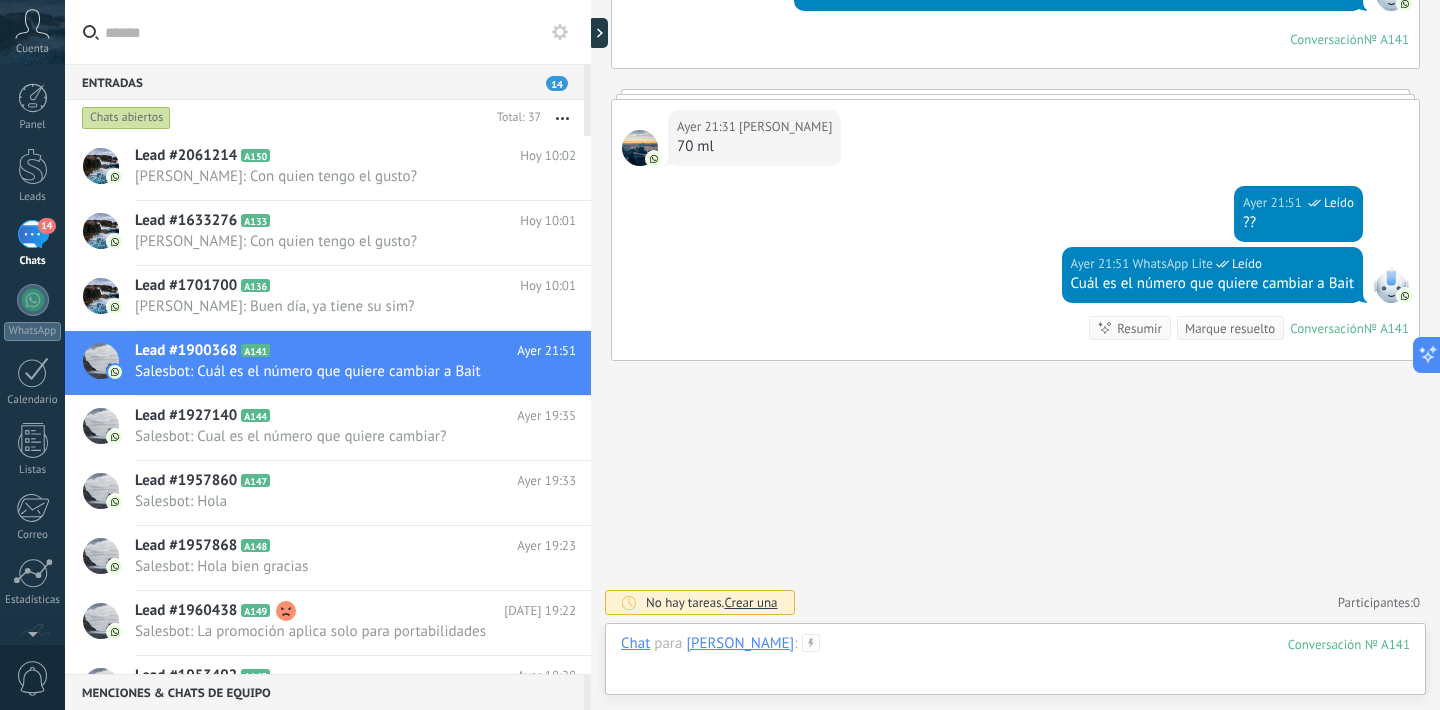 click at bounding box center (1015, 664) 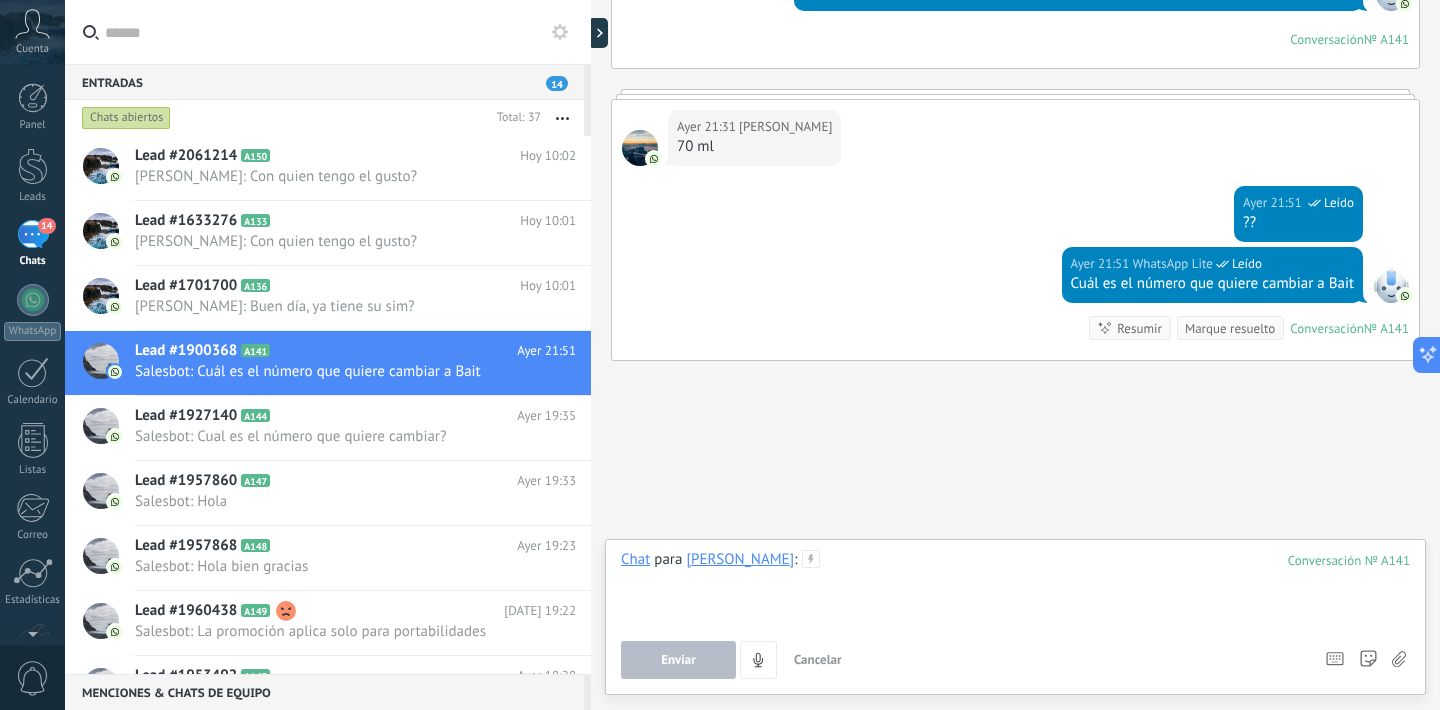 type 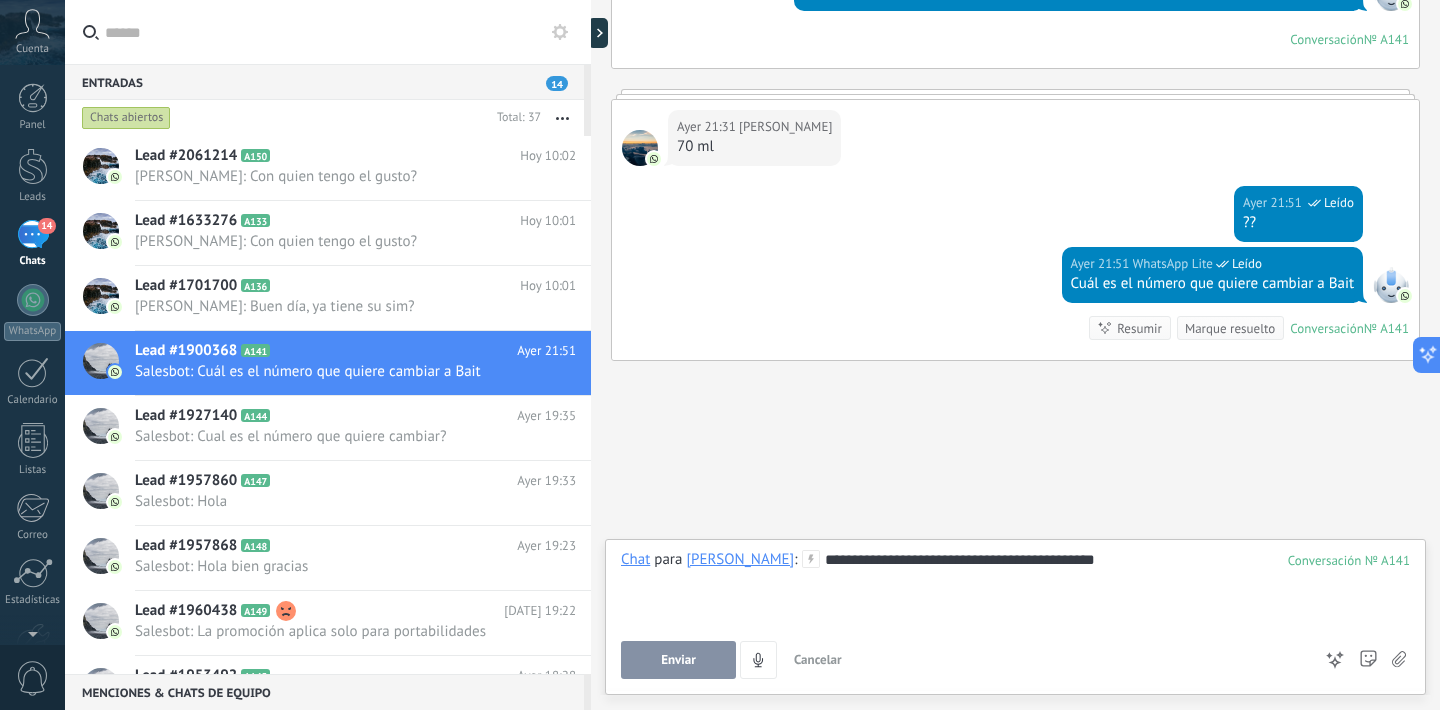 click on "Enviar" at bounding box center [678, 660] 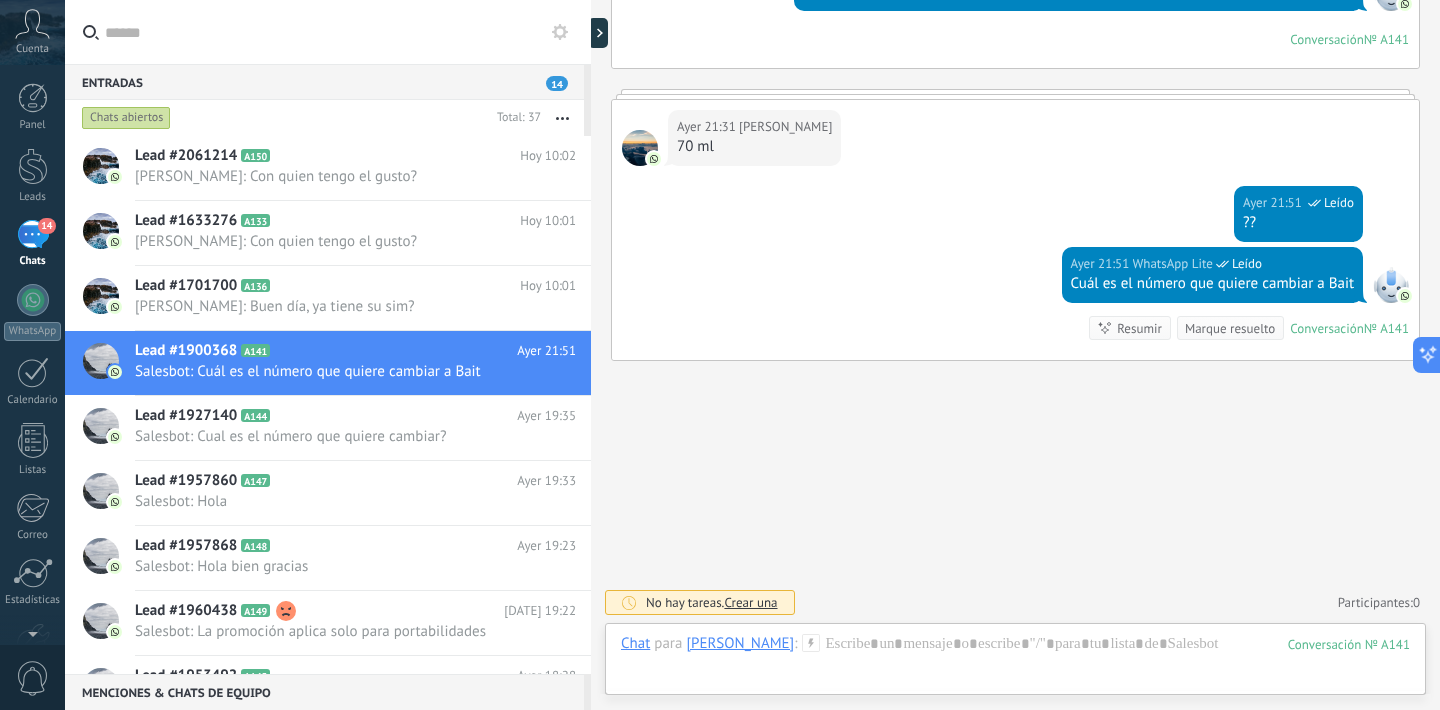 scroll, scrollTop: 807, scrollLeft: 0, axis: vertical 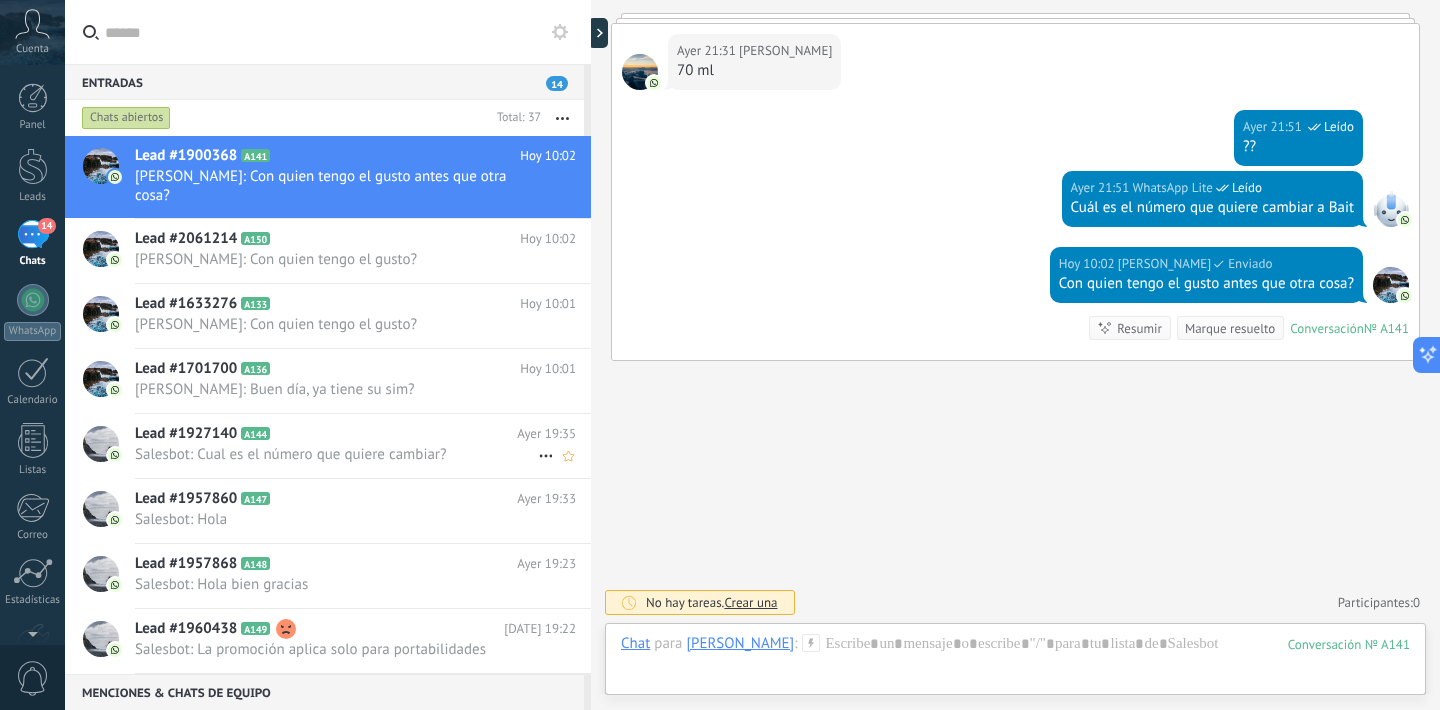 click on "Salesbot: Cual es el número que quiere cambiar?" at bounding box center (336, 454) 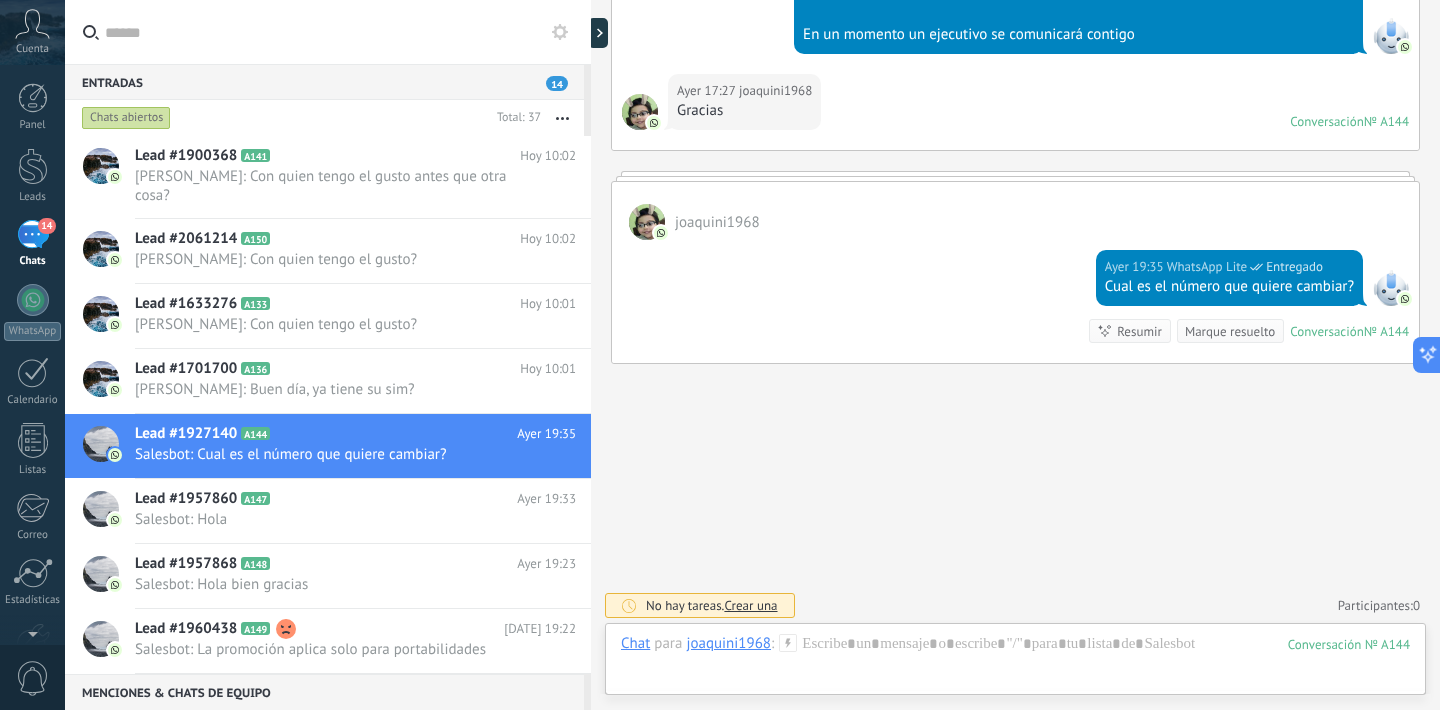 scroll, scrollTop: 691, scrollLeft: 0, axis: vertical 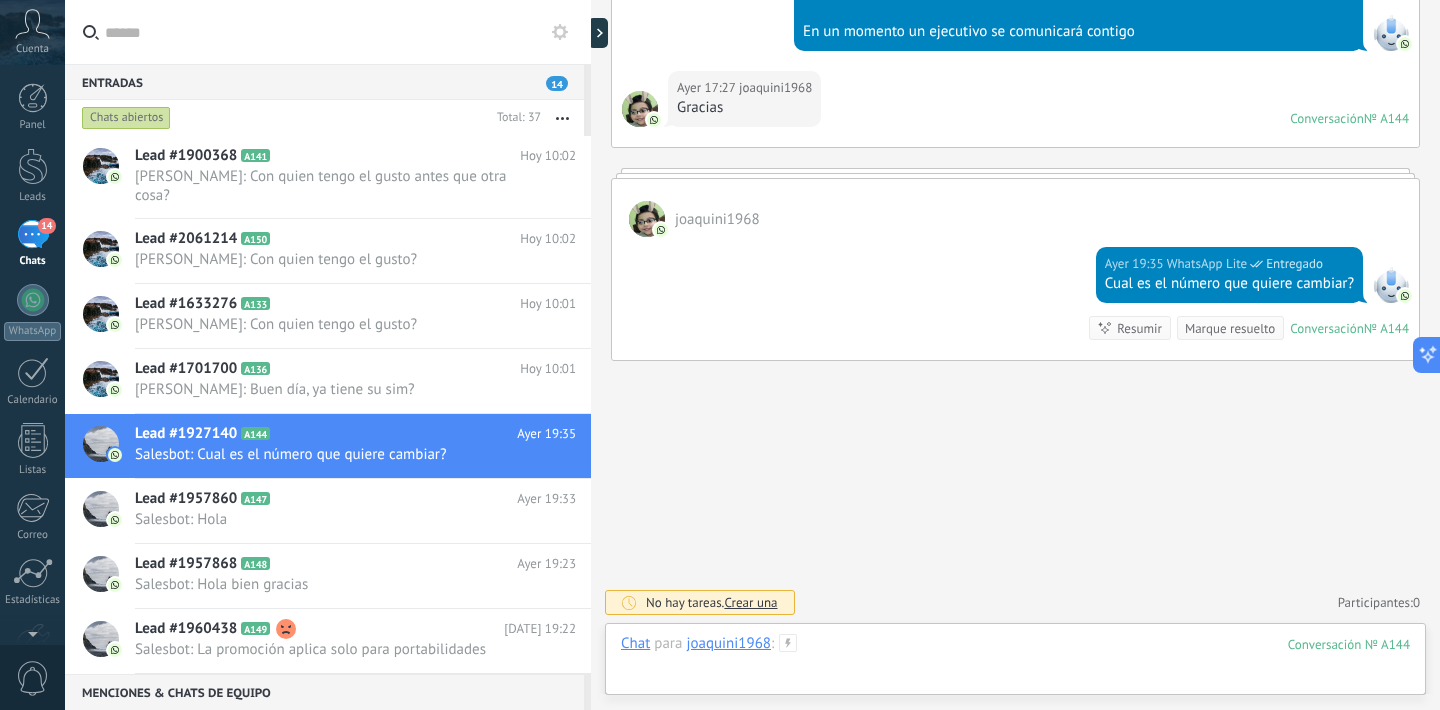click at bounding box center (1015, 664) 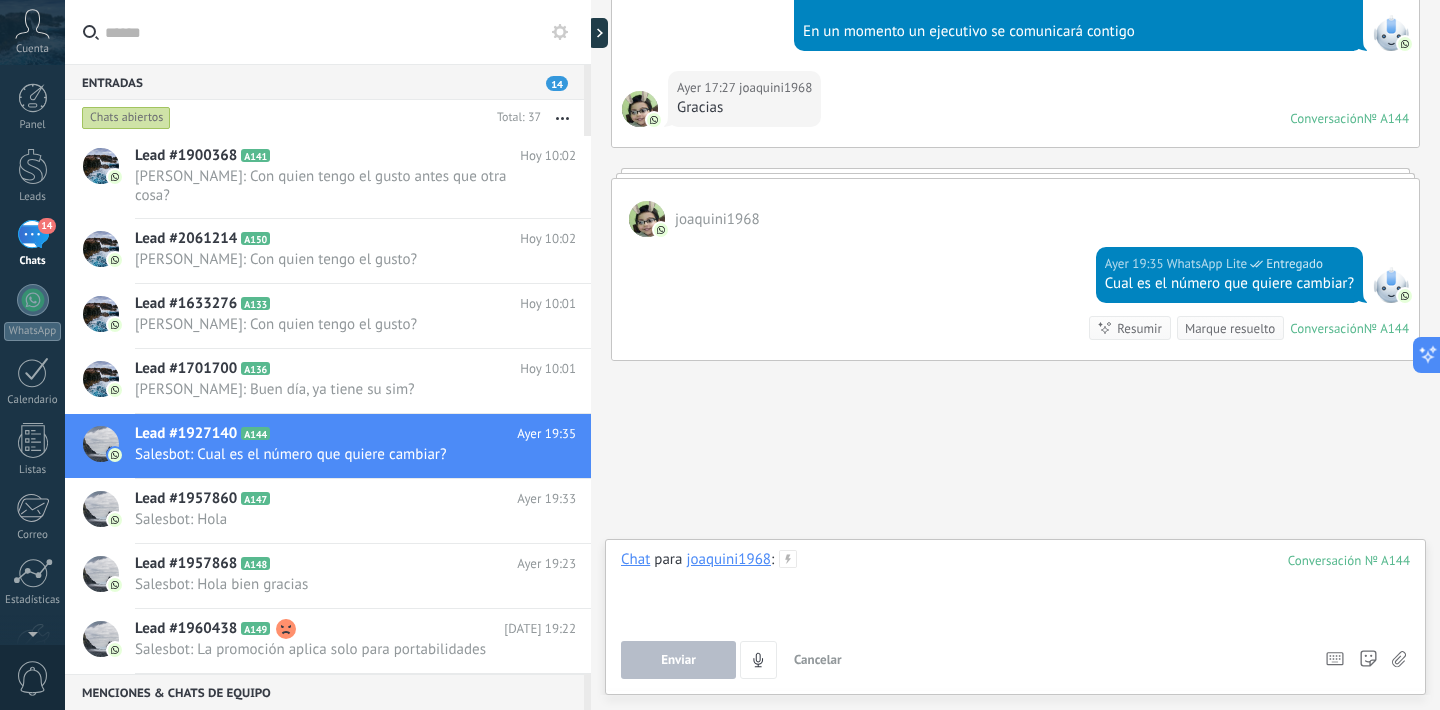 type 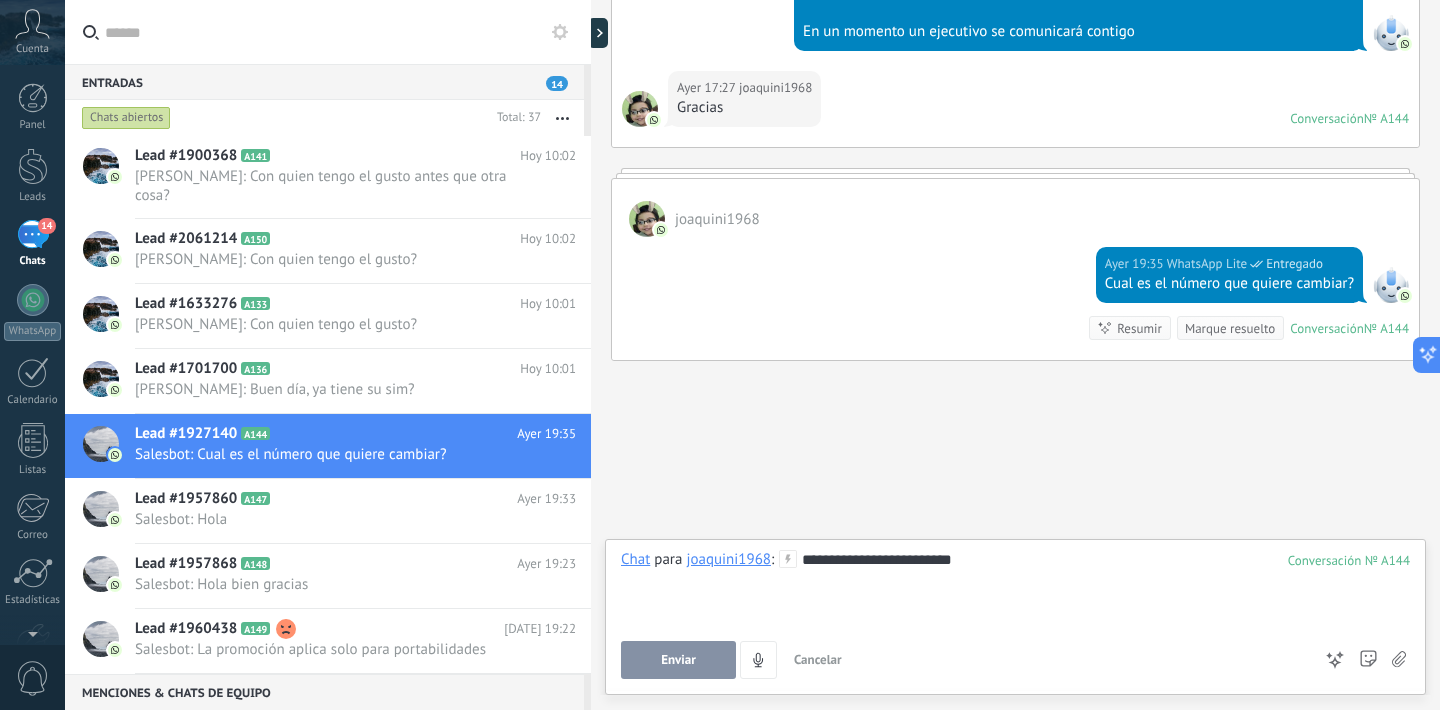 click on "Enviar" at bounding box center (678, 660) 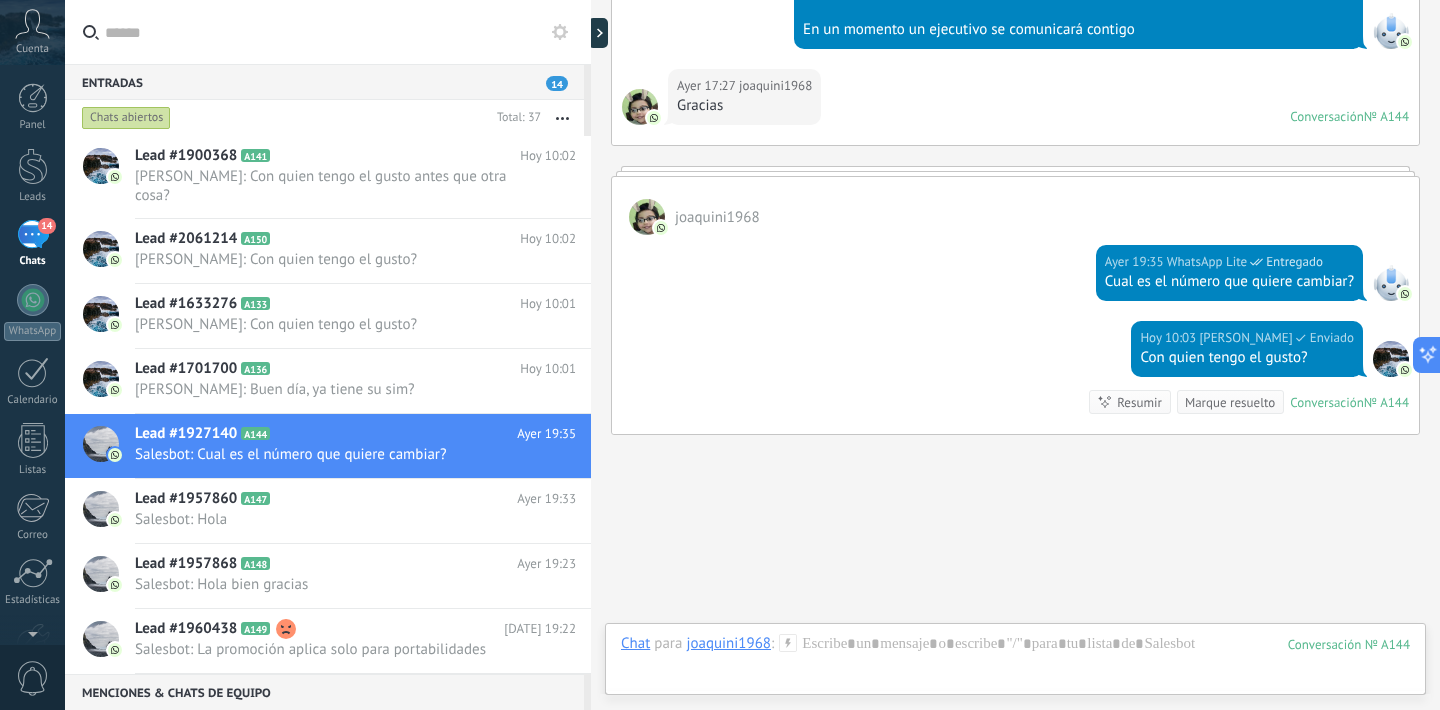 scroll, scrollTop: 767, scrollLeft: 0, axis: vertical 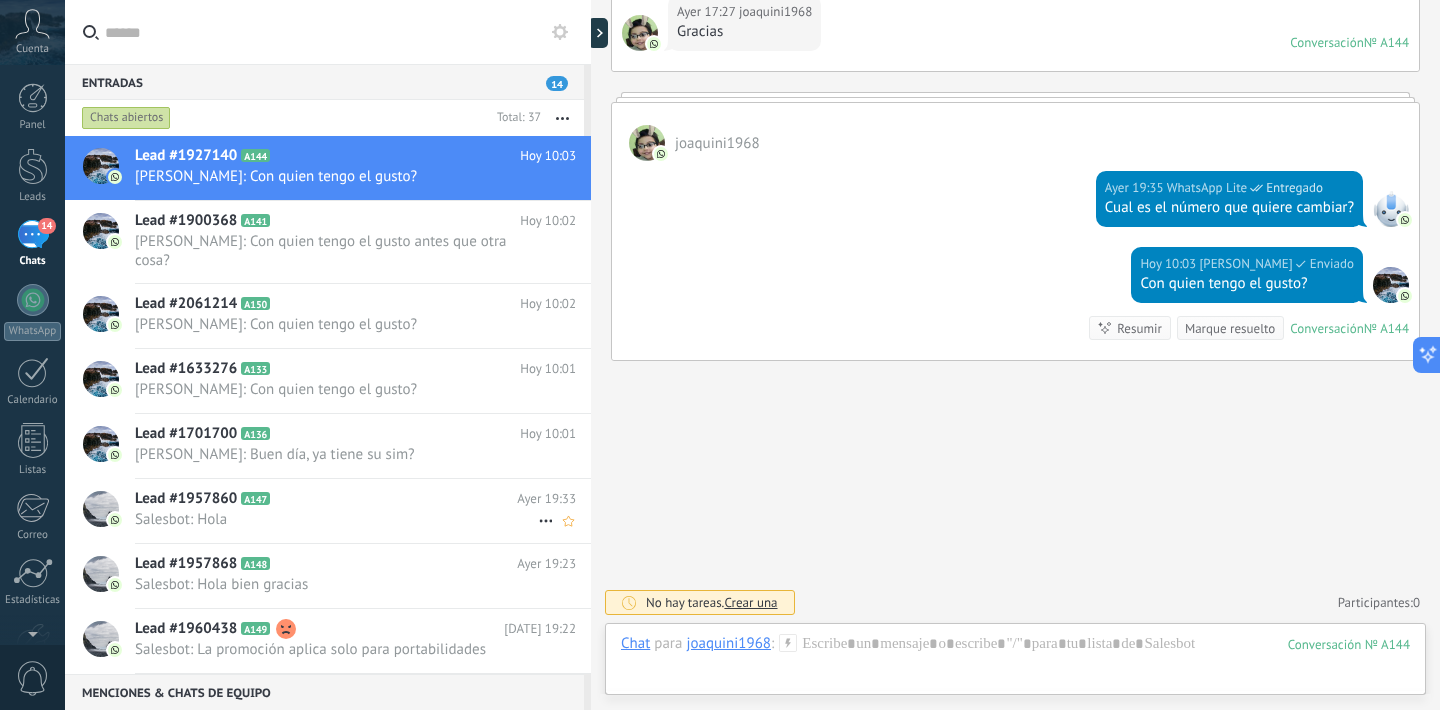 click on "Salesbot: Hola" at bounding box center [336, 519] 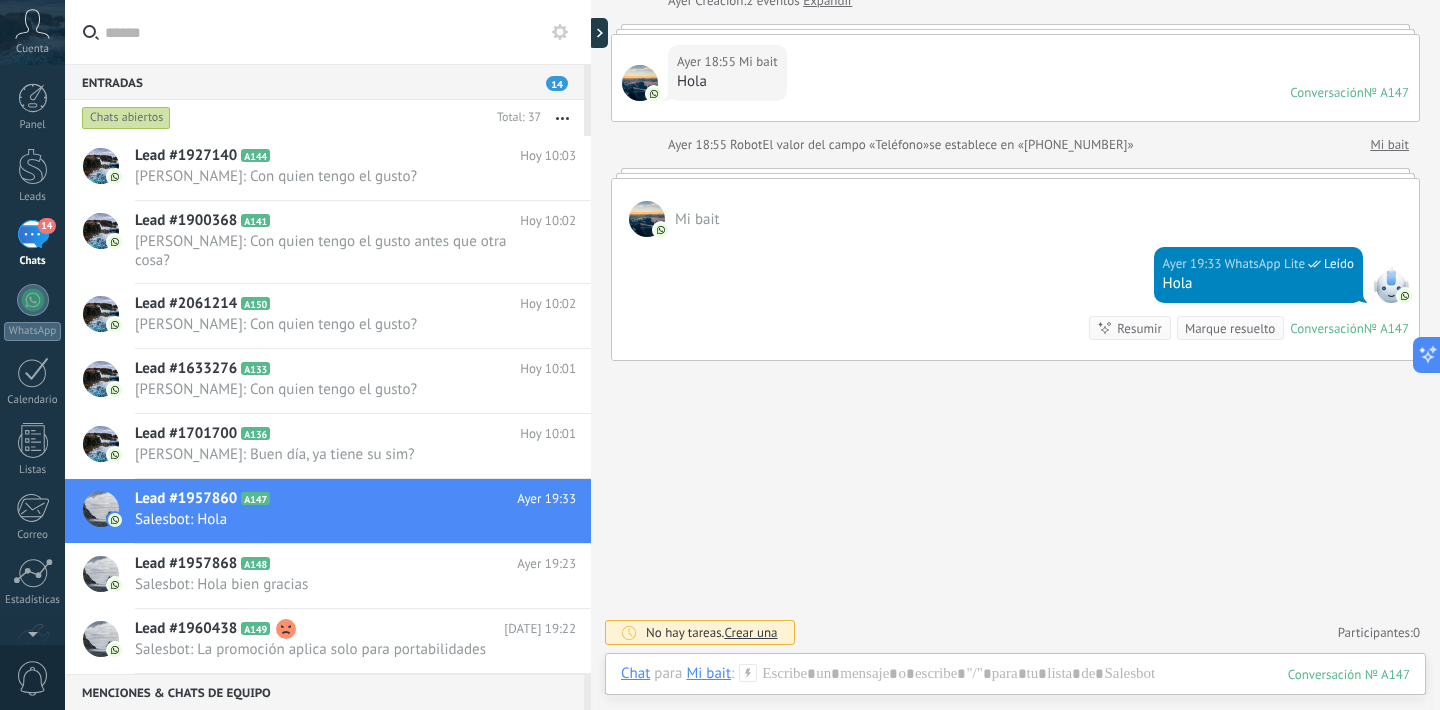 scroll, scrollTop: 0, scrollLeft: 0, axis: both 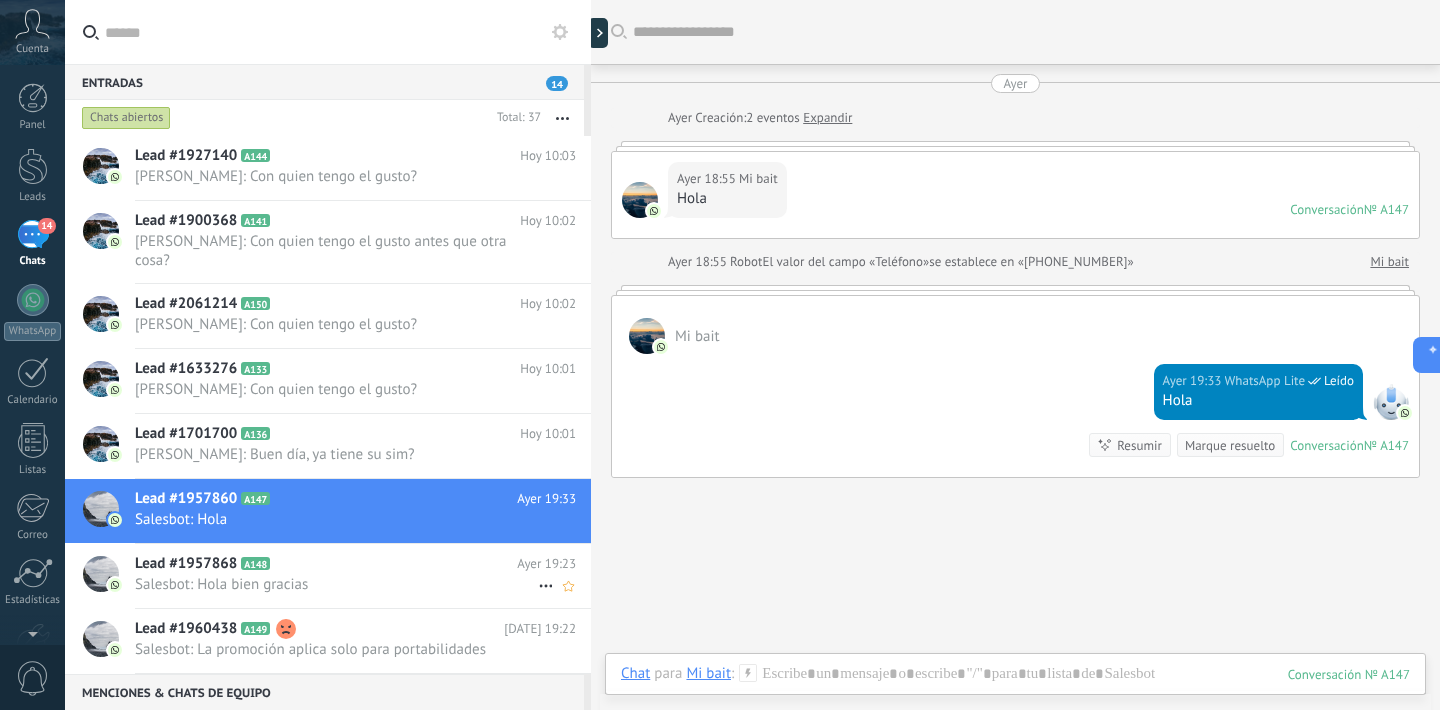 click on "Lead #1957868
A148" at bounding box center (326, 564) 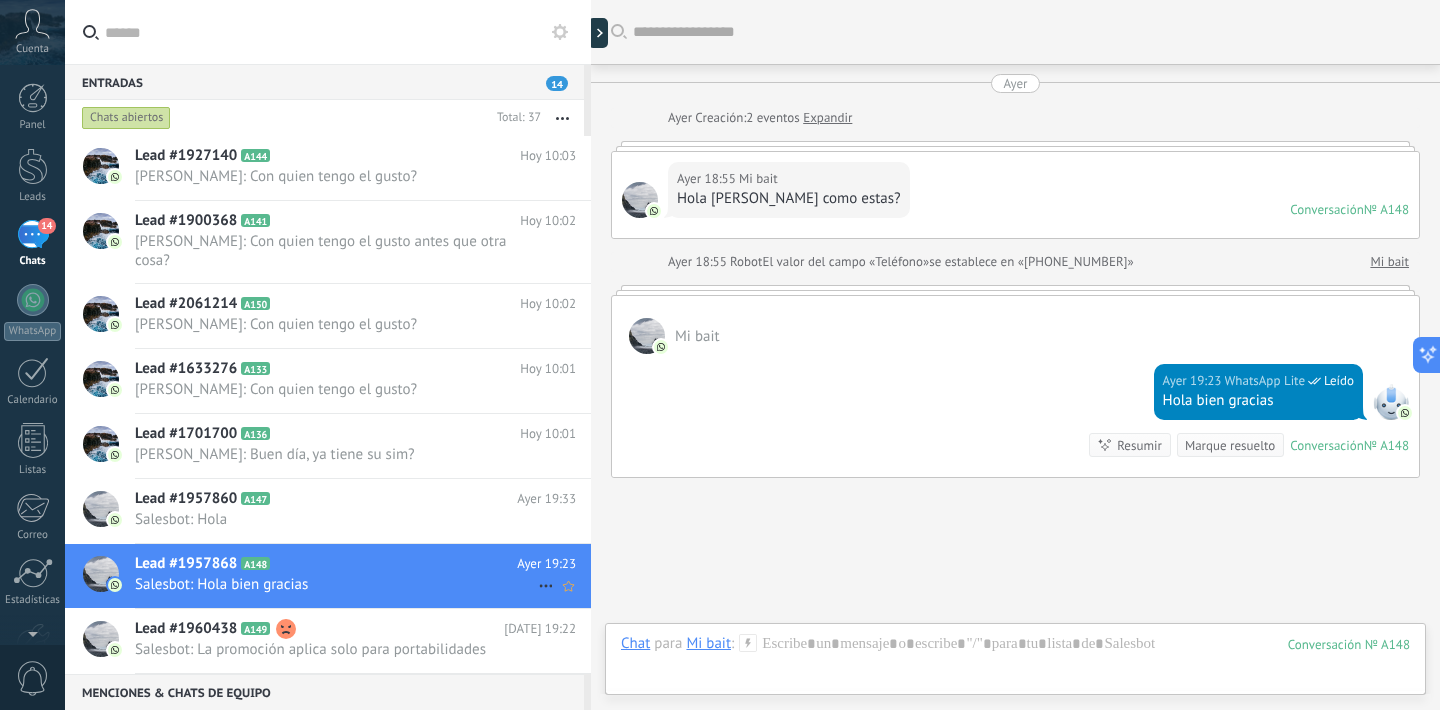 scroll, scrollTop: 118, scrollLeft: 0, axis: vertical 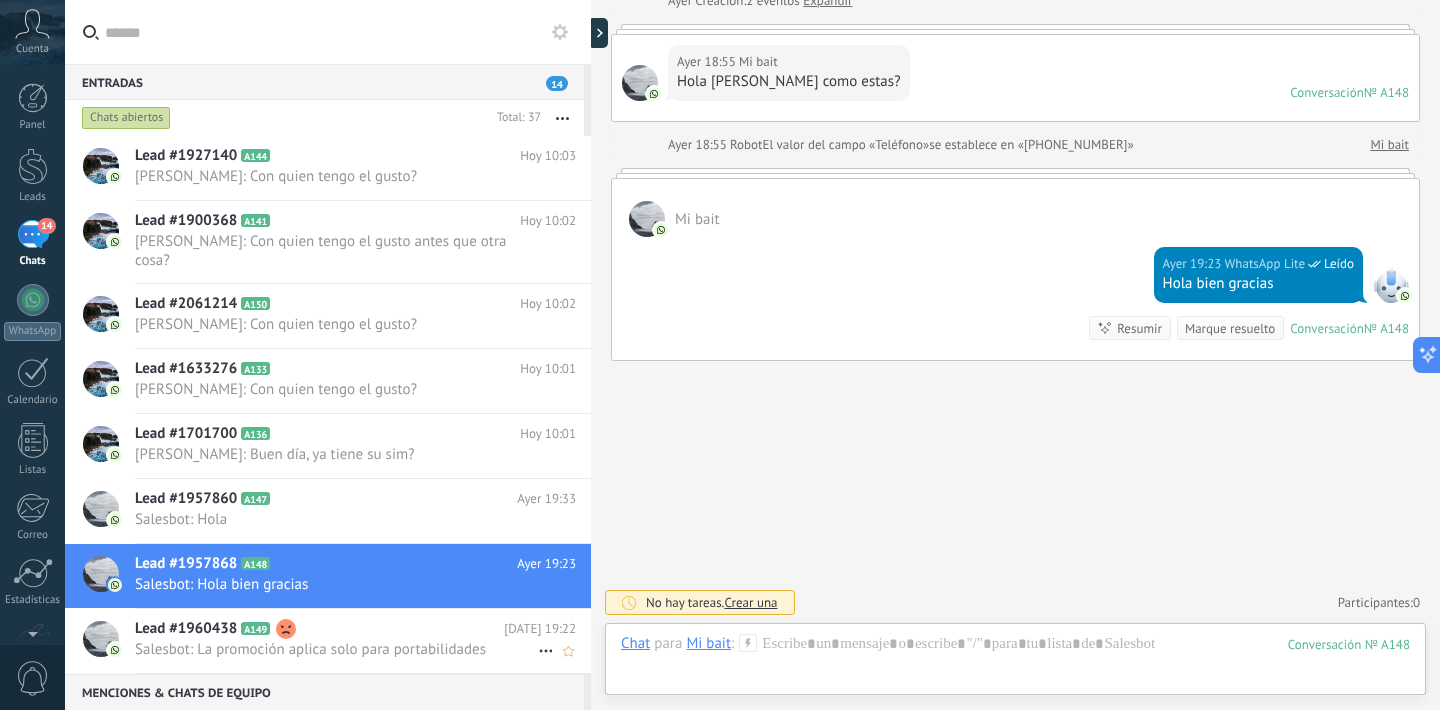 click on "Salesbot: La promoción aplica solo para portabilidades" at bounding box center (336, 649) 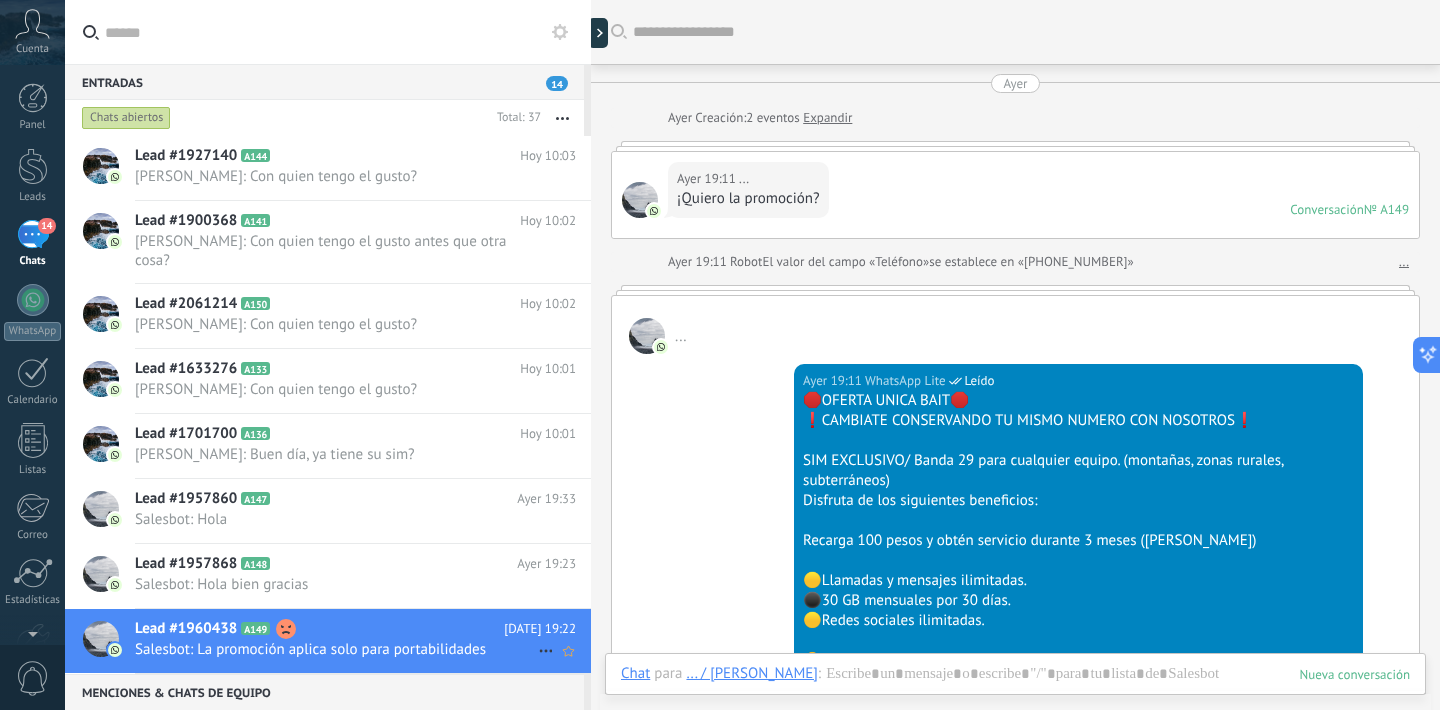 scroll, scrollTop: 538, scrollLeft: 0, axis: vertical 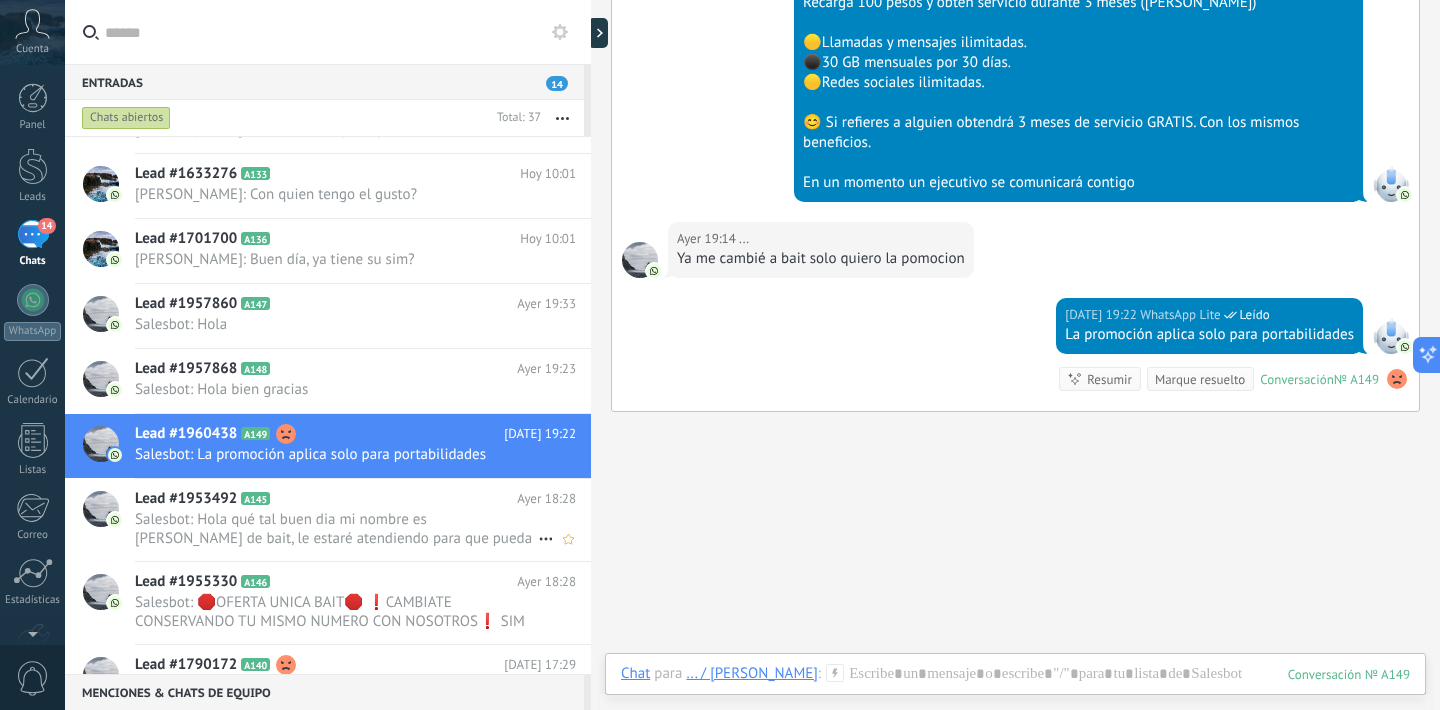 click on "Salesbot: Hola qué tal buen dia mi nombre es Diana Ordaz de bait, le estaré atendiendo para que pueda adquirir nuestras ..." at bounding box center (336, 529) 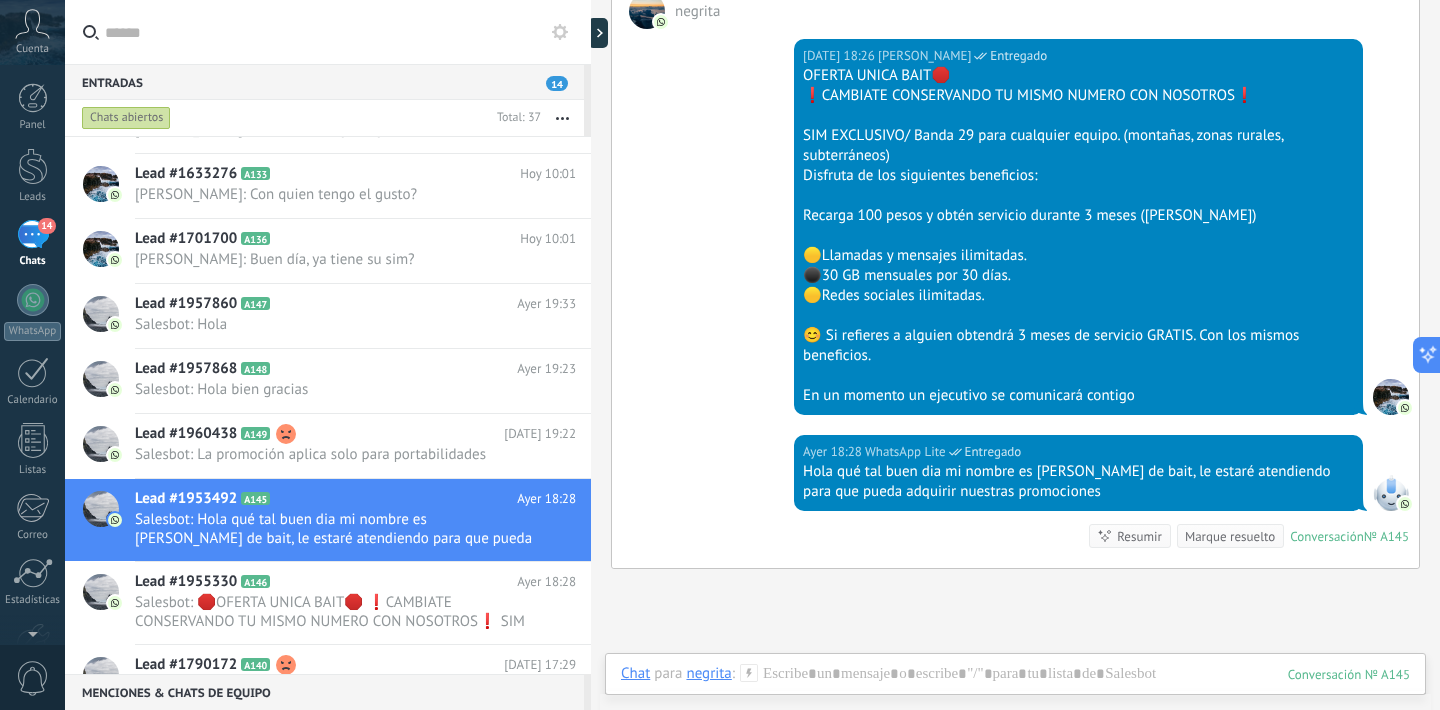scroll, scrollTop: 535, scrollLeft: 0, axis: vertical 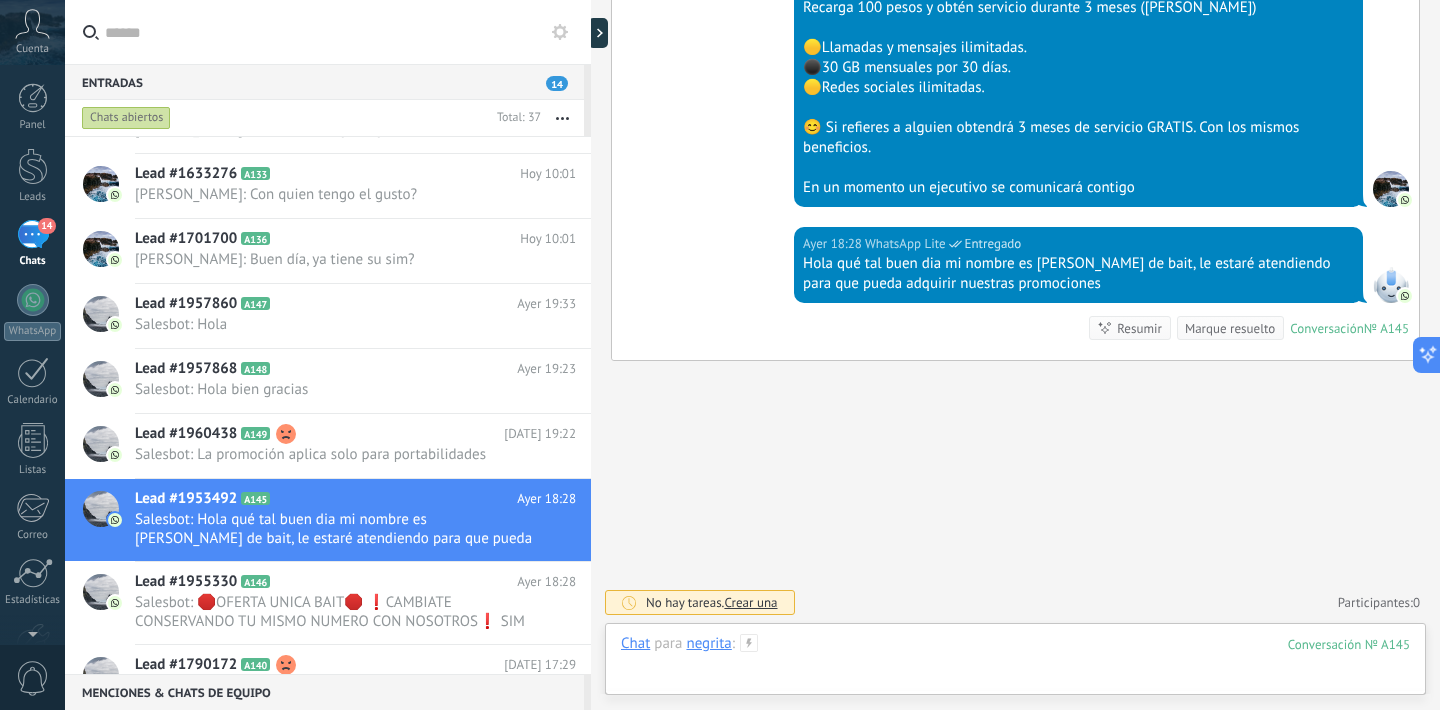 click at bounding box center [1015, 664] 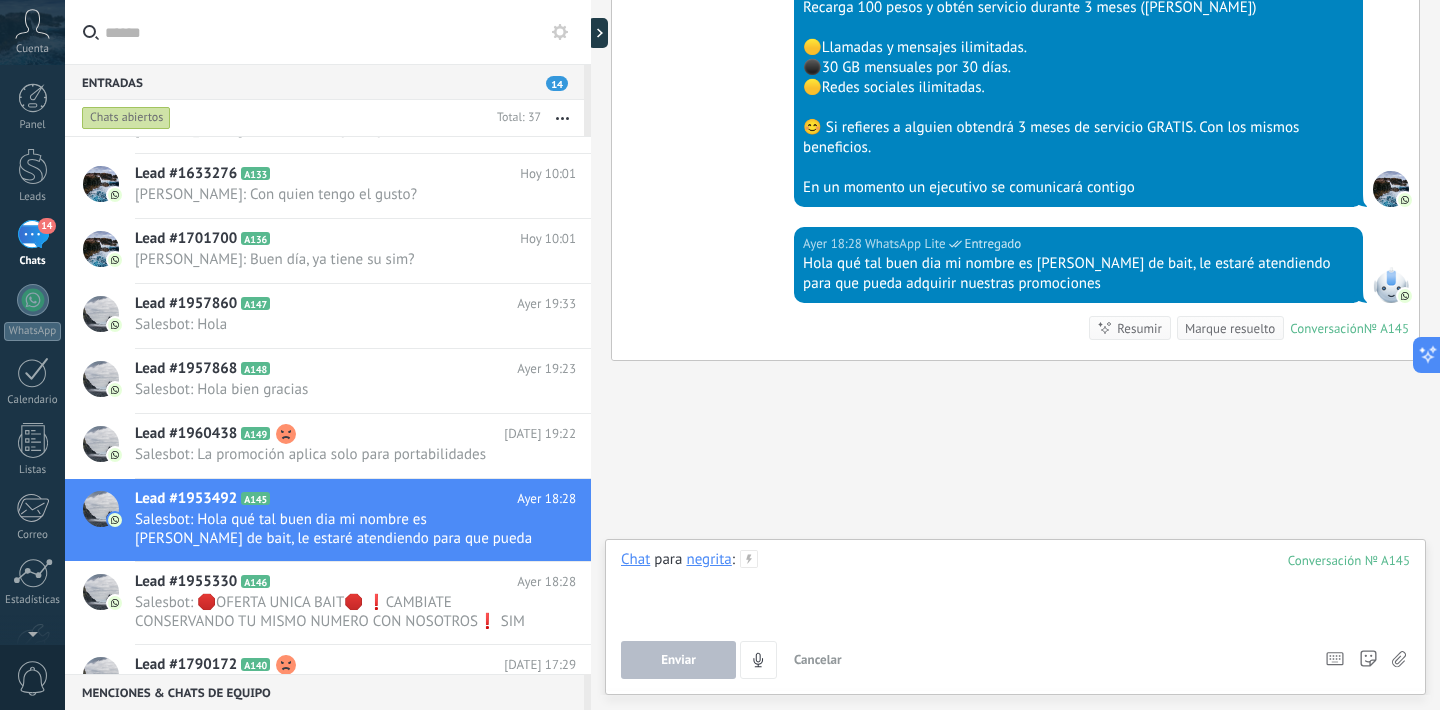 type 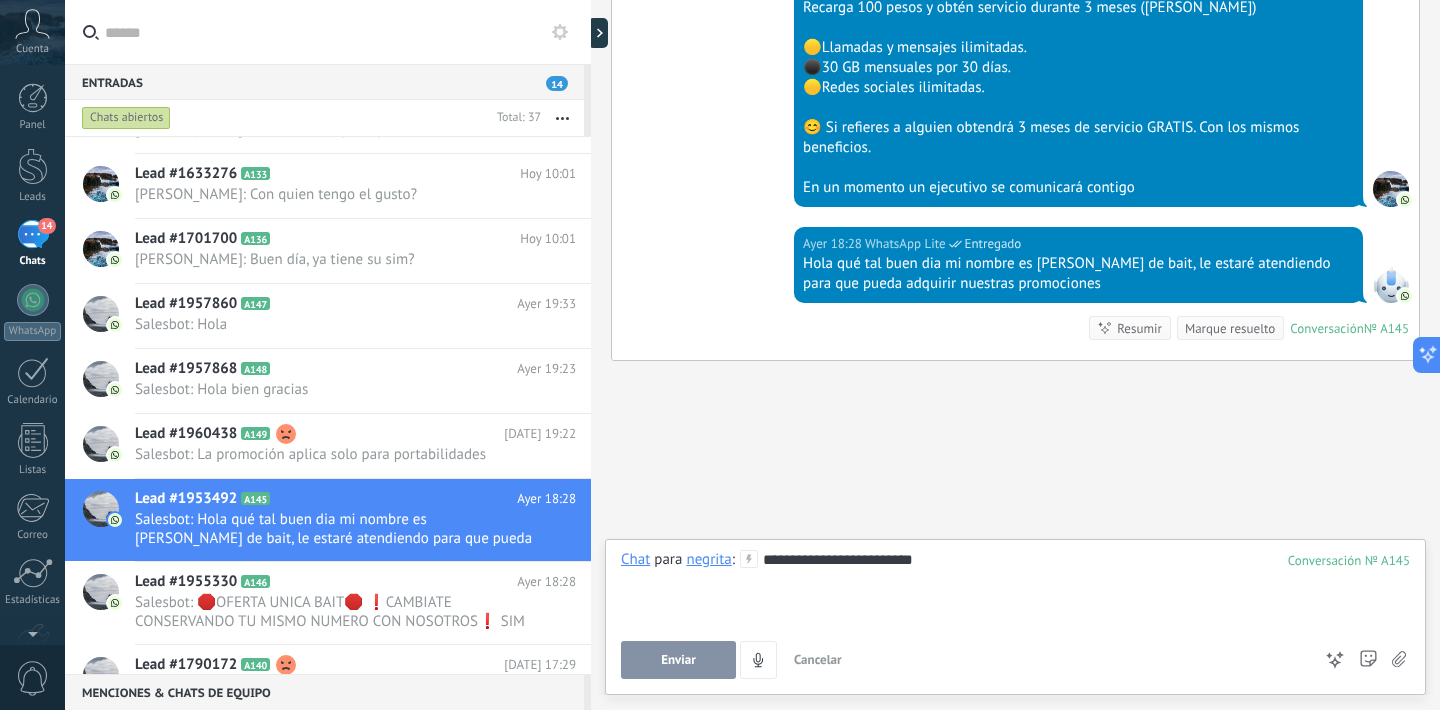 click on "Enviar" at bounding box center [678, 660] 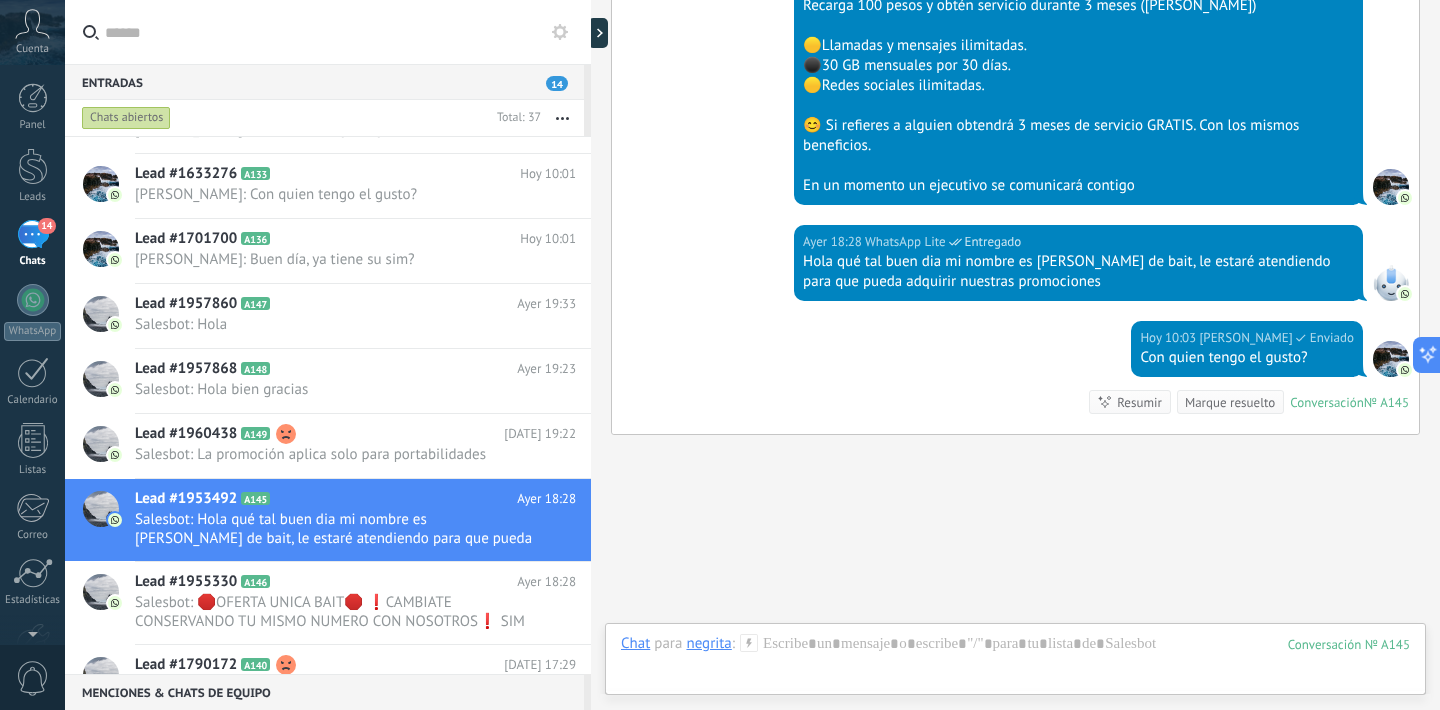 scroll, scrollTop: 611, scrollLeft: 0, axis: vertical 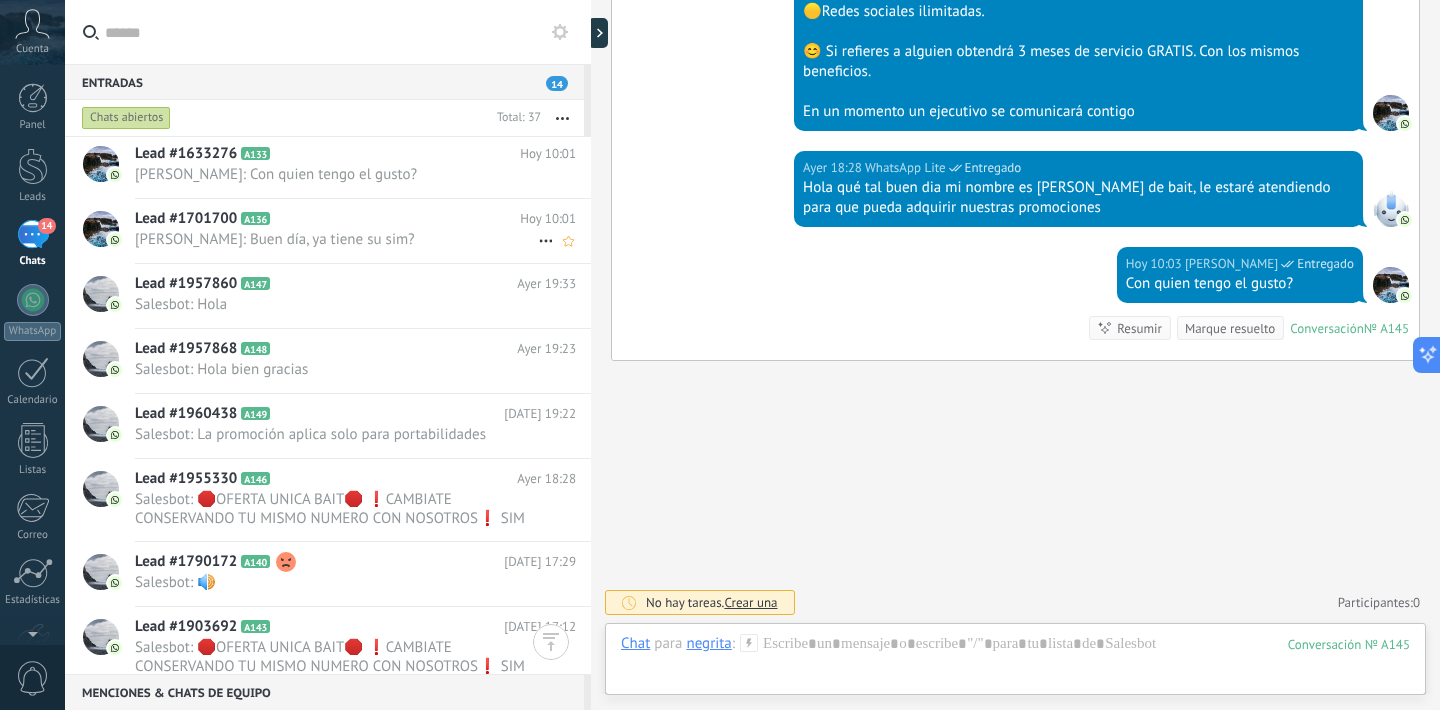 click on "Salesbot: 🛑OFERTA UNICA BAIT🛑
❗️CAMBIATE CONSERVANDO TU MISMO NUMERO CON NOSOTROS❗️
SIM EXCLUSIVO/ Banda 29 para cualqu..." at bounding box center [336, 509] 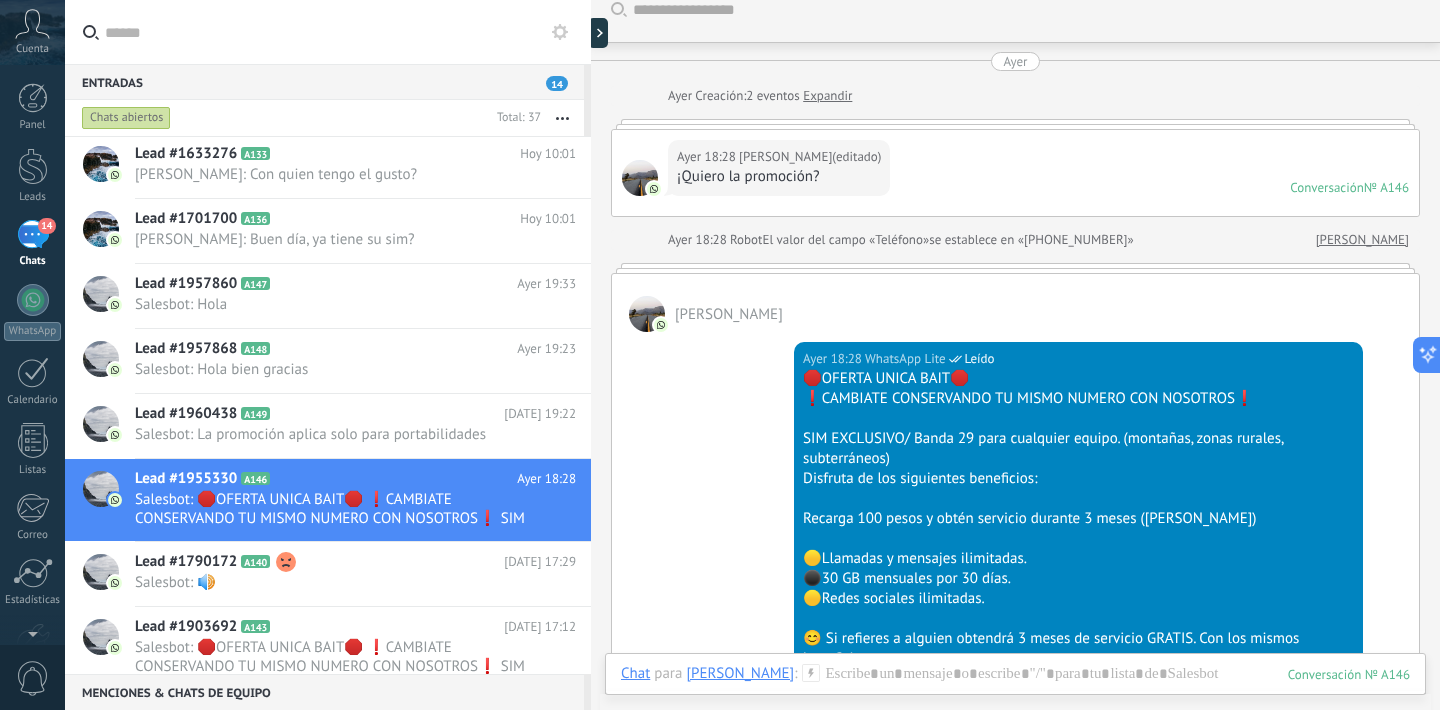 scroll, scrollTop: 439, scrollLeft: 0, axis: vertical 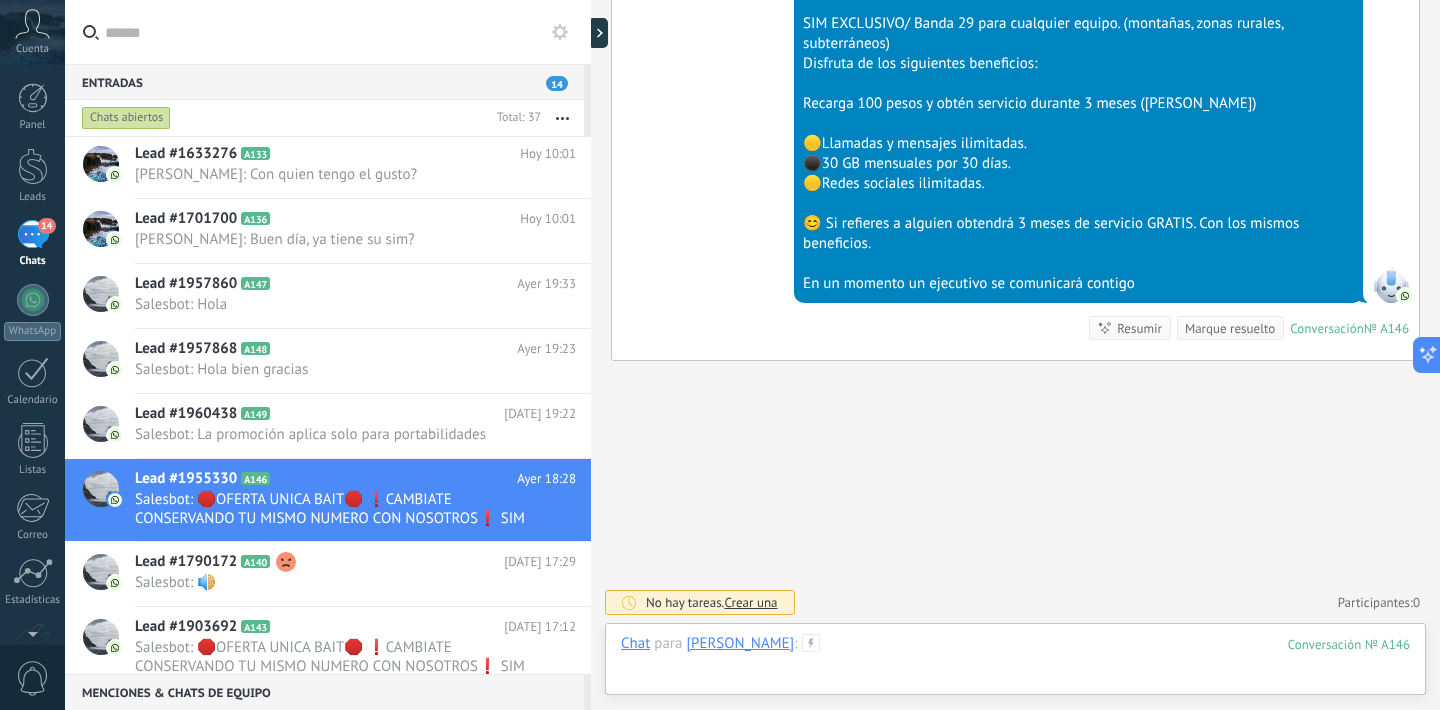 click at bounding box center [1015, 664] 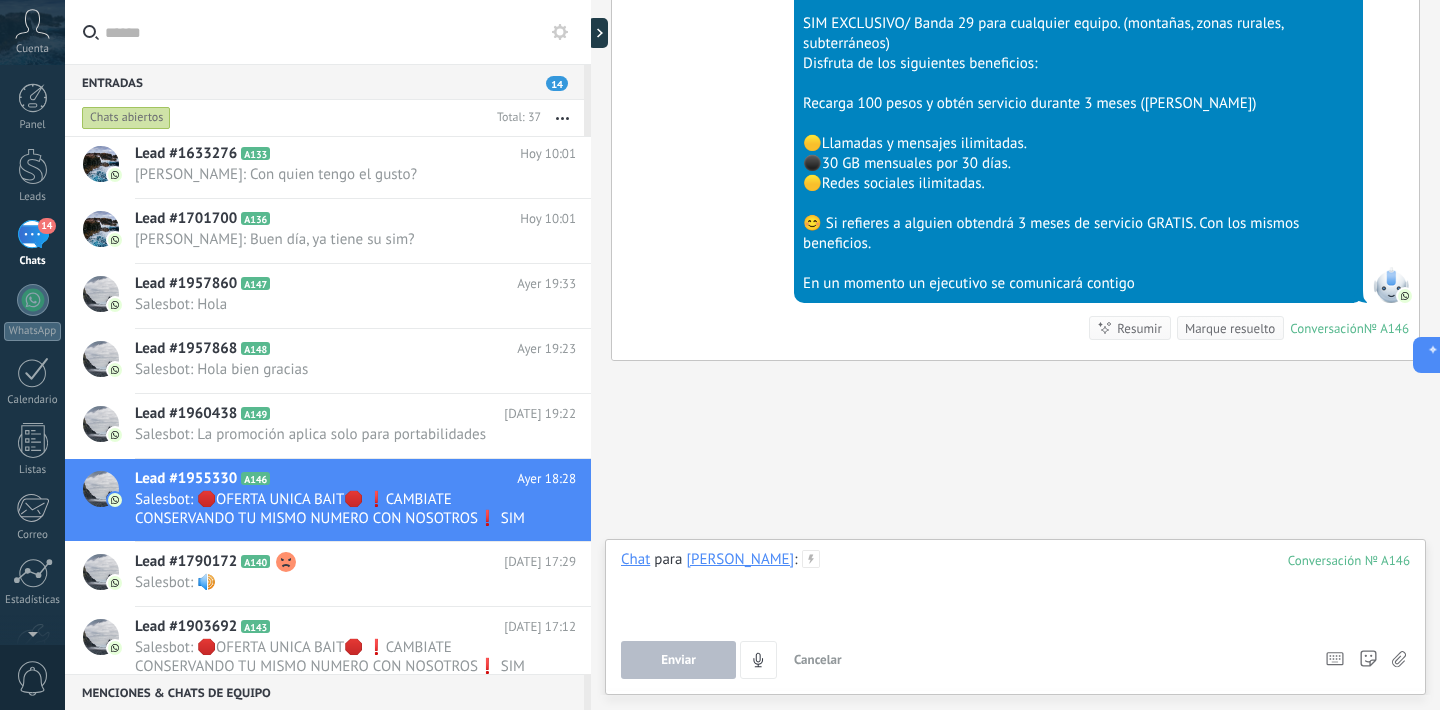 type 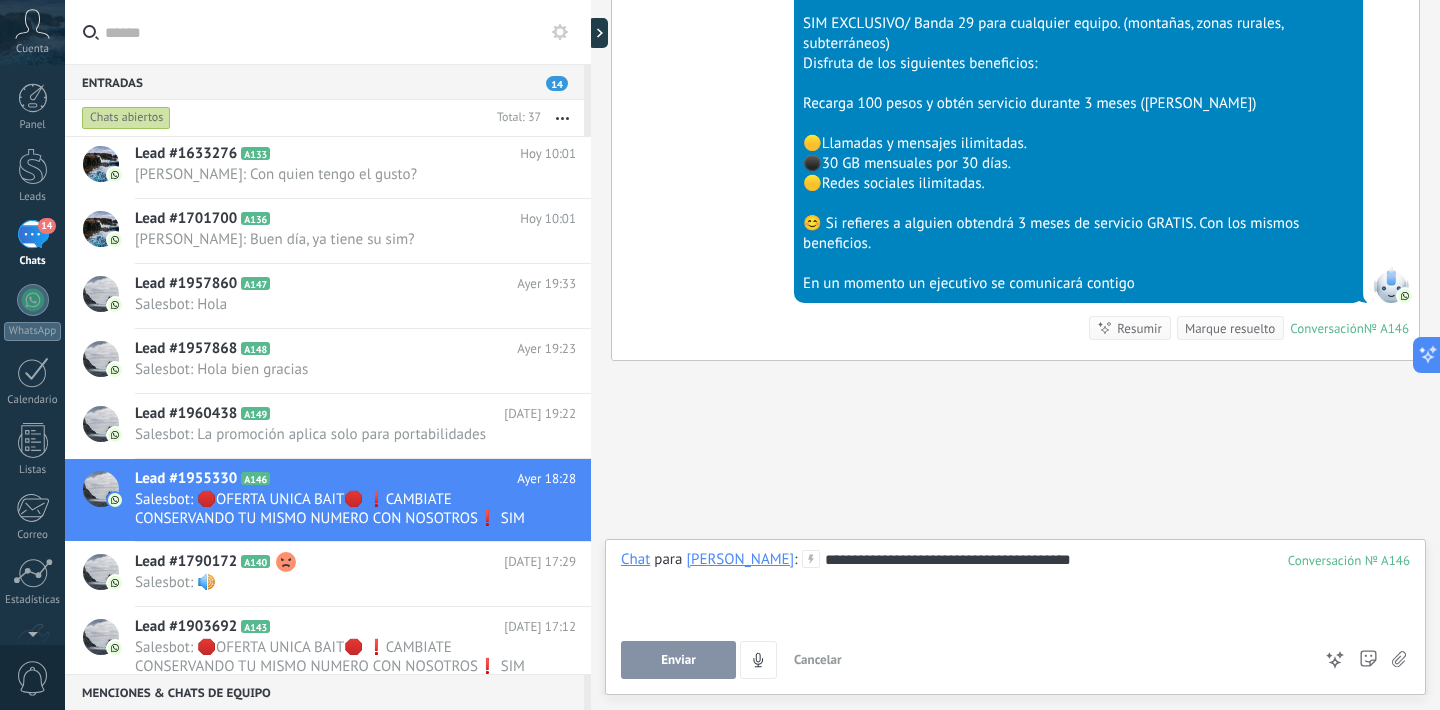 click on "Enviar" at bounding box center [678, 660] 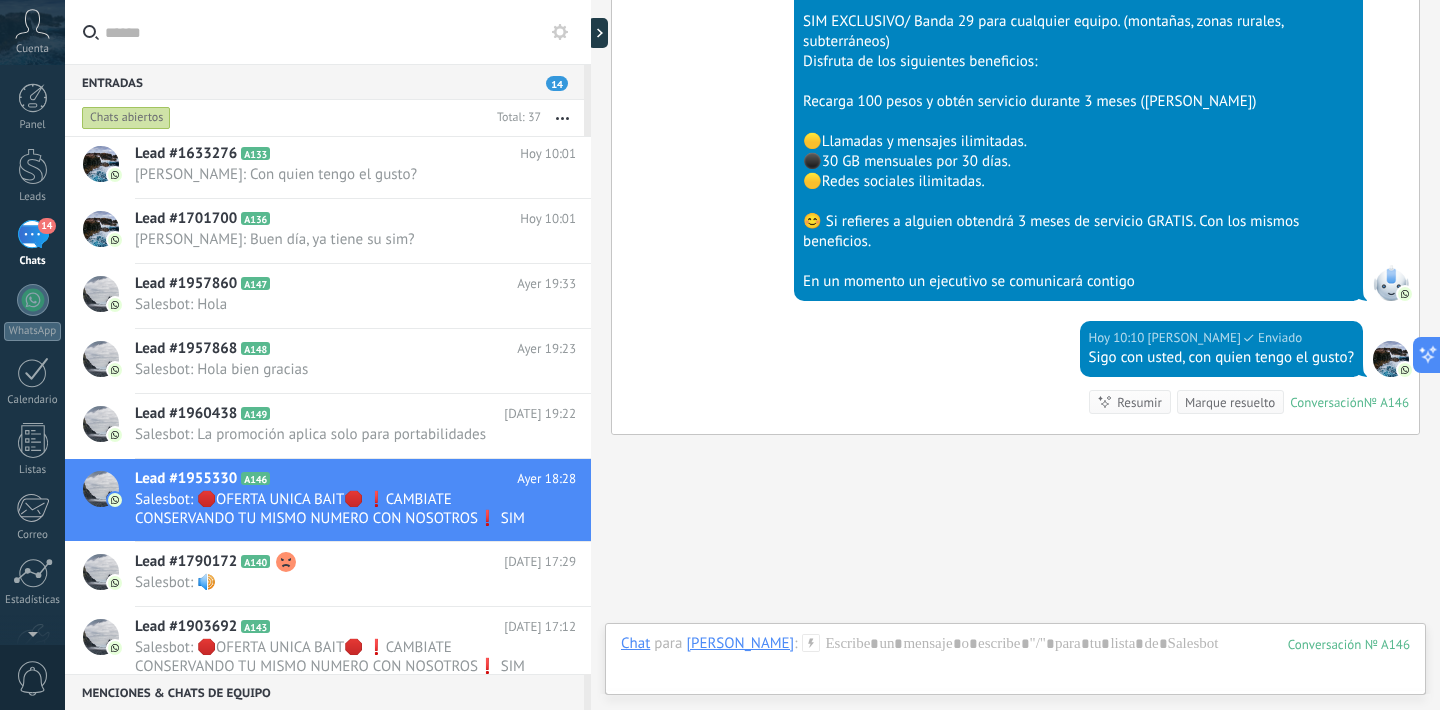scroll, scrollTop: 515, scrollLeft: 0, axis: vertical 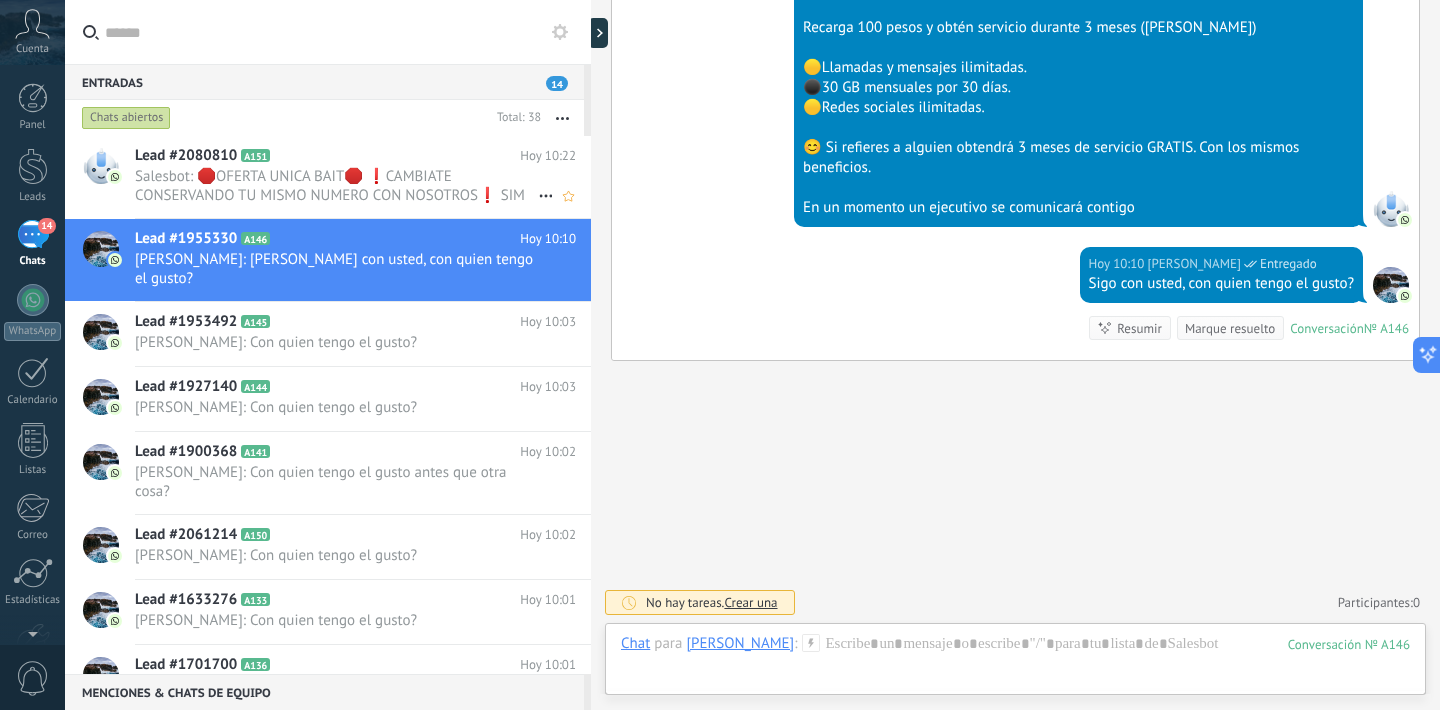 click on "Salesbot: 🛑OFERTA UNICA BAIT🛑
❗️CAMBIATE CONSERVANDO TU MISMO NUMERO CON NOSOTROS❗️
SIM EXCLUSIVO/ Banda 29 para cualqu..." at bounding box center [336, 186] 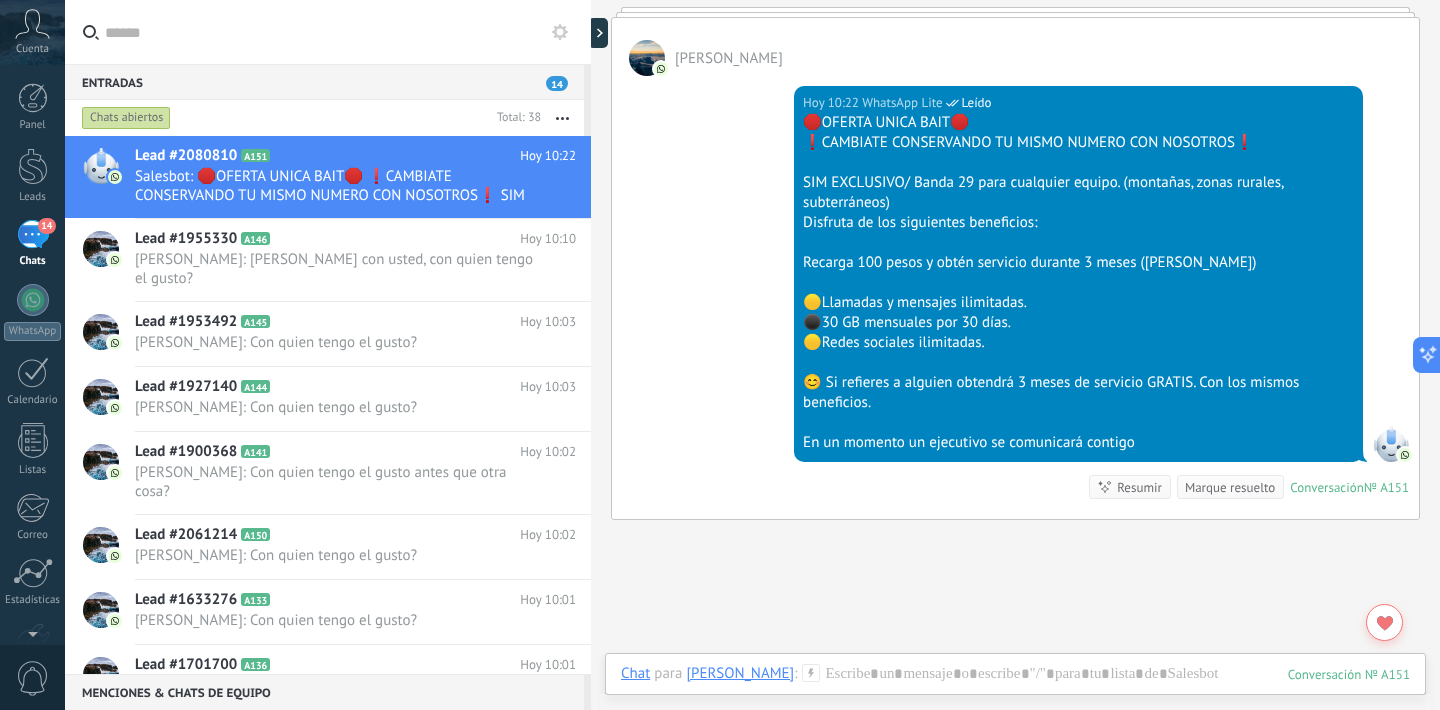 scroll, scrollTop: 439, scrollLeft: 0, axis: vertical 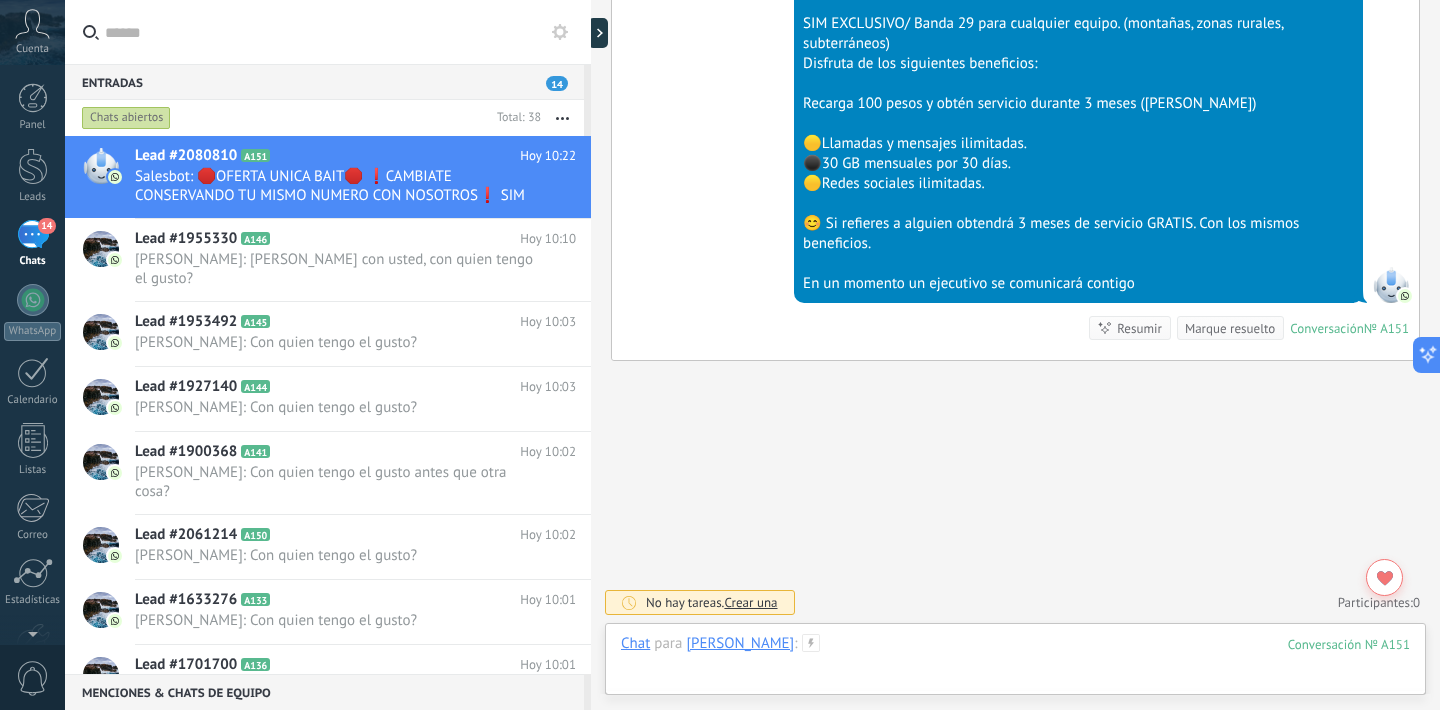 click at bounding box center (1015, 664) 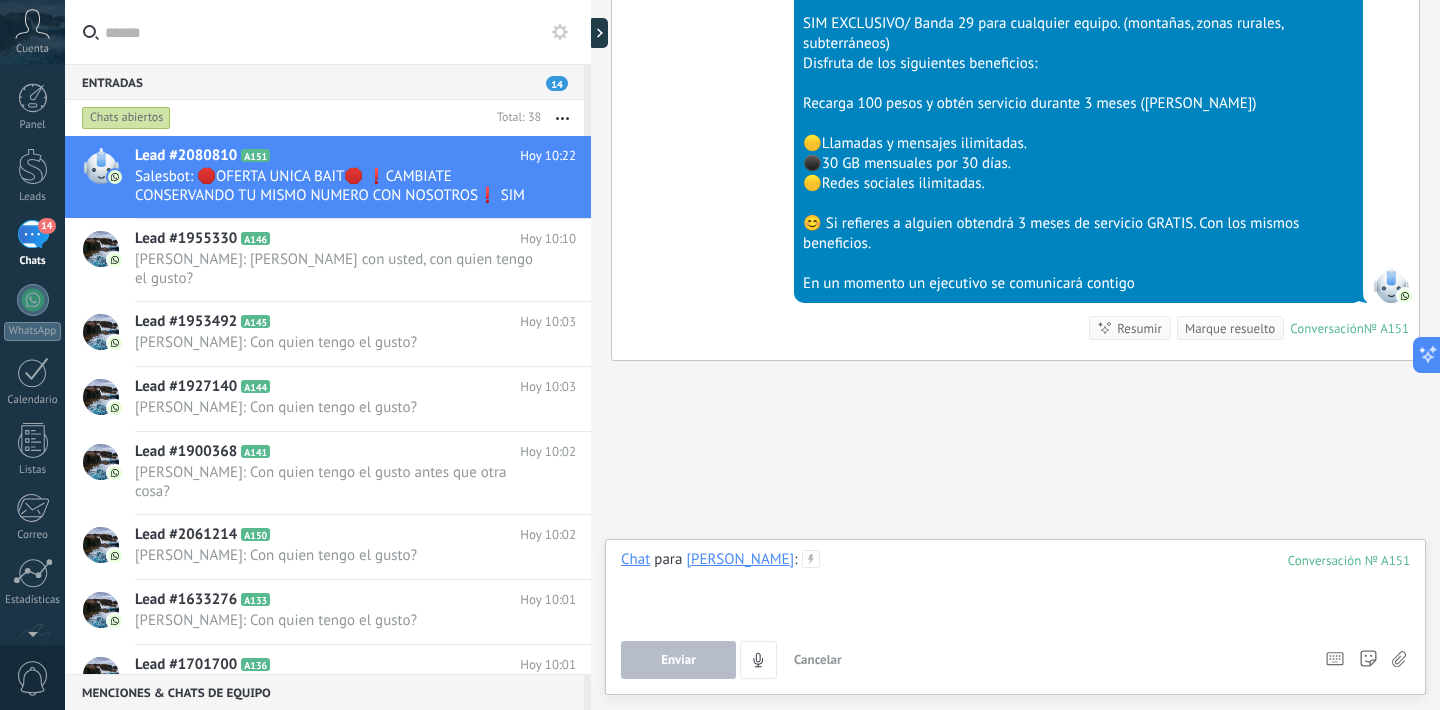 type 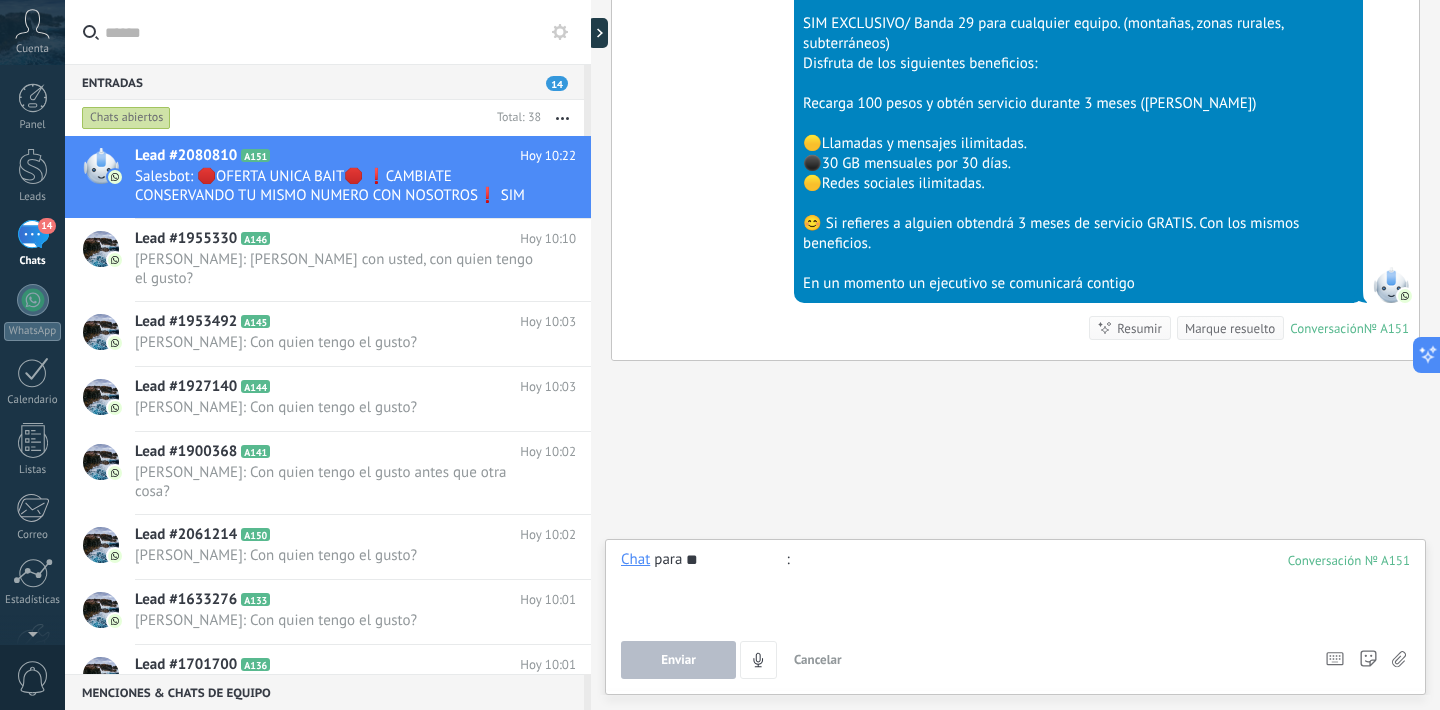 type on "*" 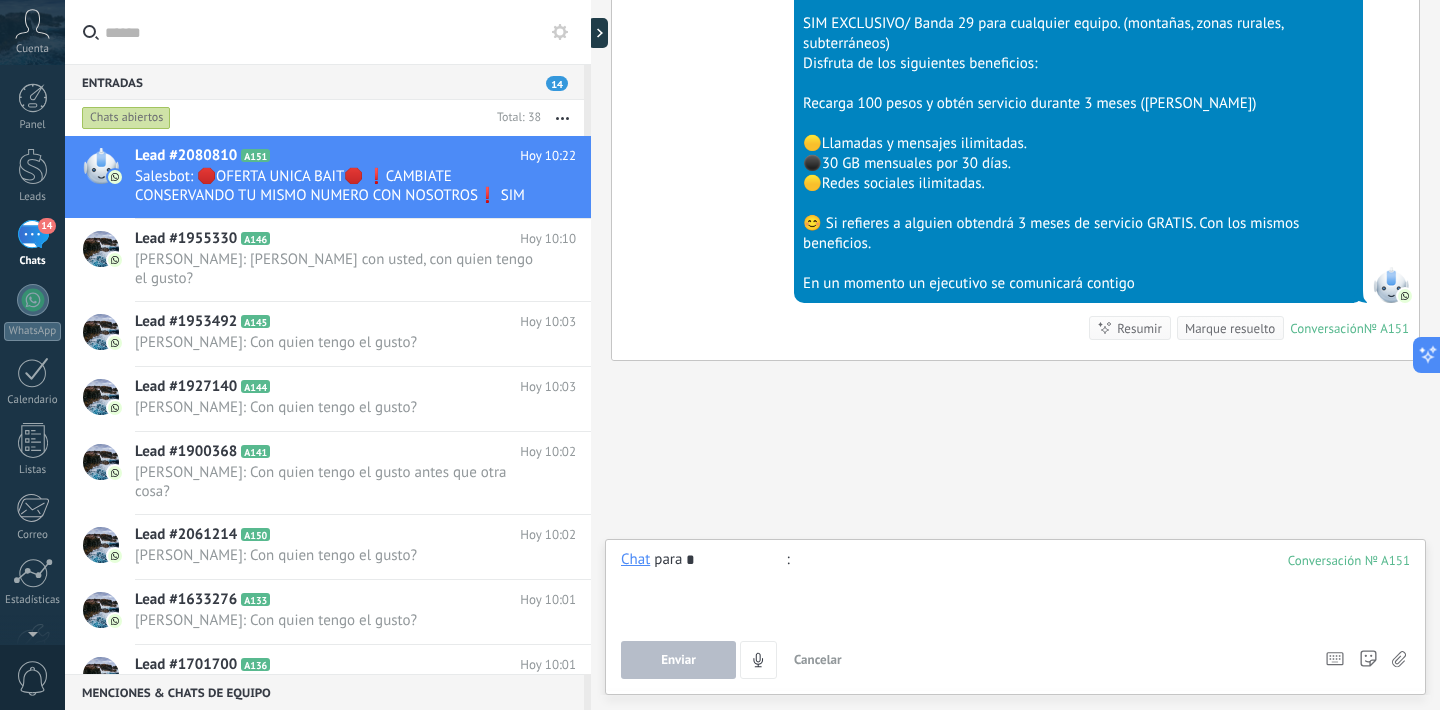 type 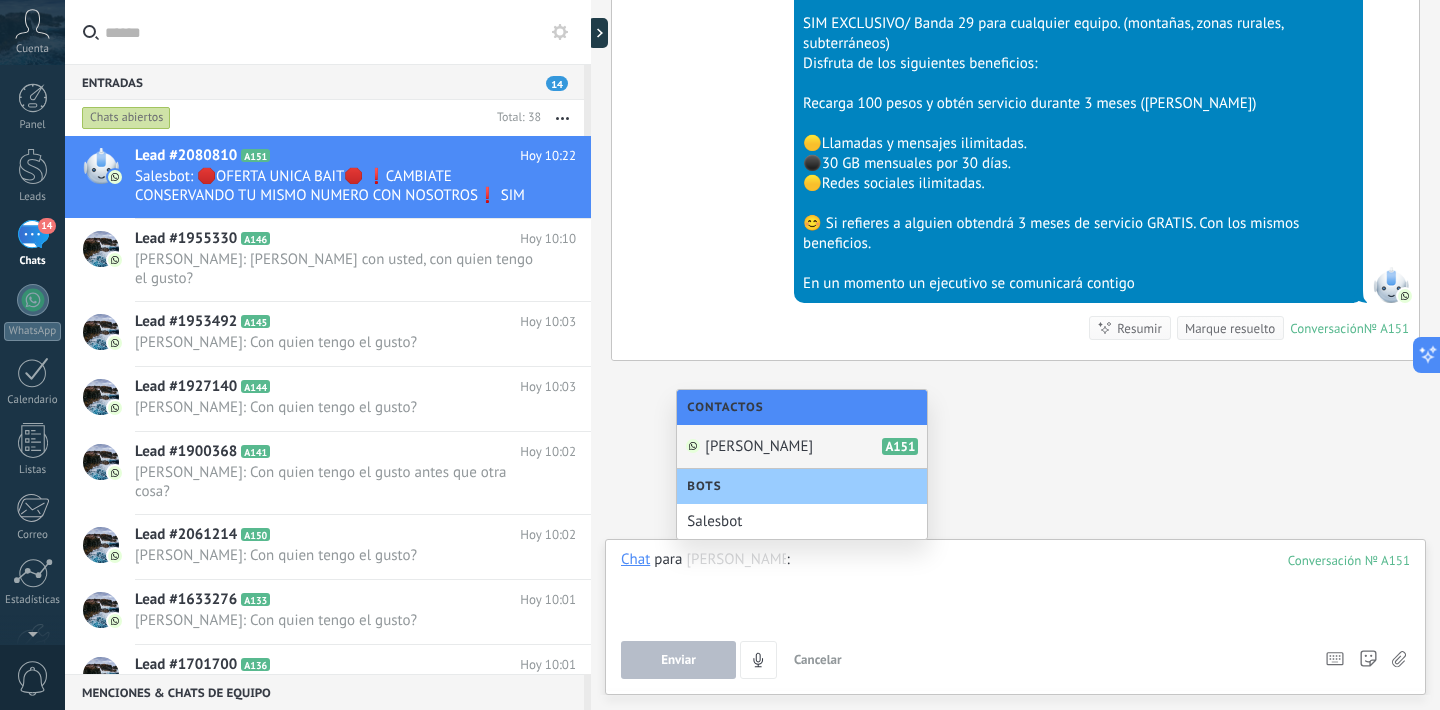 scroll, scrollTop: 478, scrollLeft: 0, axis: vertical 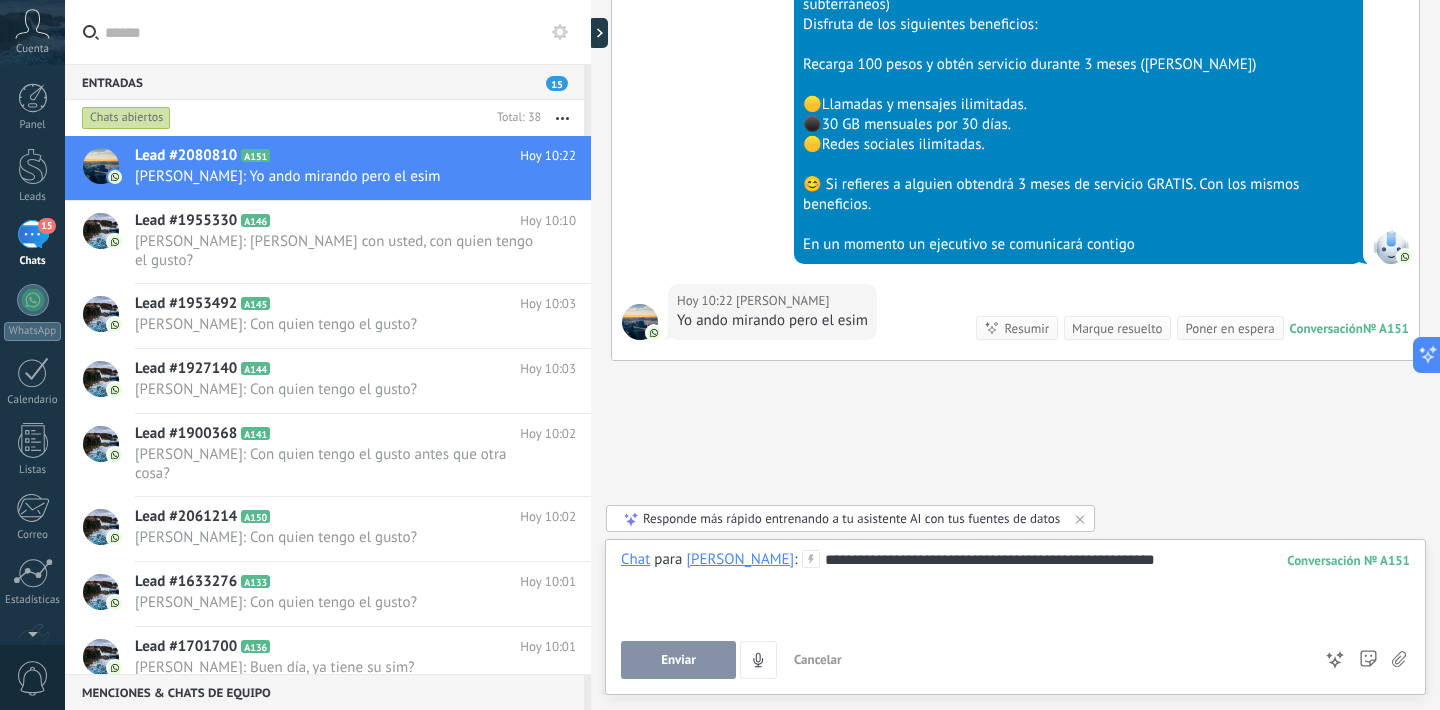 click on "**********" at bounding box center (1015, 588) 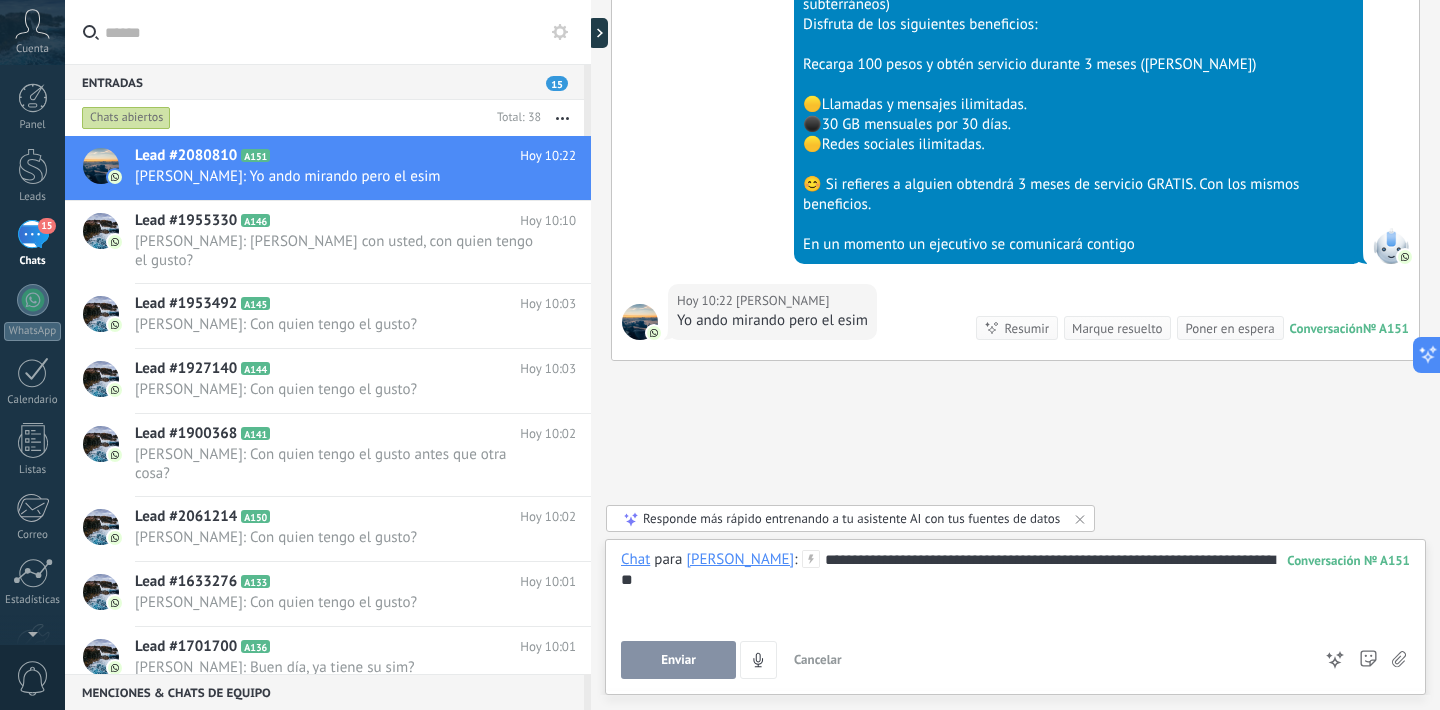 click on "Enviar" at bounding box center (678, 660) 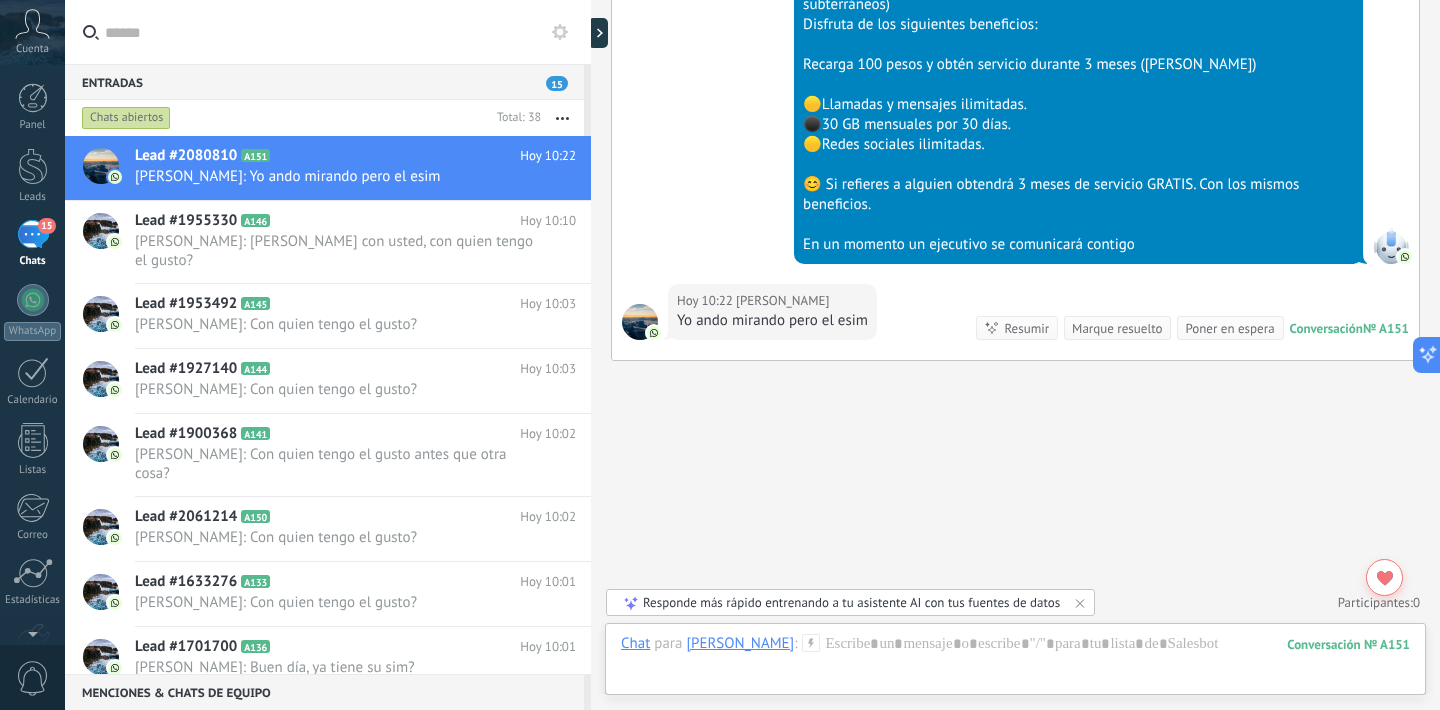 scroll, scrollTop: 591, scrollLeft: 0, axis: vertical 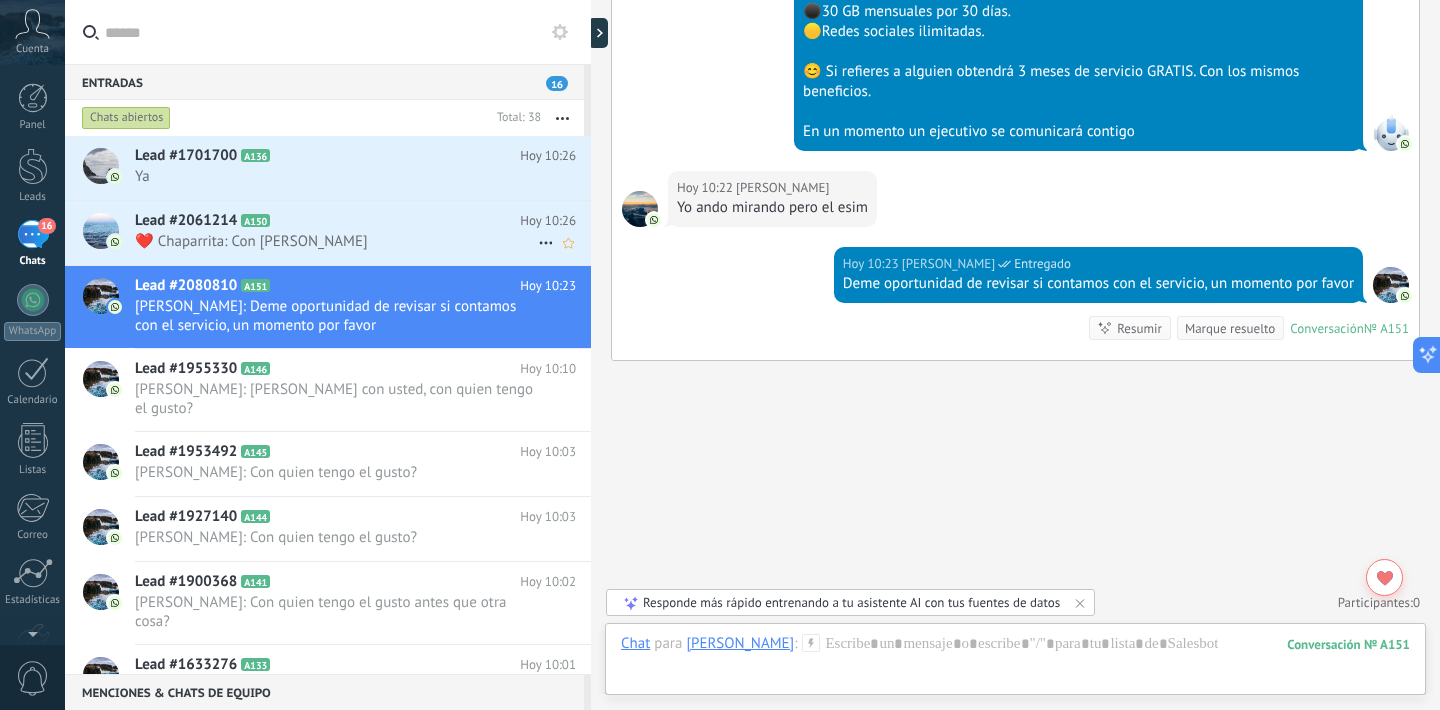 click on "❤️ Chaparrita: Con Juan" at bounding box center (336, 241) 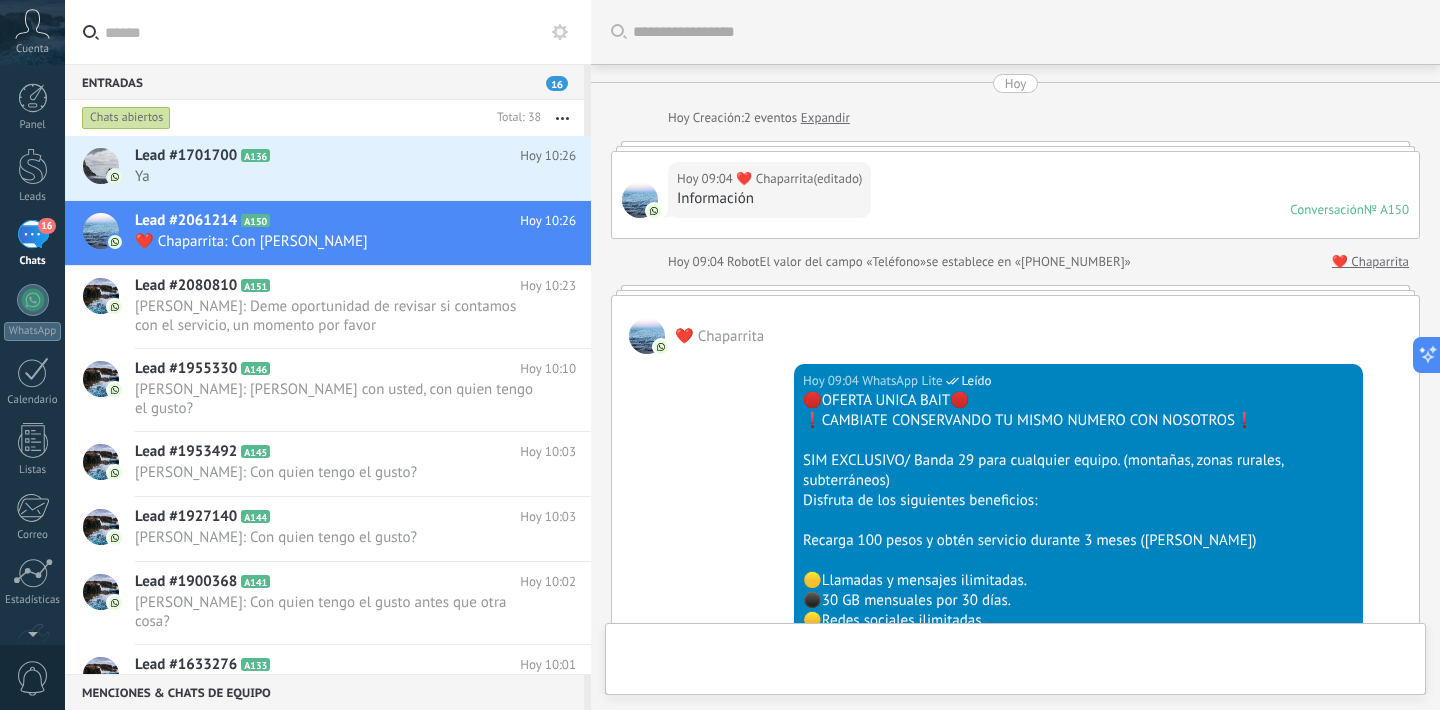 scroll, scrollTop: 553, scrollLeft: 0, axis: vertical 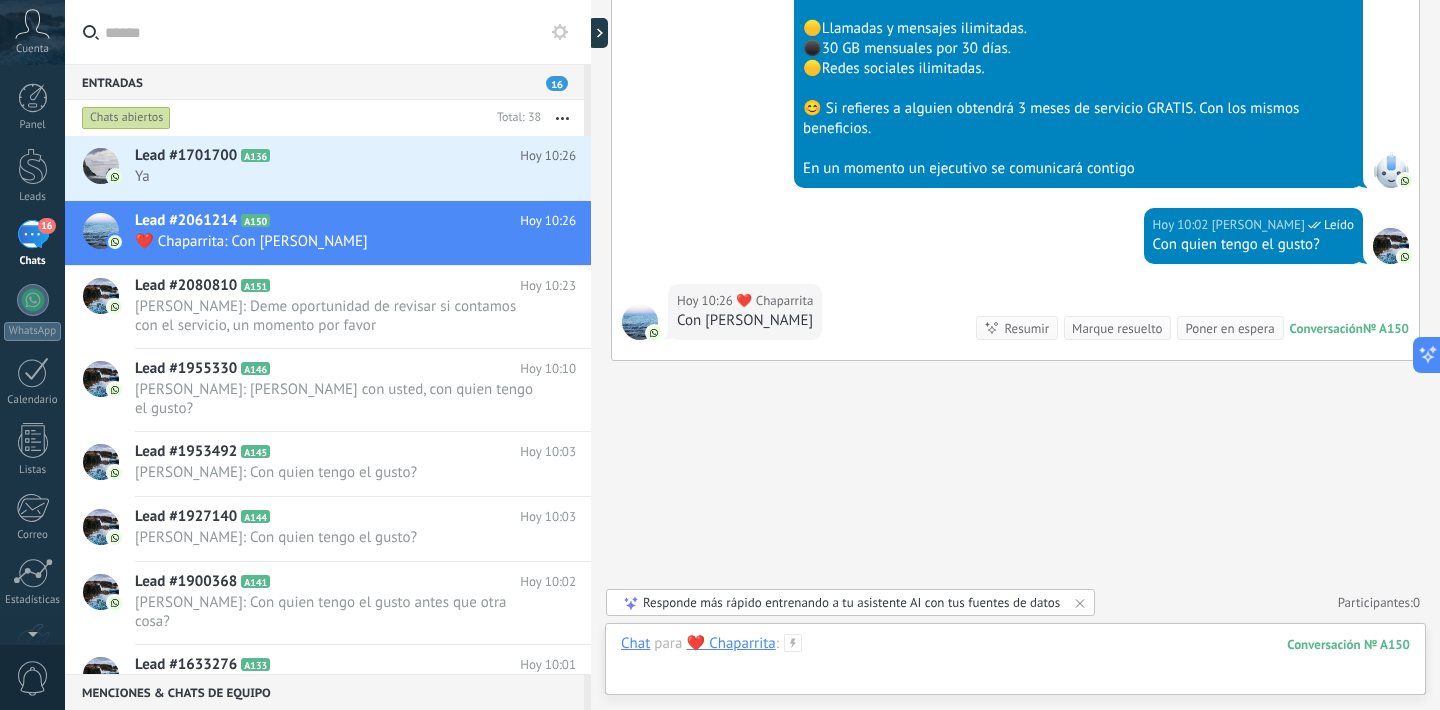 click at bounding box center [1015, 664] 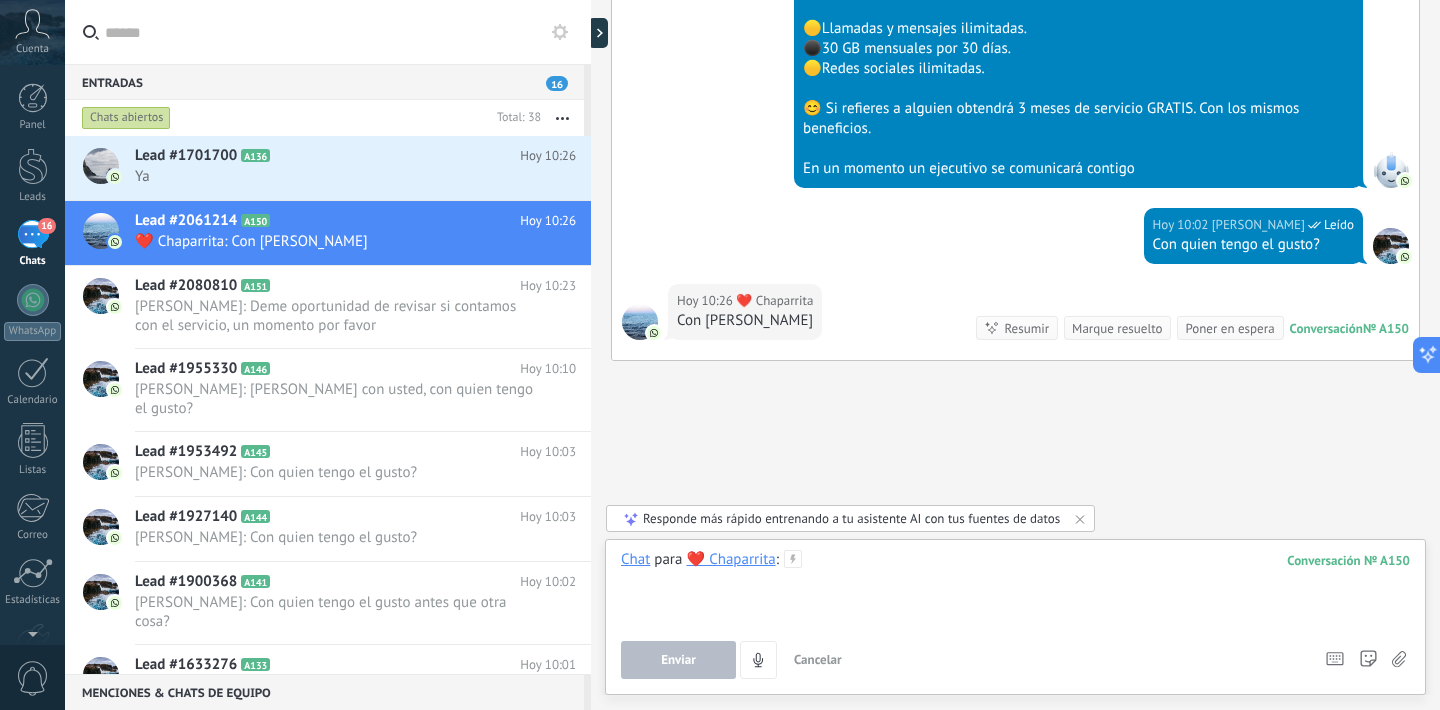 type 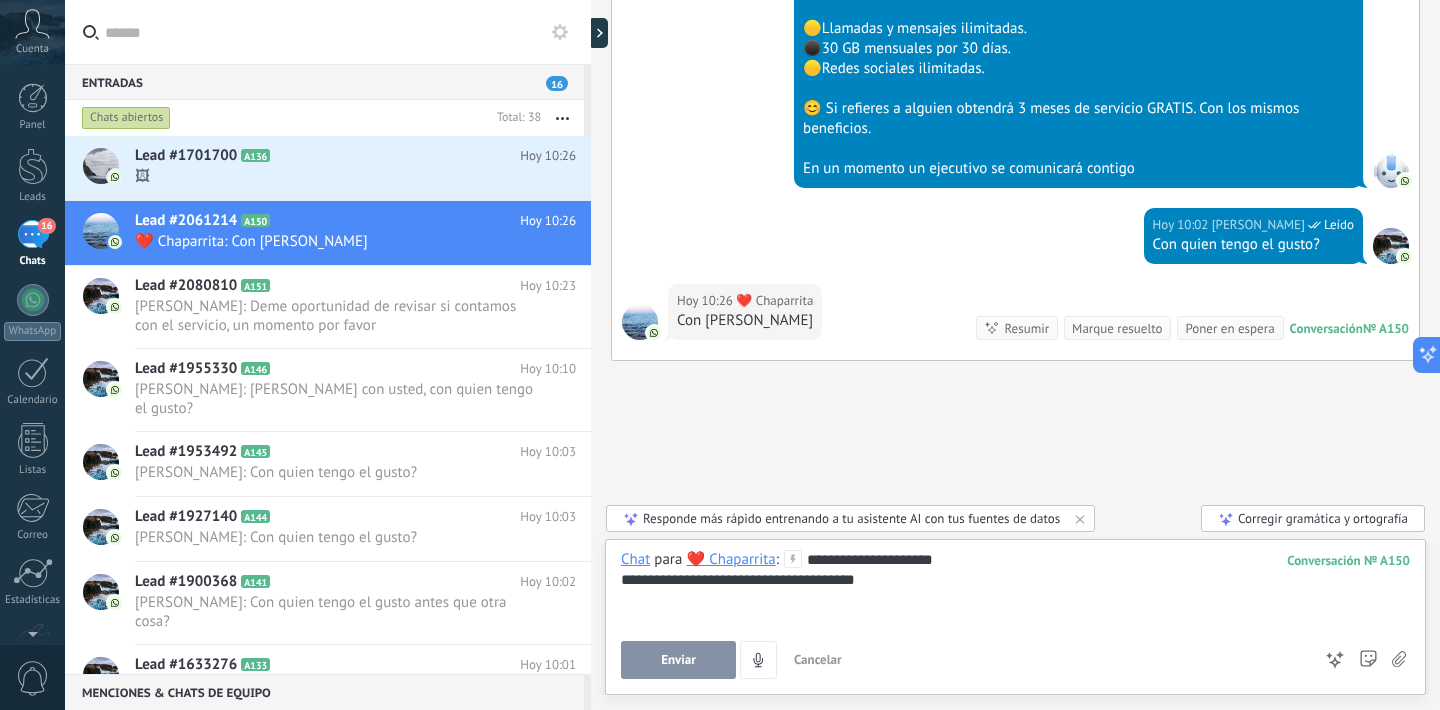 click on "Enviar" at bounding box center (678, 660) 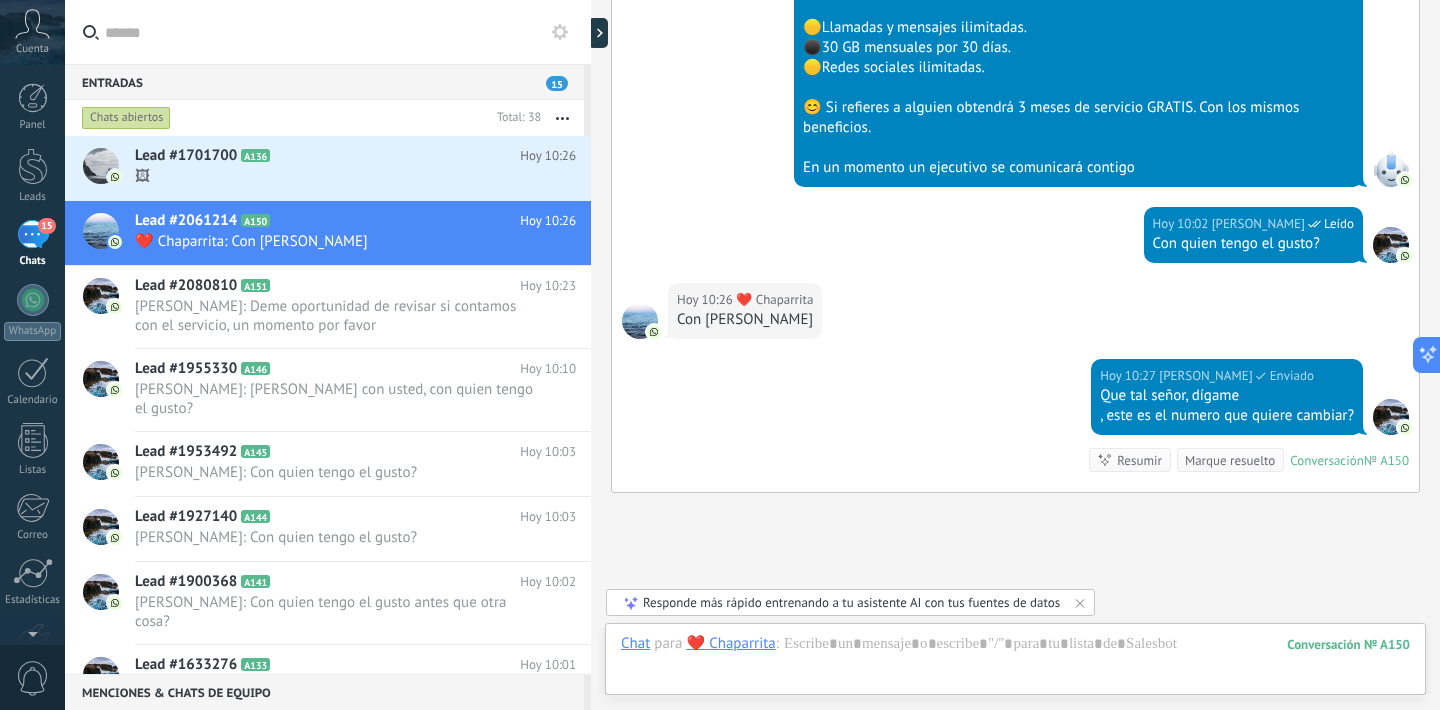 scroll, scrollTop: 687, scrollLeft: 0, axis: vertical 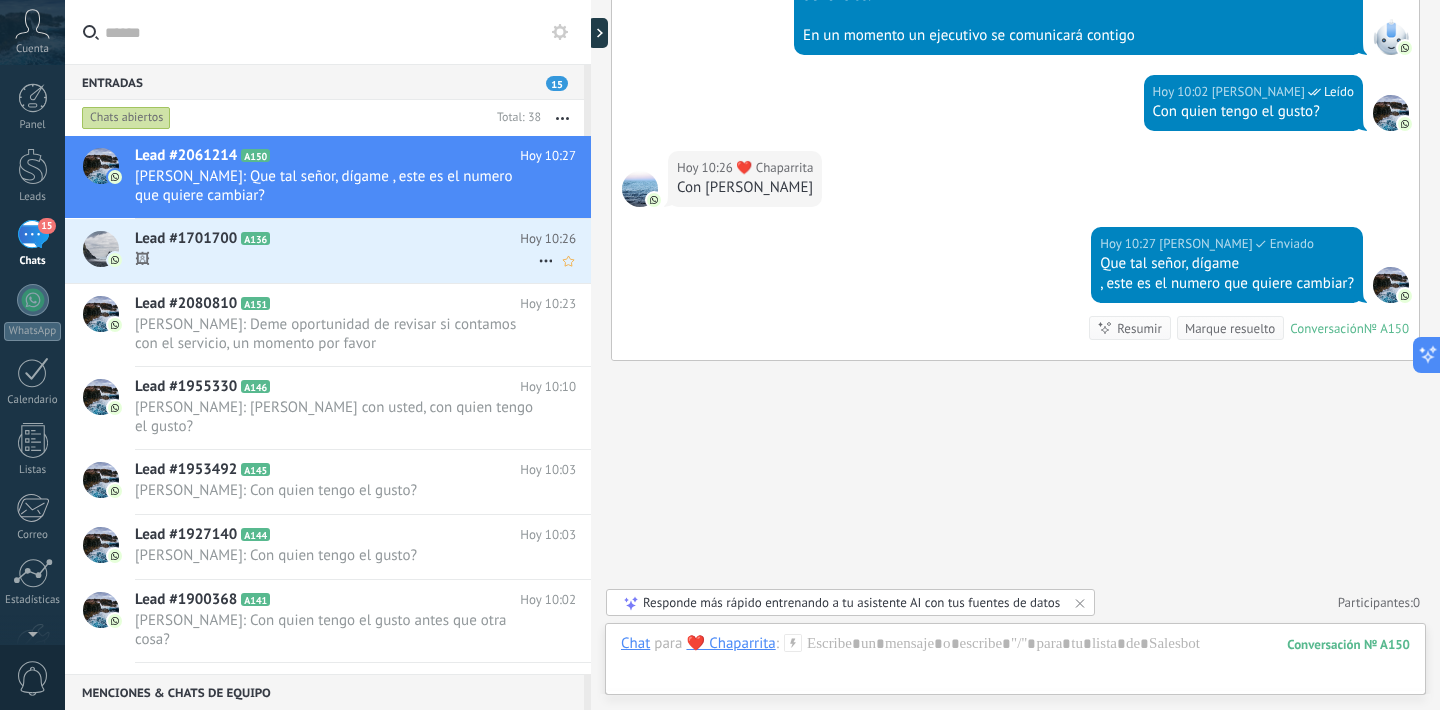 click on "Lead #1701700
A136" at bounding box center (327, 239) 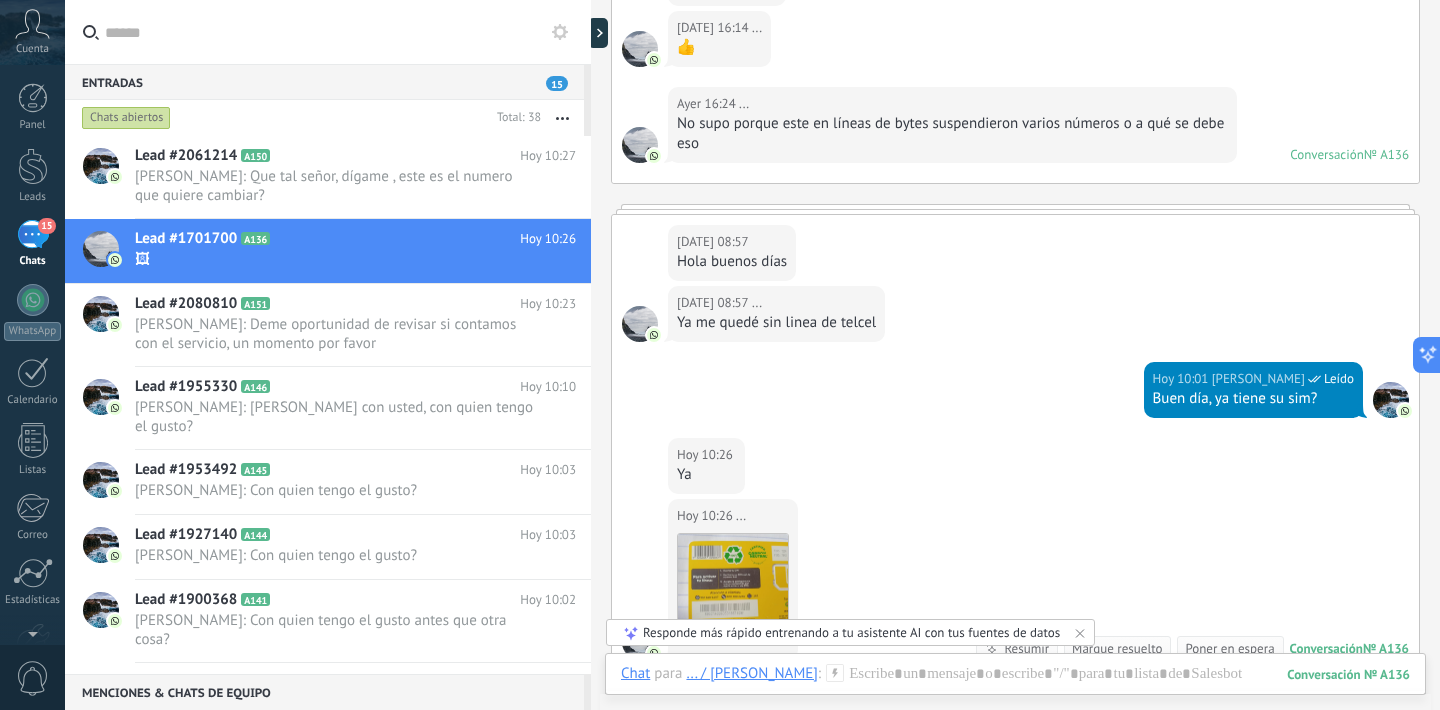 scroll, scrollTop: 1046, scrollLeft: 0, axis: vertical 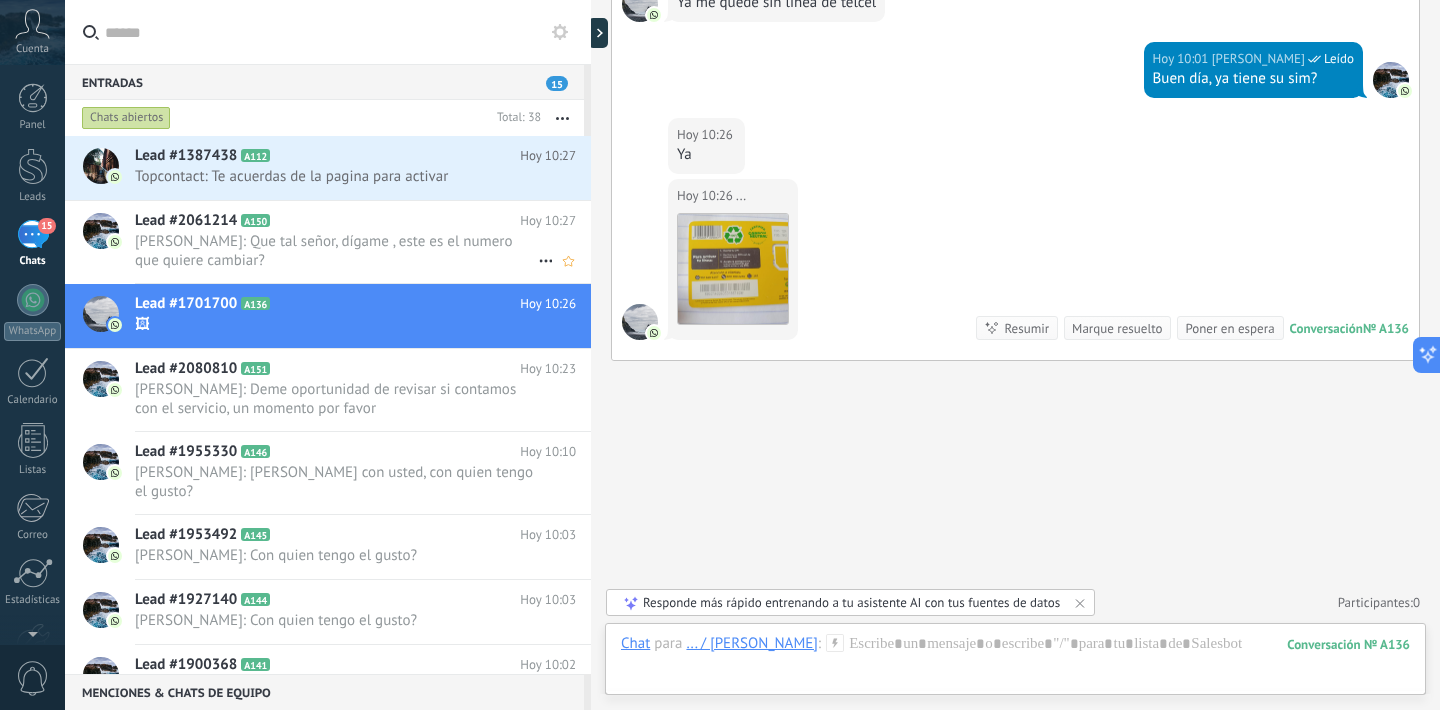 click on "Noe Lara: Que tal señor, dígame
, este es el numero que quiere cambiar?" at bounding box center (336, 251) 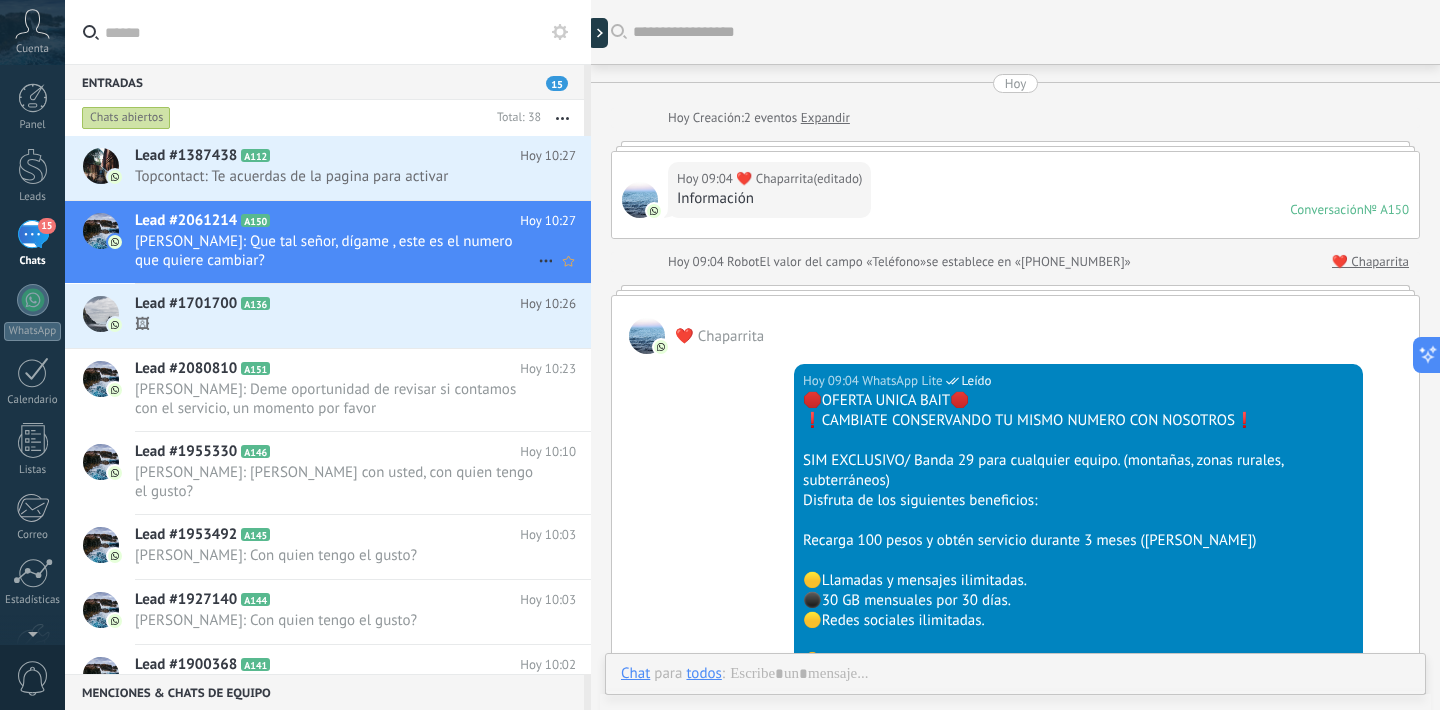 scroll, scrollTop: 624, scrollLeft: 0, axis: vertical 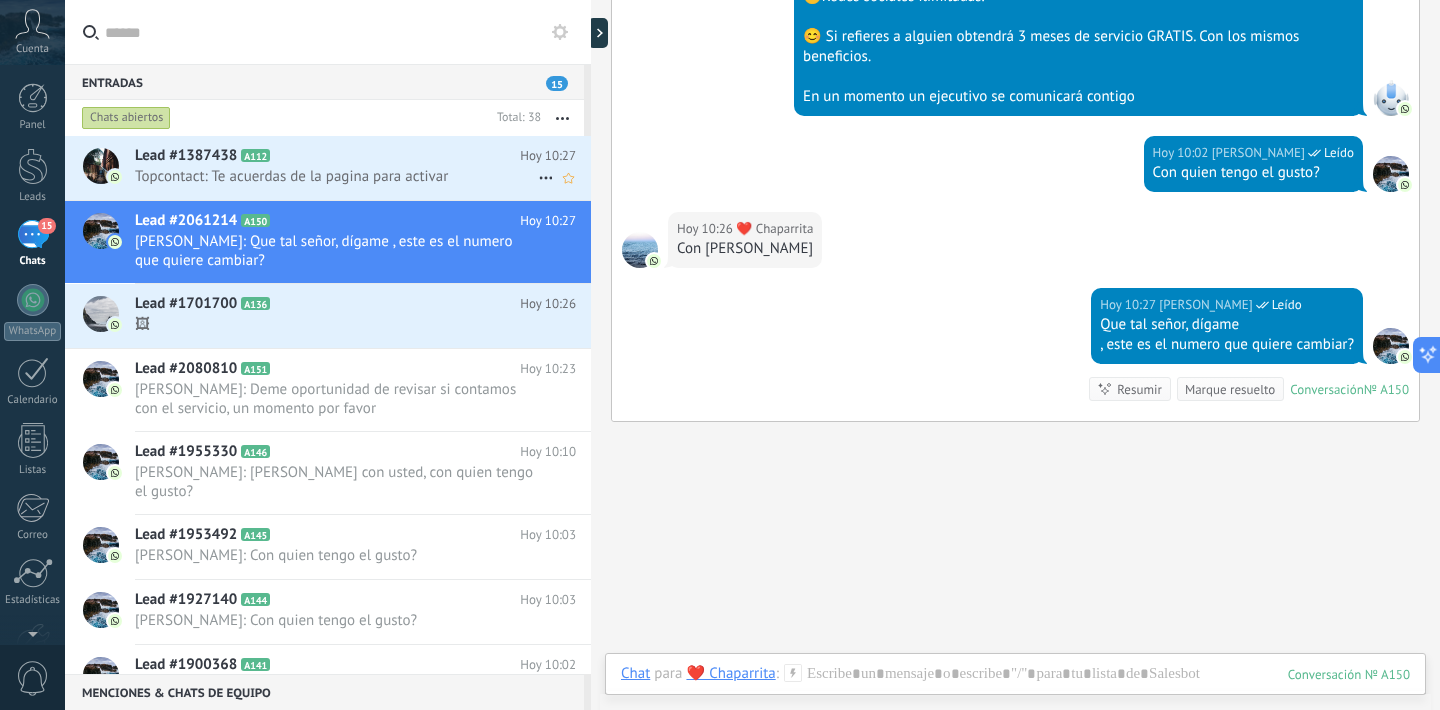 click on "Lead #1387438
A112" at bounding box center (327, 156) 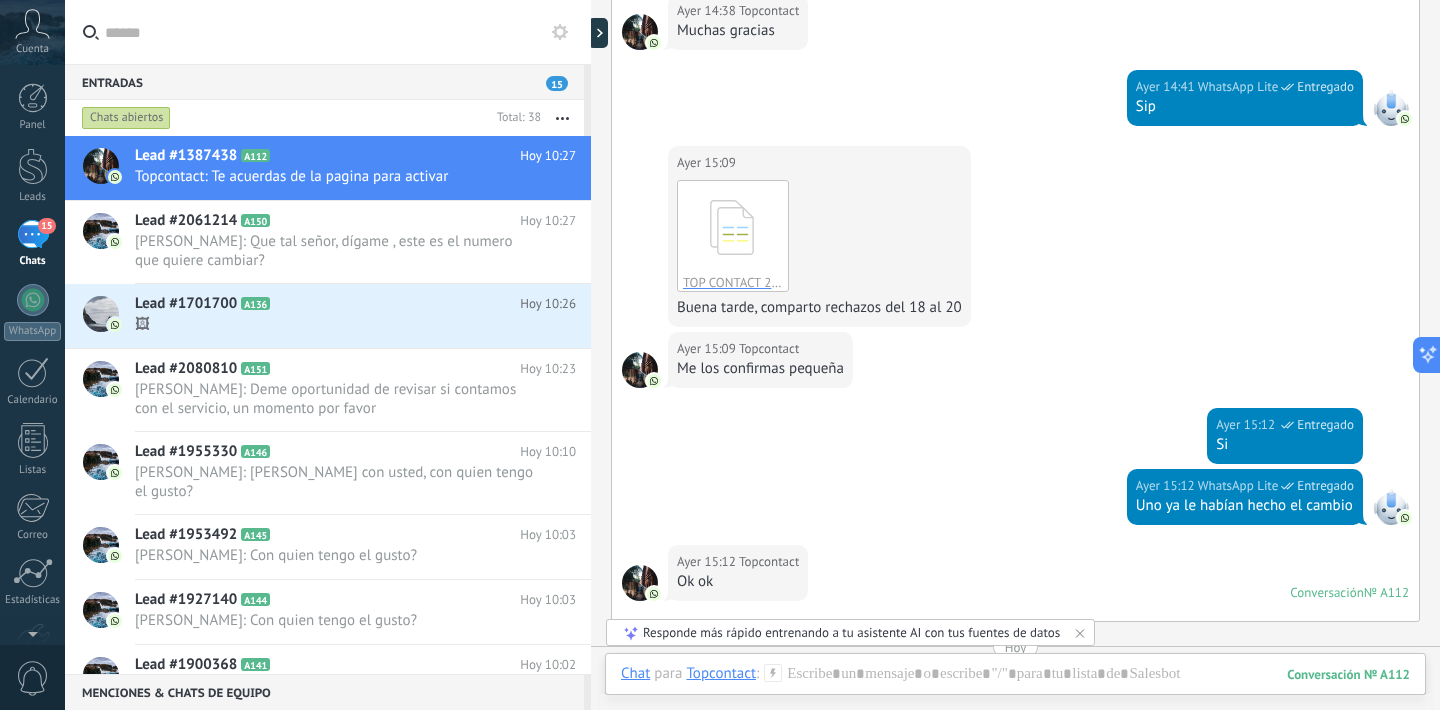 scroll, scrollTop: 950, scrollLeft: 0, axis: vertical 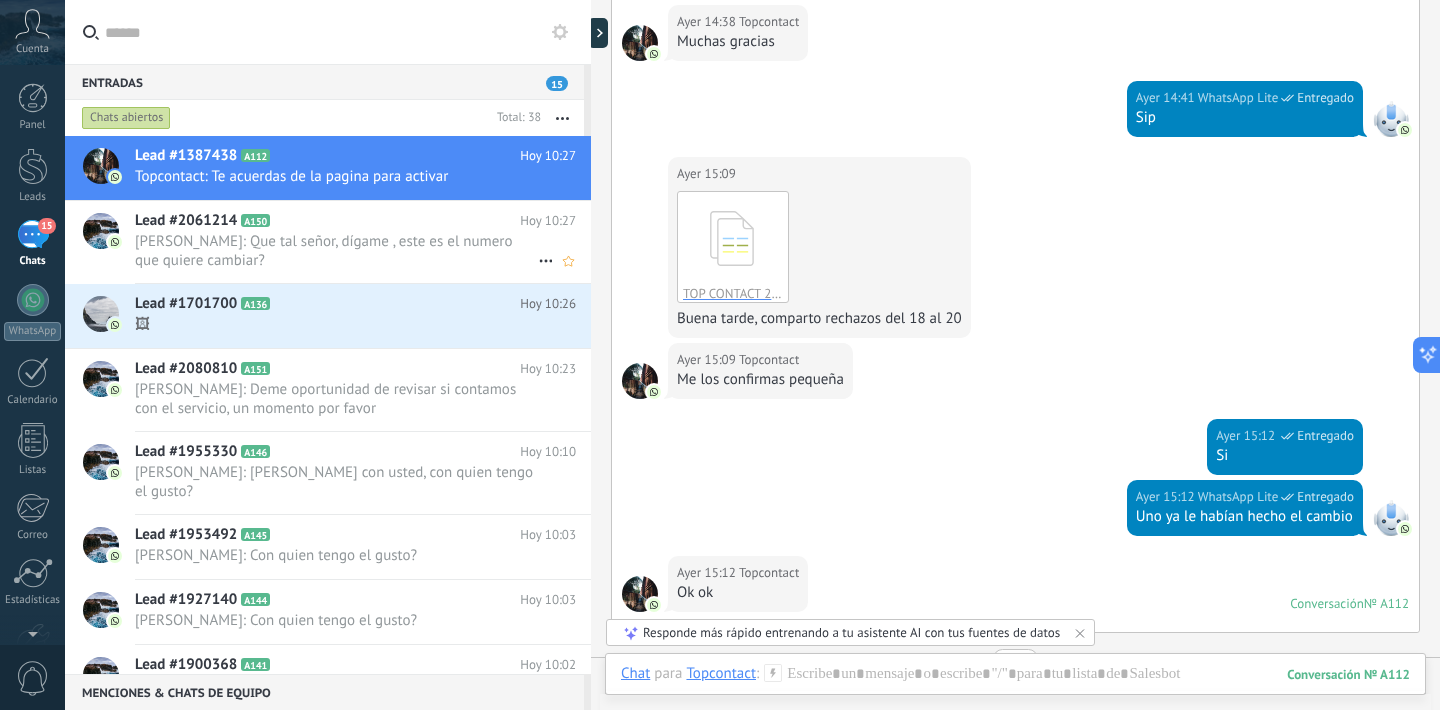 click on "Noe Lara: Que tal señor, dígame
, este es el numero que quiere cambiar?" at bounding box center [336, 251] 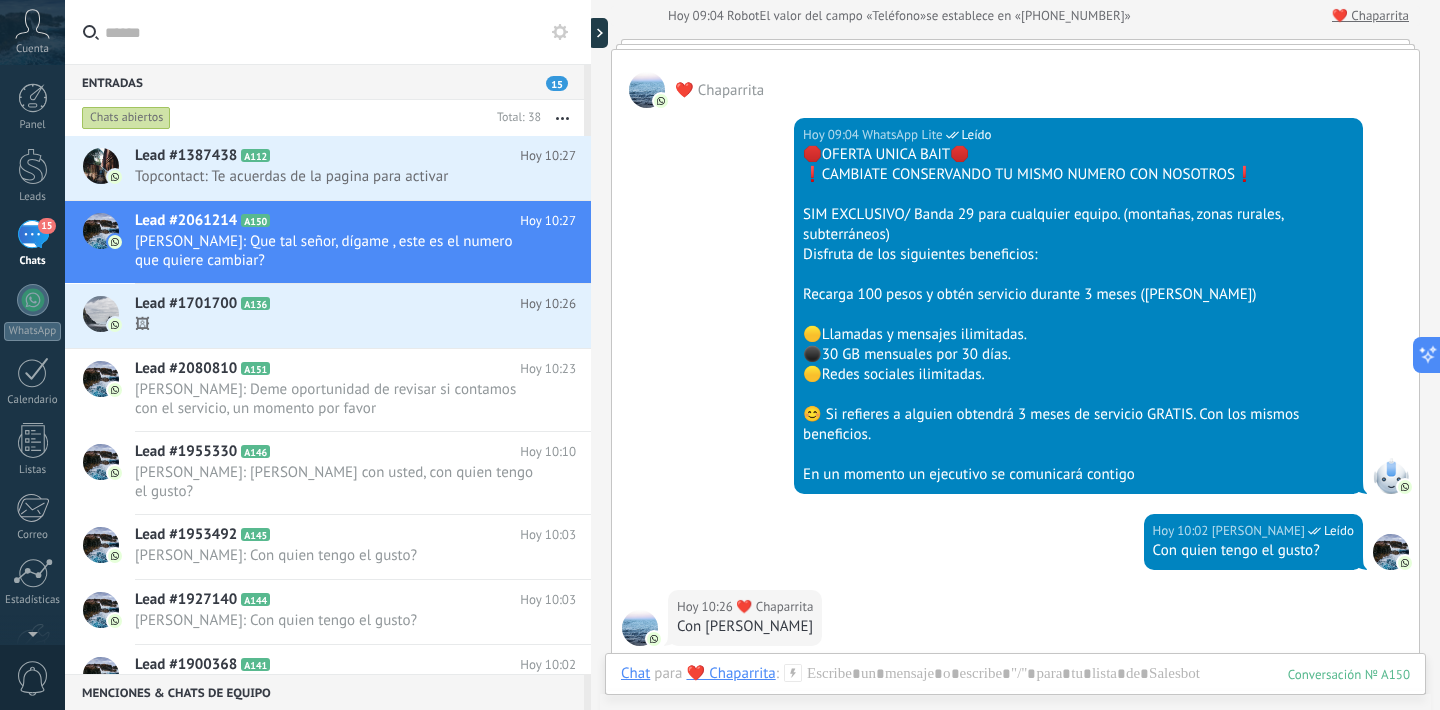 scroll, scrollTop: 687, scrollLeft: 0, axis: vertical 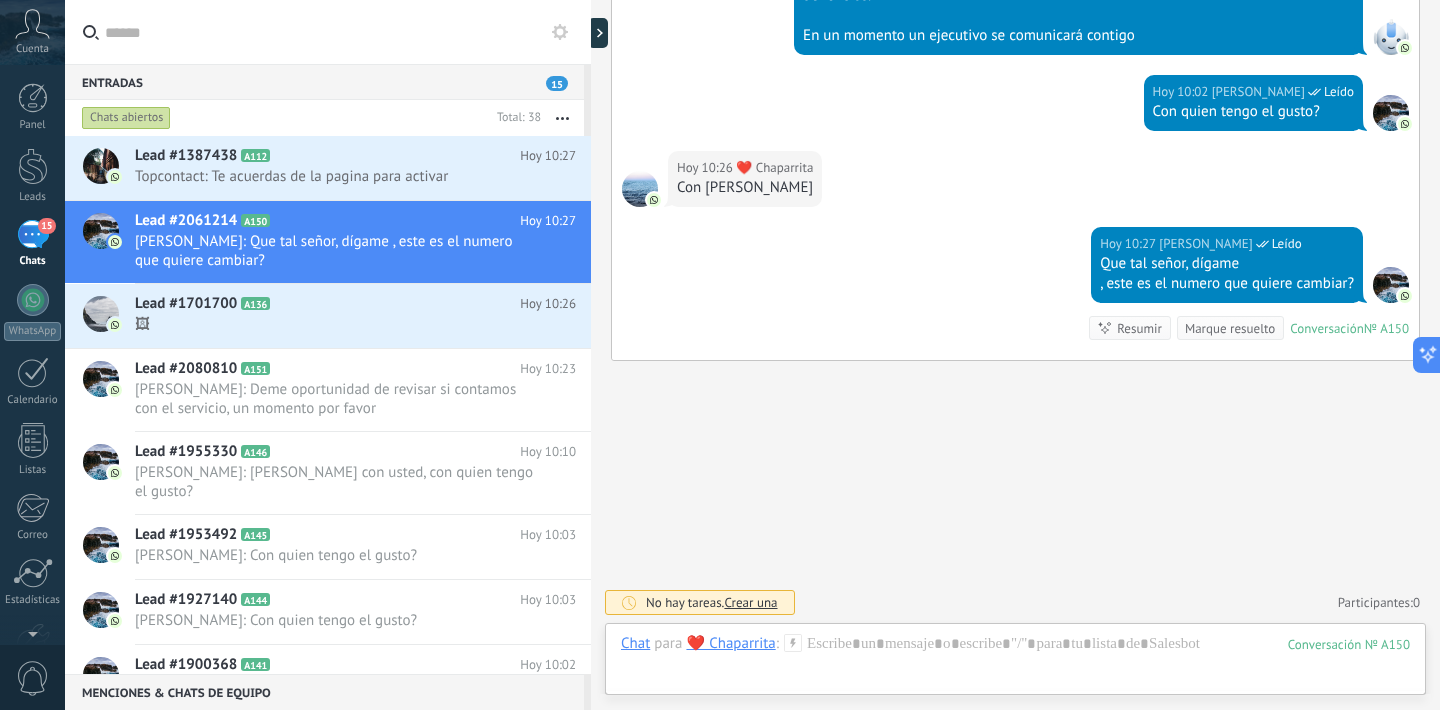click at bounding box center [640, -485] 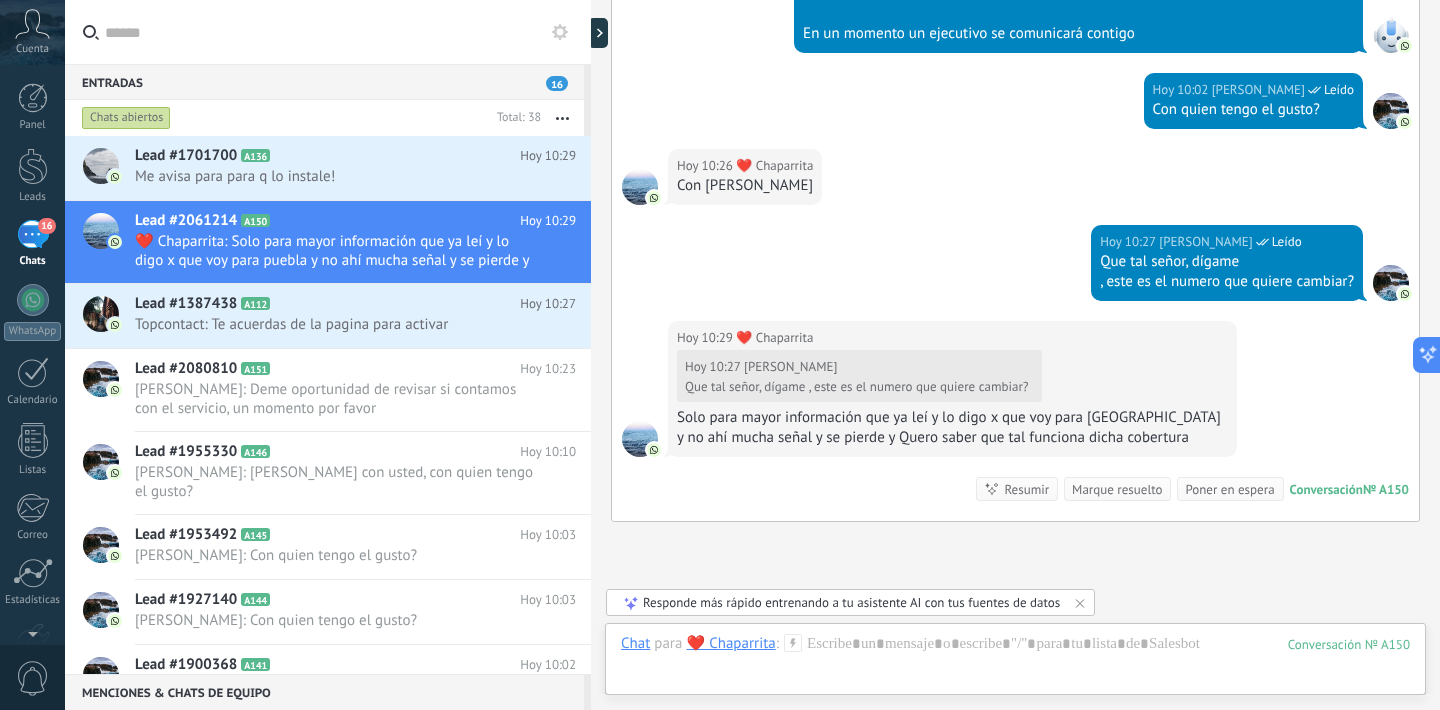 scroll, scrollTop: 850, scrollLeft: 0, axis: vertical 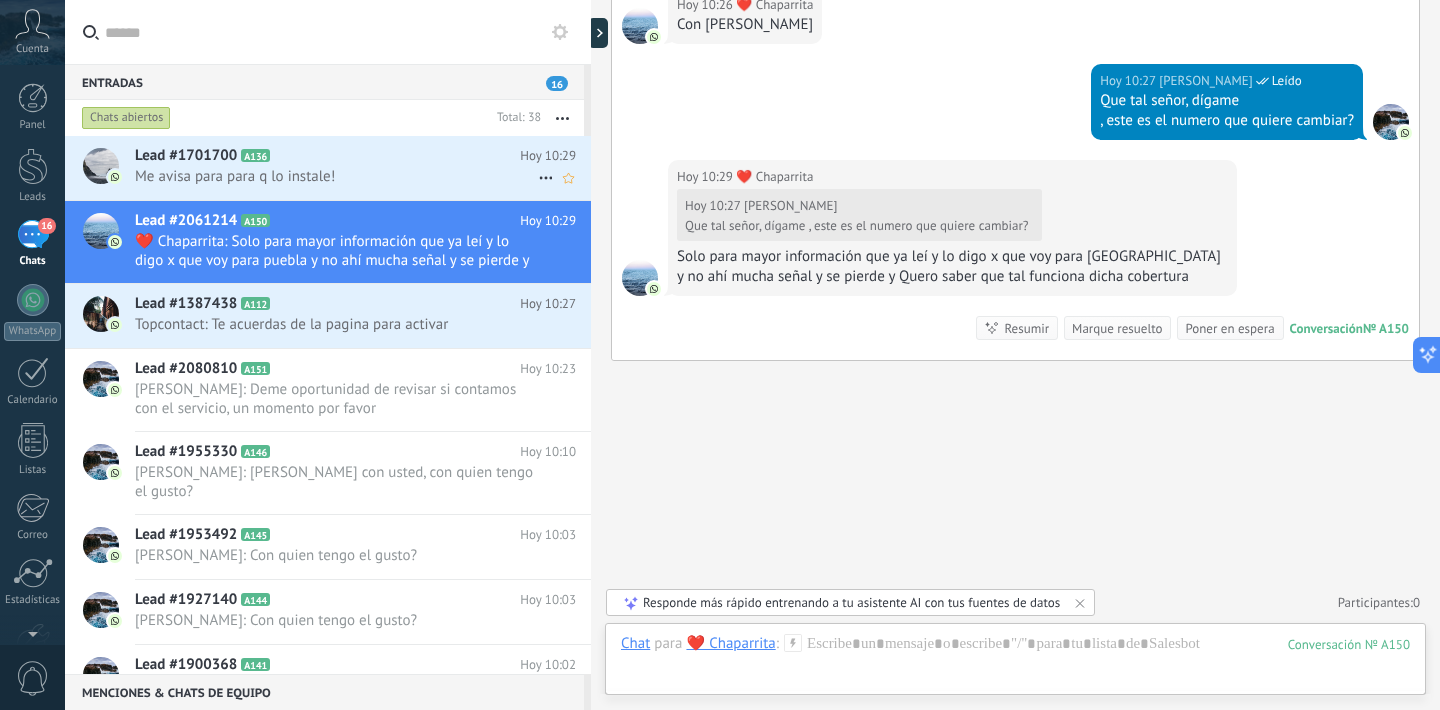 click on "Me avisa para para q lo instale!" at bounding box center [336, 176] 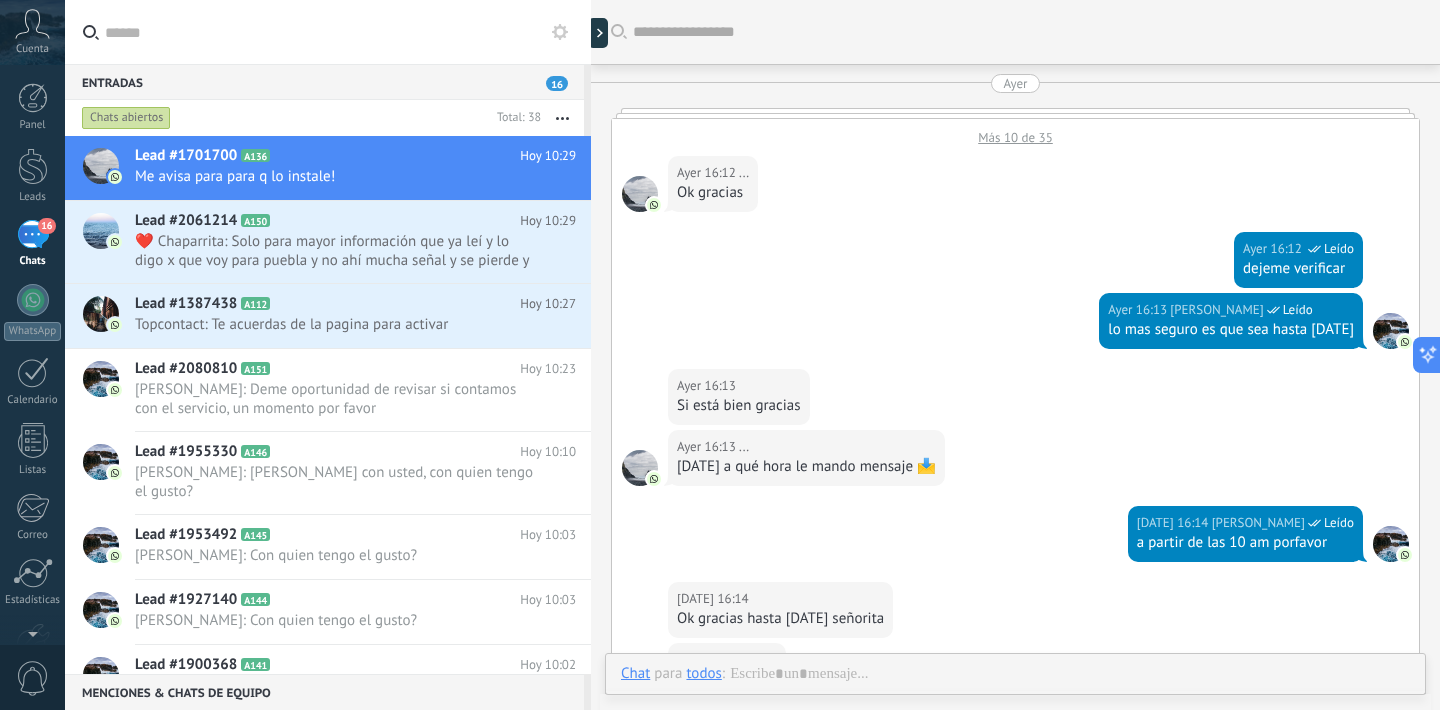 scroll, scrollTop: 1042, scrollLeft: 0, axis: vertical 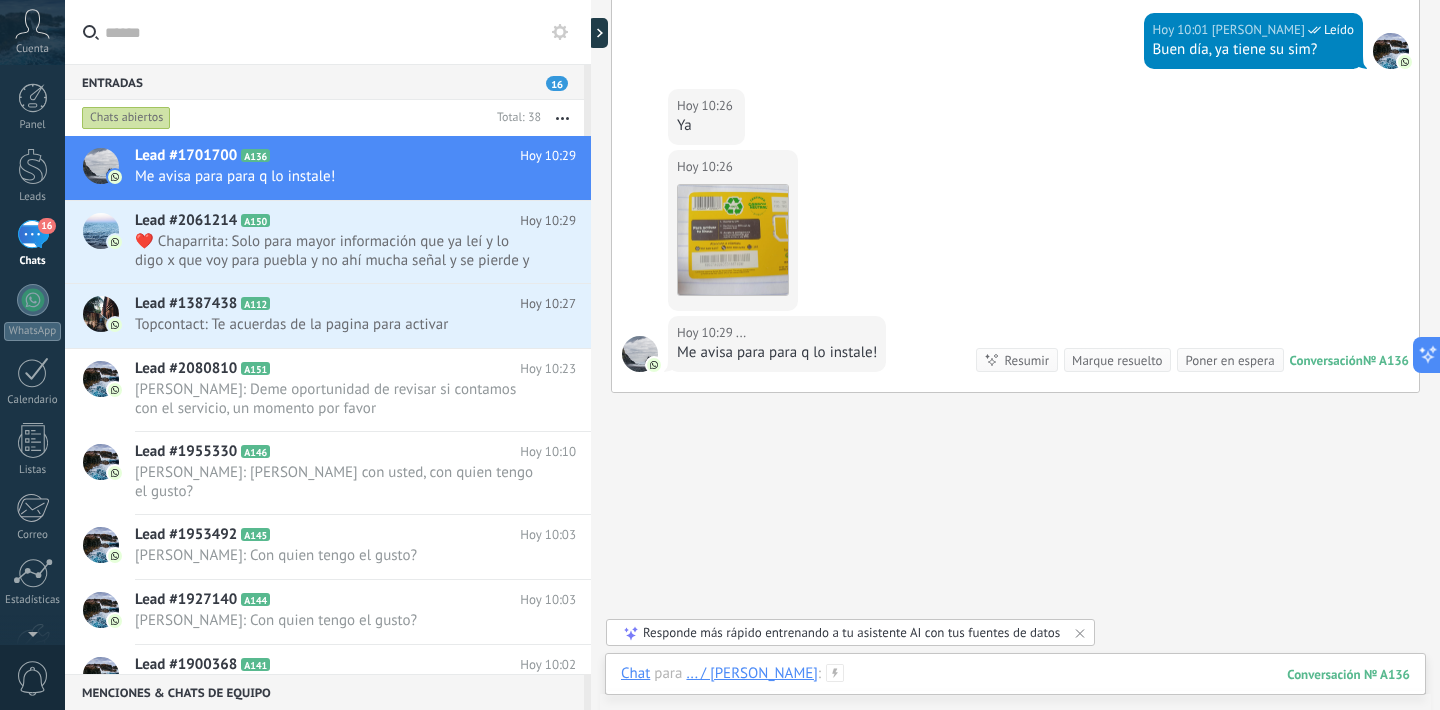 click at bounding box center (1015, 694) 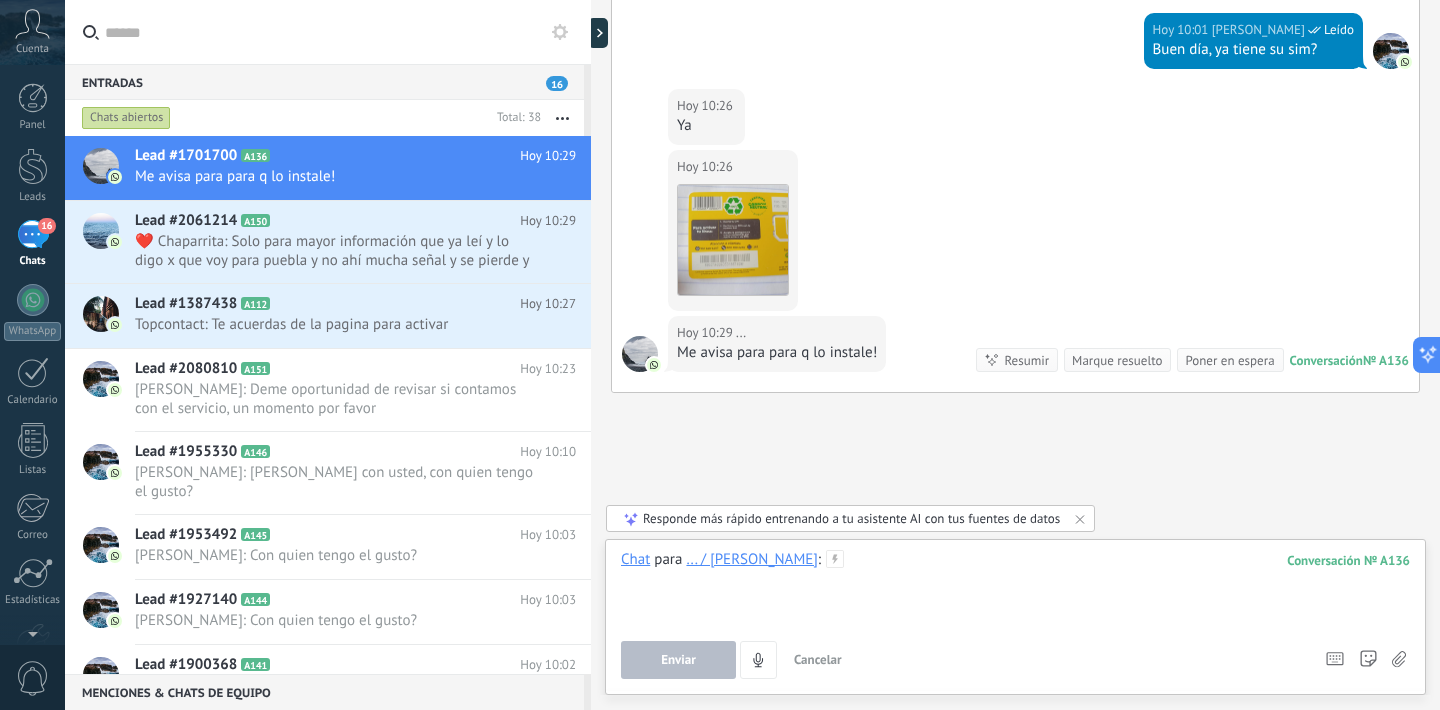 type 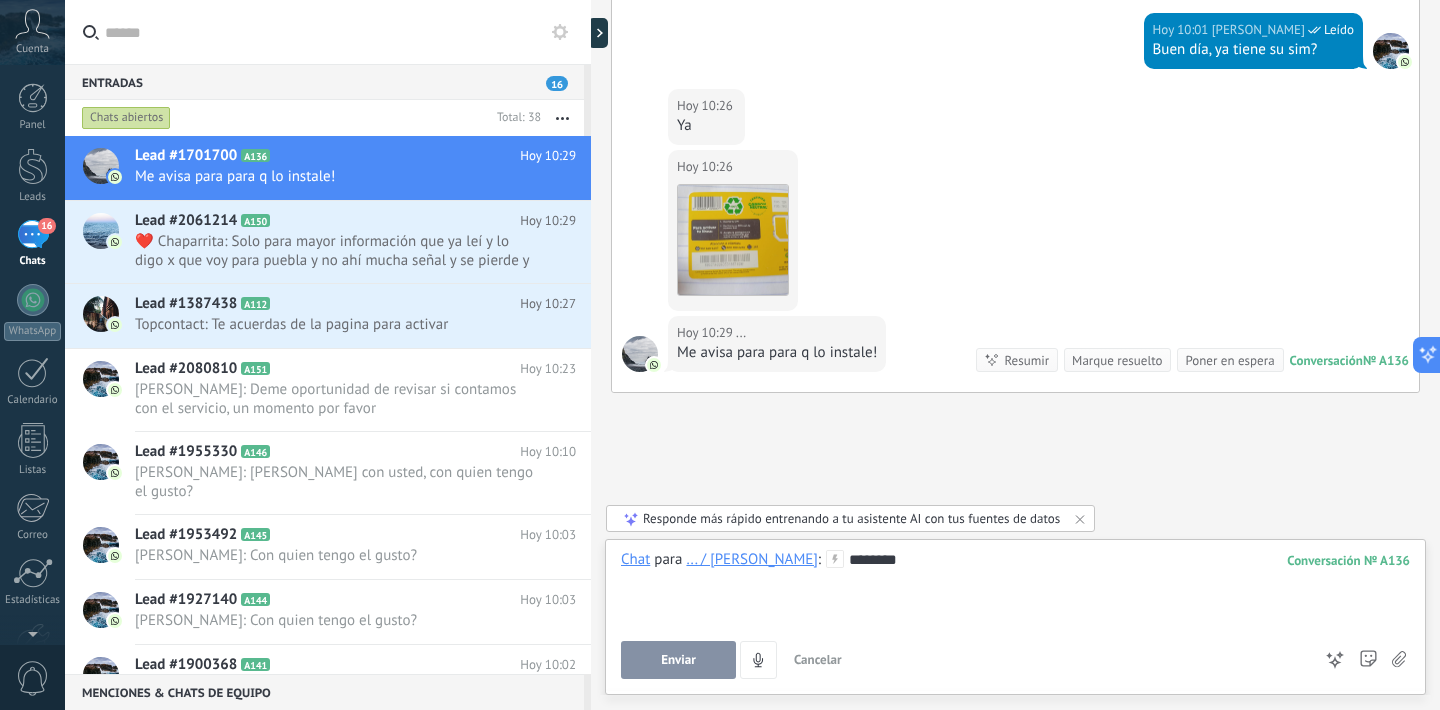 click on "Enviar" at bounding box center [678, 660] 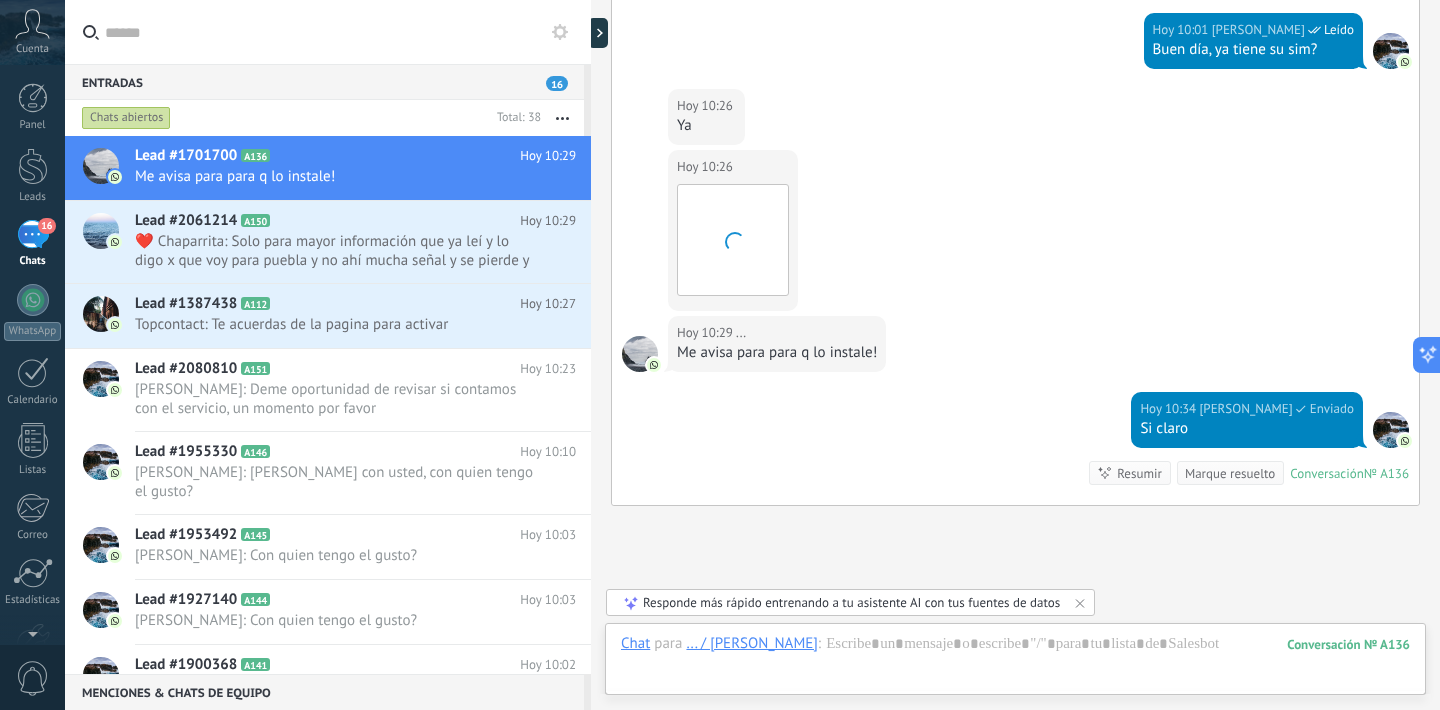 scroll, scrollTop: 1189, scrollLeft: 0, axis: vertical 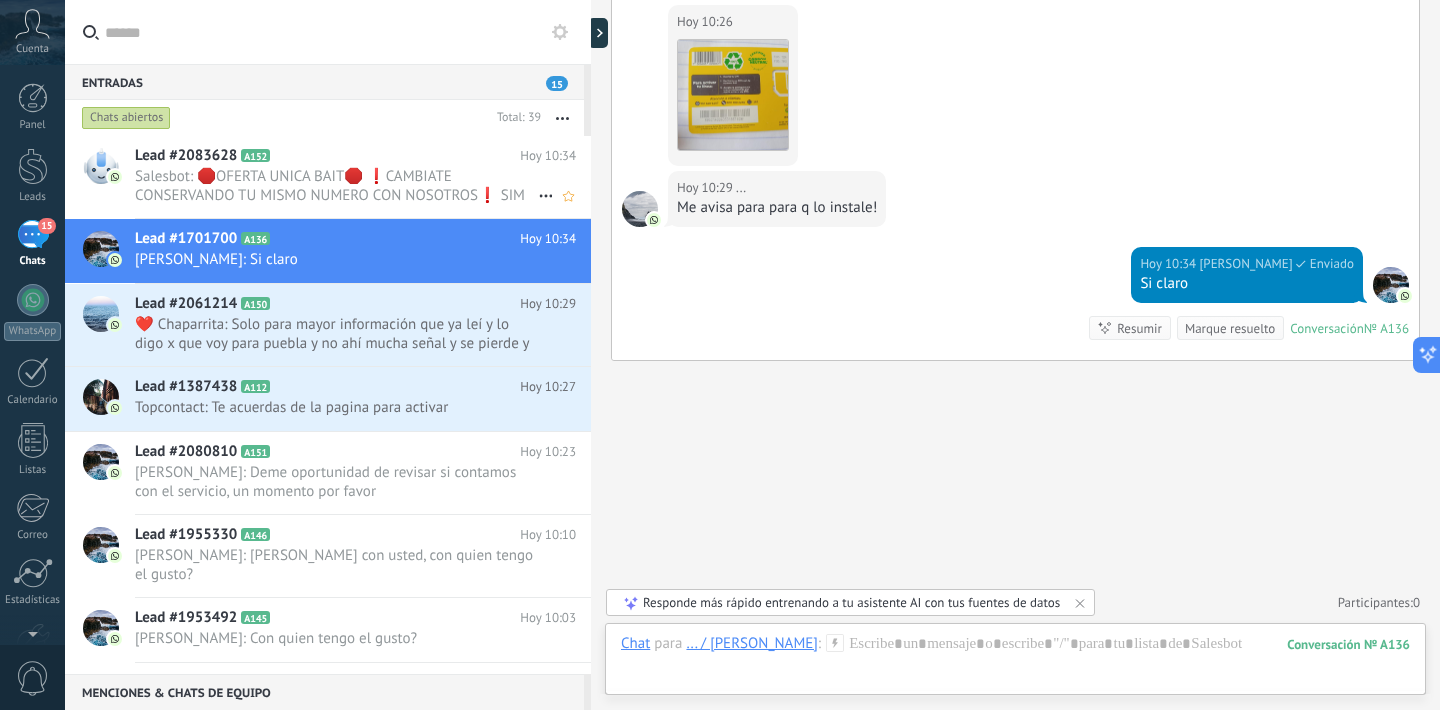 click on "Salesbot: 🛑OFERTA UNICA BAIT🛑
❗️CAMBIATE CONSERVANDO TU MISMO NUMERO CON NOSOTROS❗️
SIM EXCLUSIVO/ Banda 29 para cualquier equipo. (montañas, zonas rurales, subterráneos)
Disfruta de los siguientes beneficios:
Recarga 100 pesos y obtén servicio durante 3 meses ([PERSON_NAME] y Agosto)
🟡Llamadas y mensajes ilimitadas.
⚫️30 GB mensuales por 30 días.
🟡Redes sociales ilimitadas.
😊 Si refieres a alguien obtendrá 3 meses de servicio GRATIS. Con los mismos beneficios.
En un momento un ejecutivo se comunicará contigo" at bounding box center (336, 186) 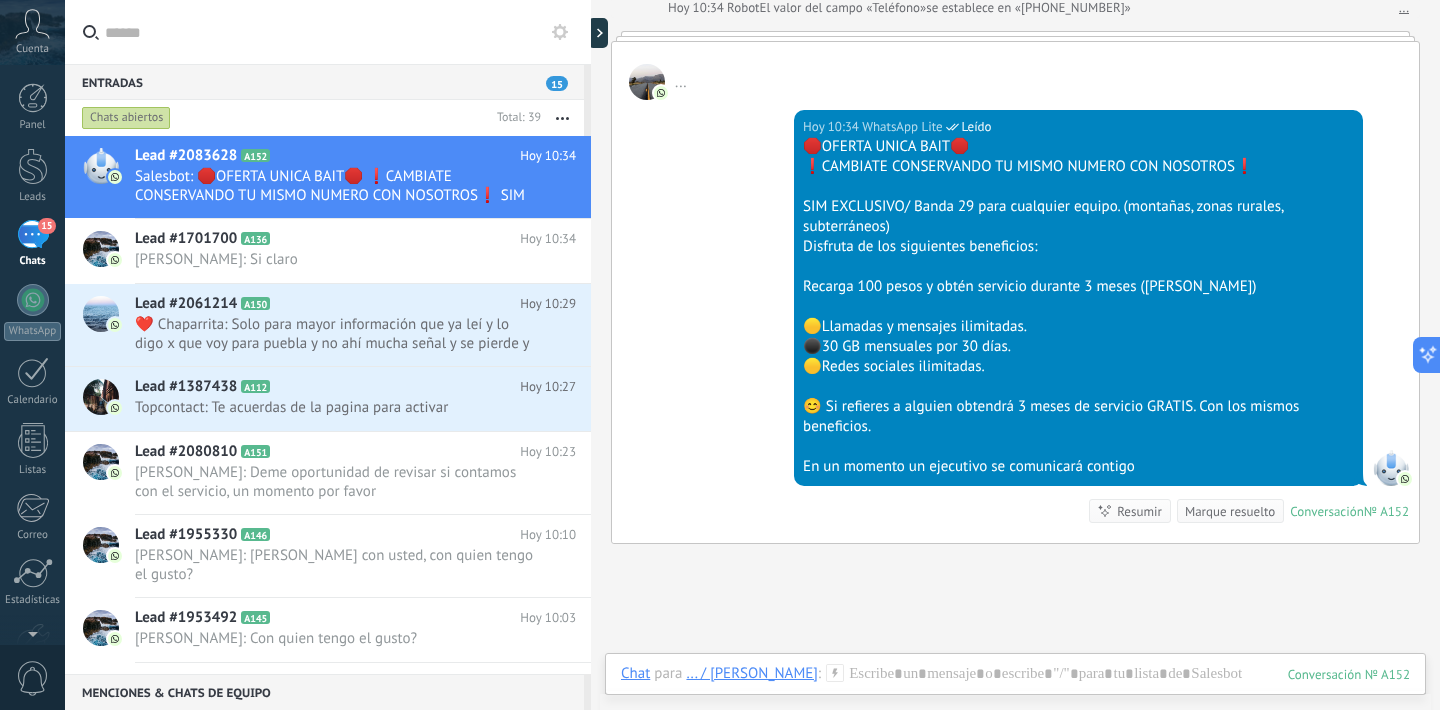 scroll, scrollTop: 439, scrollLeft: 0, axis: vertical 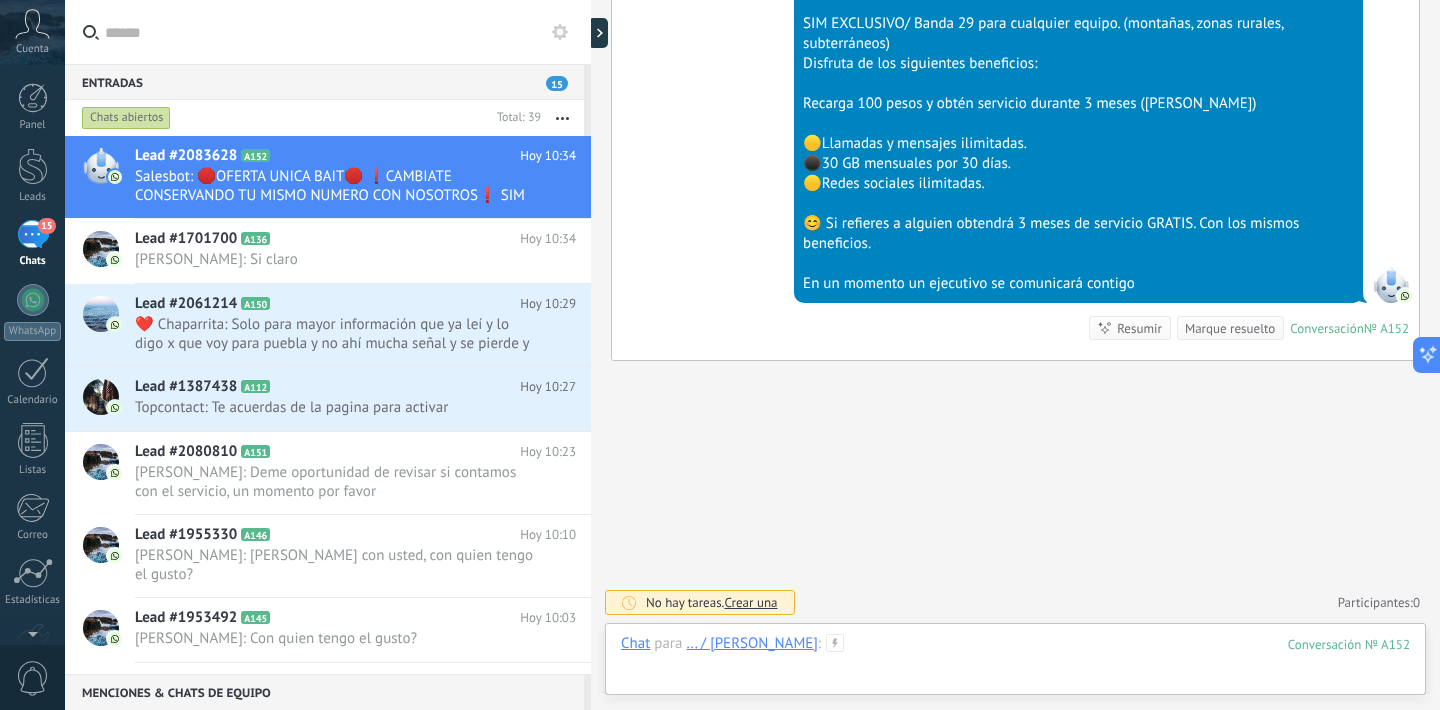 click at bounding box center [1015, 664] 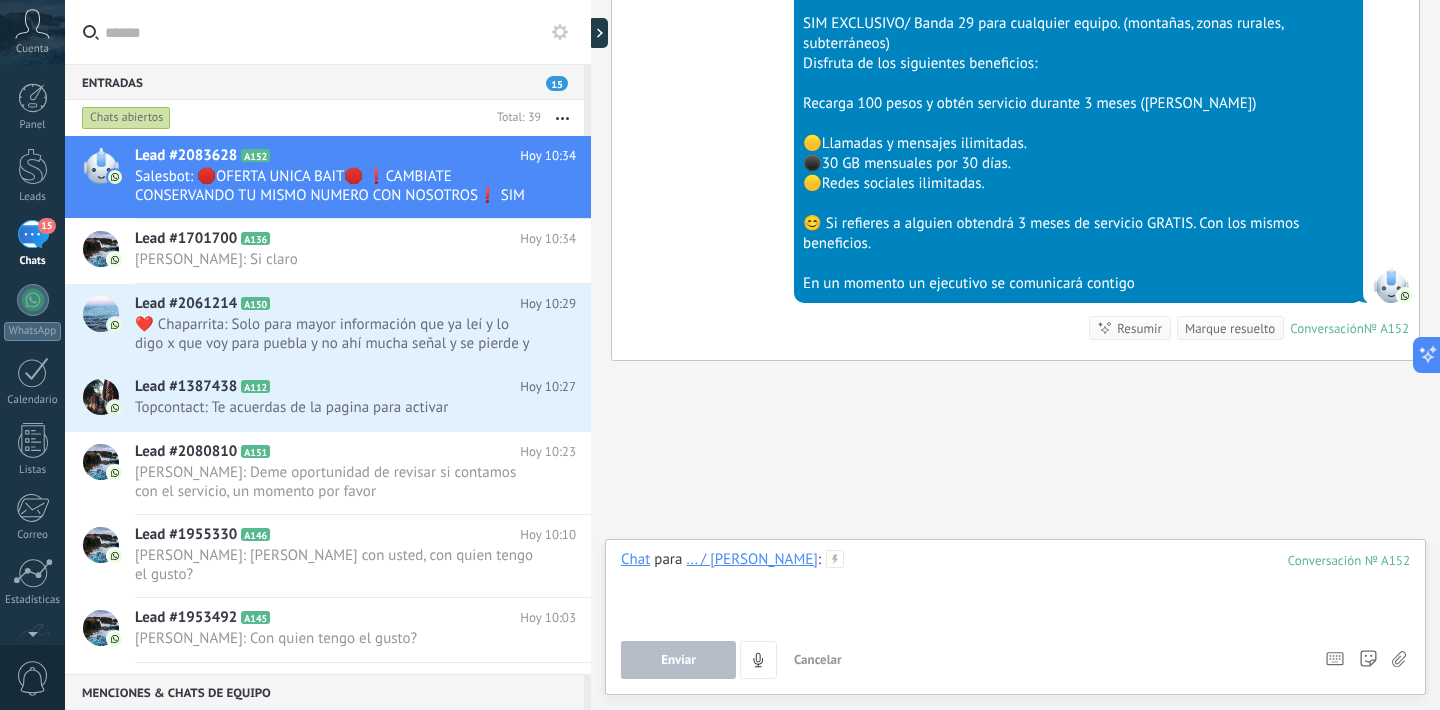 type 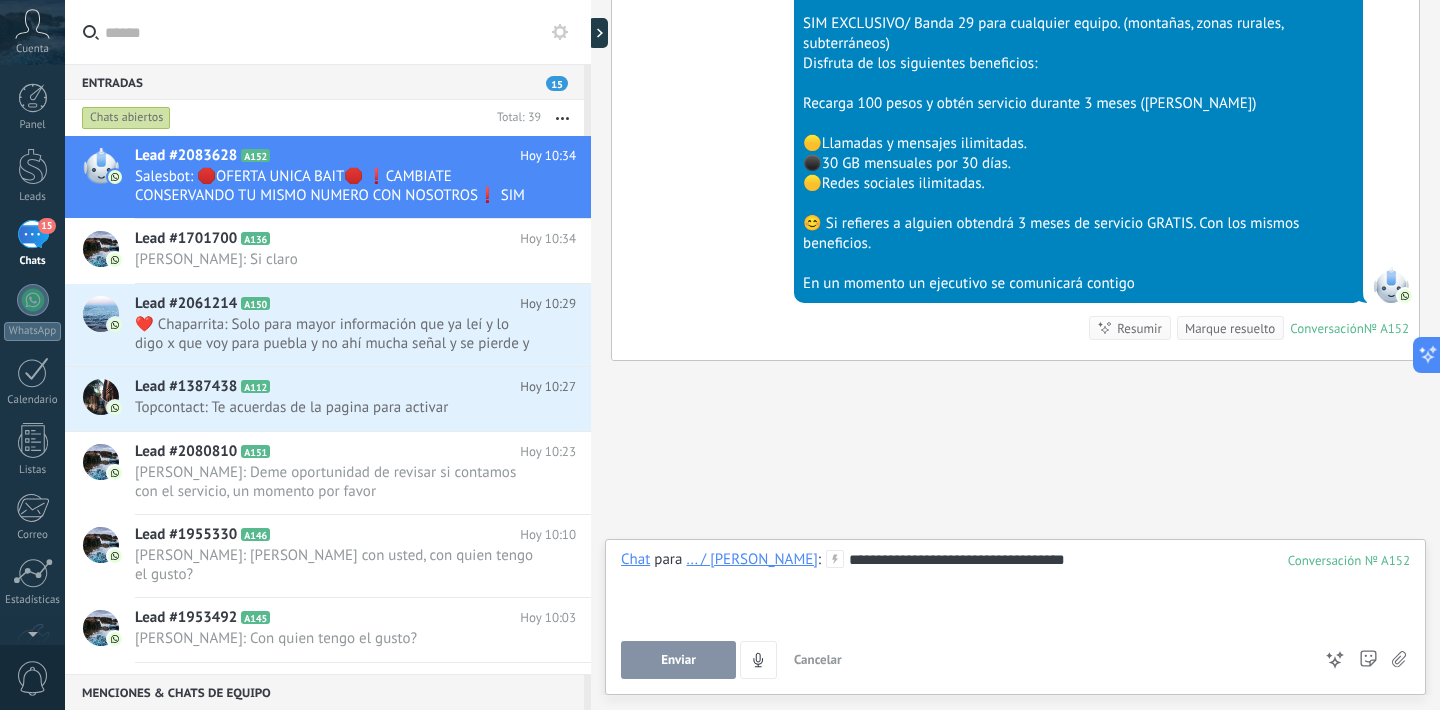 click on "Enviar" at bounding box center (678, 660) 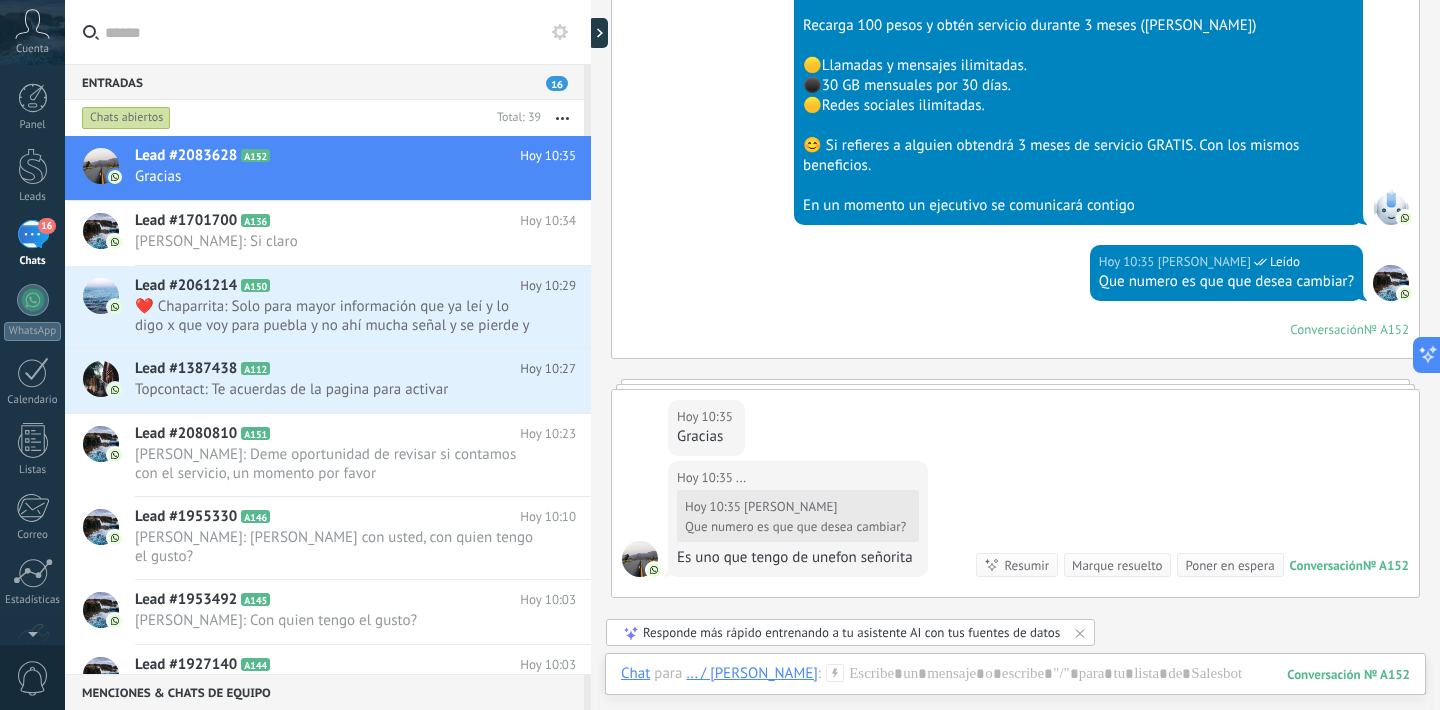 scroll, scrollTop: 640, scrollLeft: 0, axis: vertical 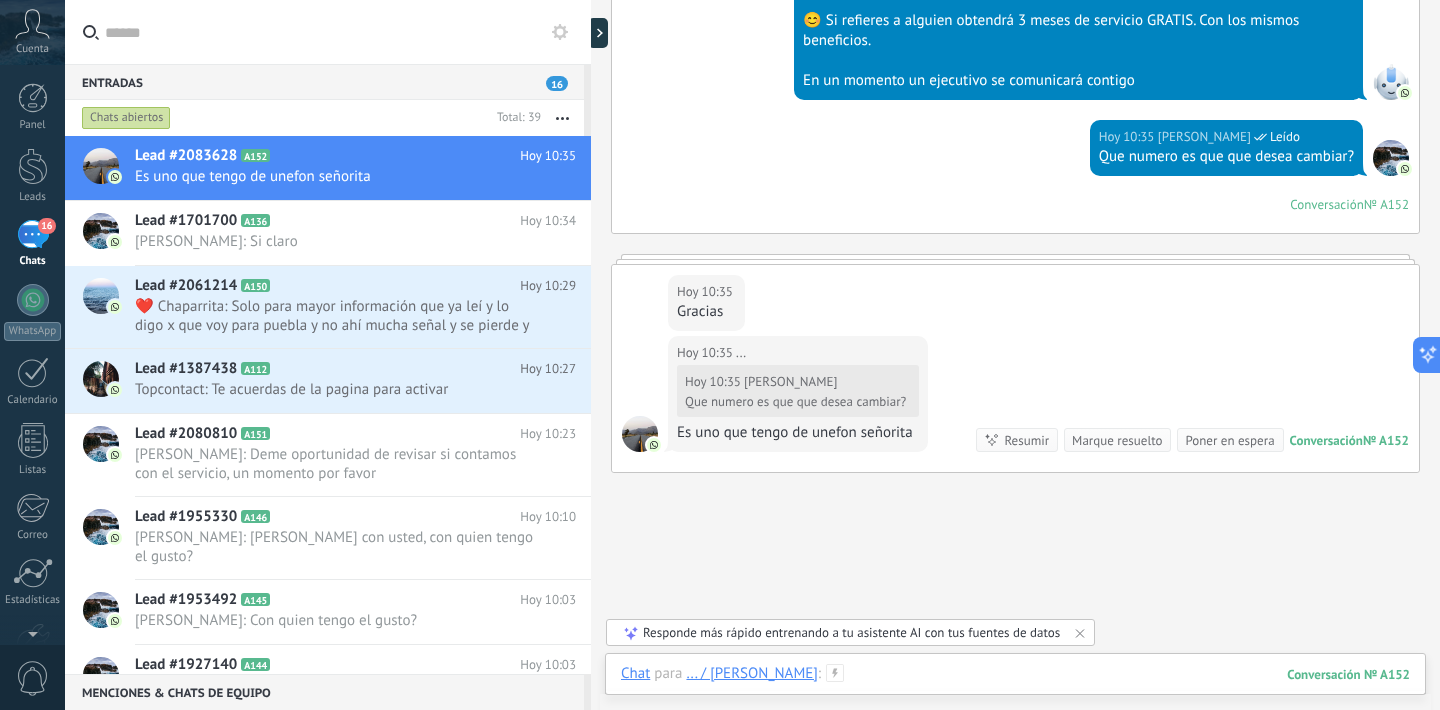 click at bounding box center (1015, 694) 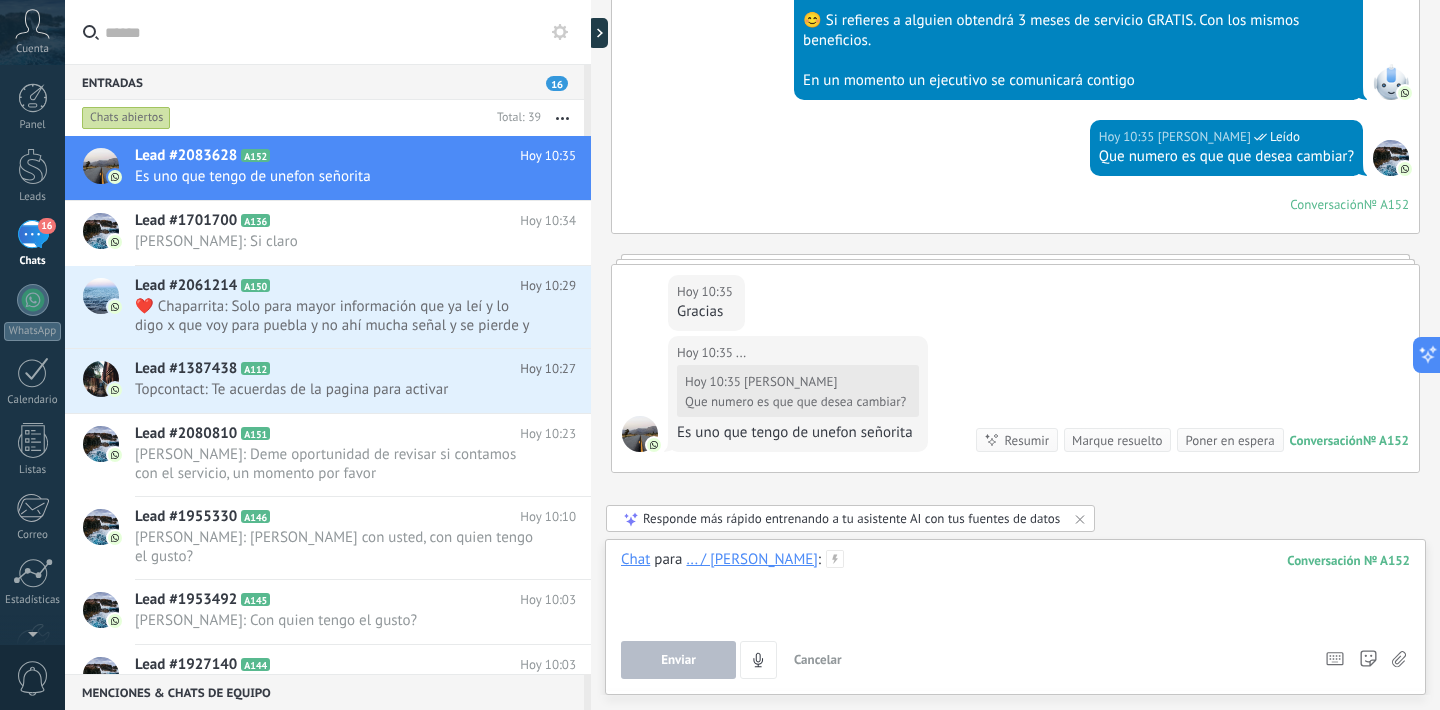 type 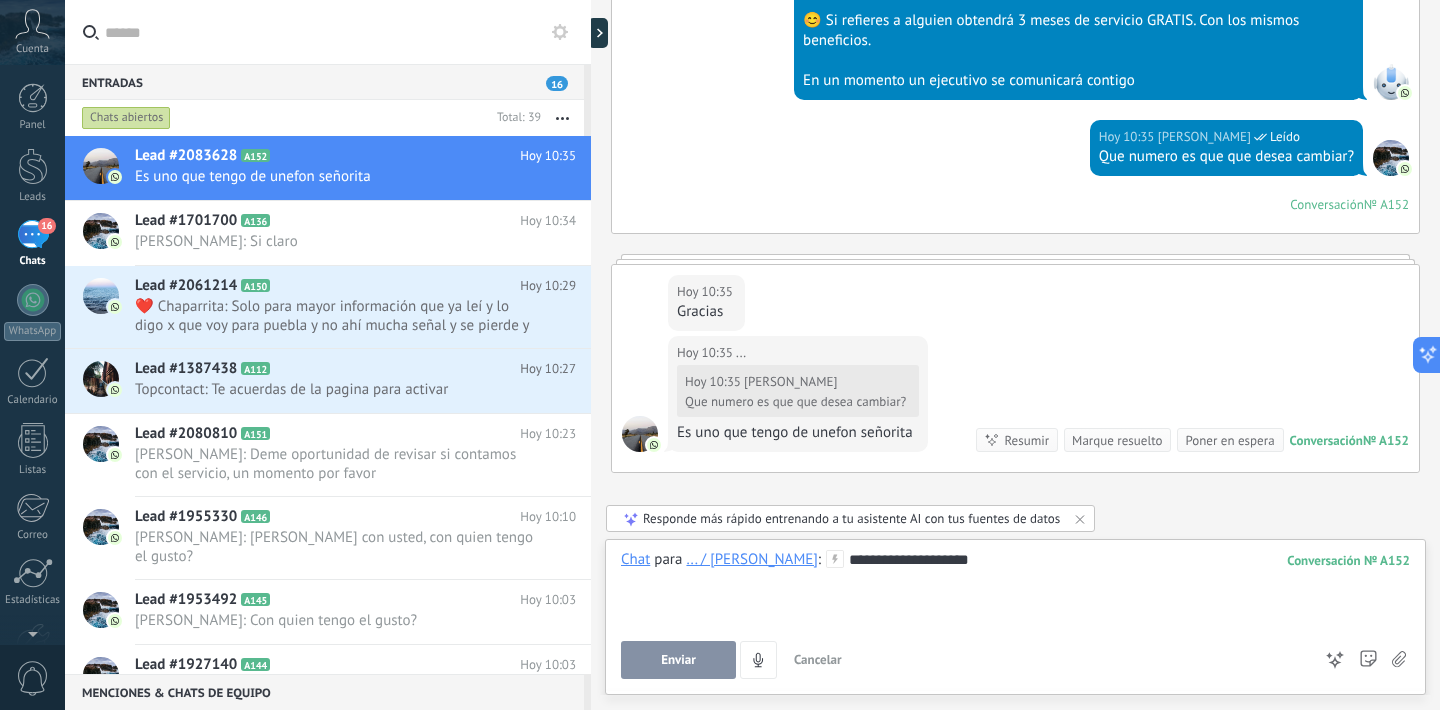 click on "Enviar" at bounding box center (678, 660) 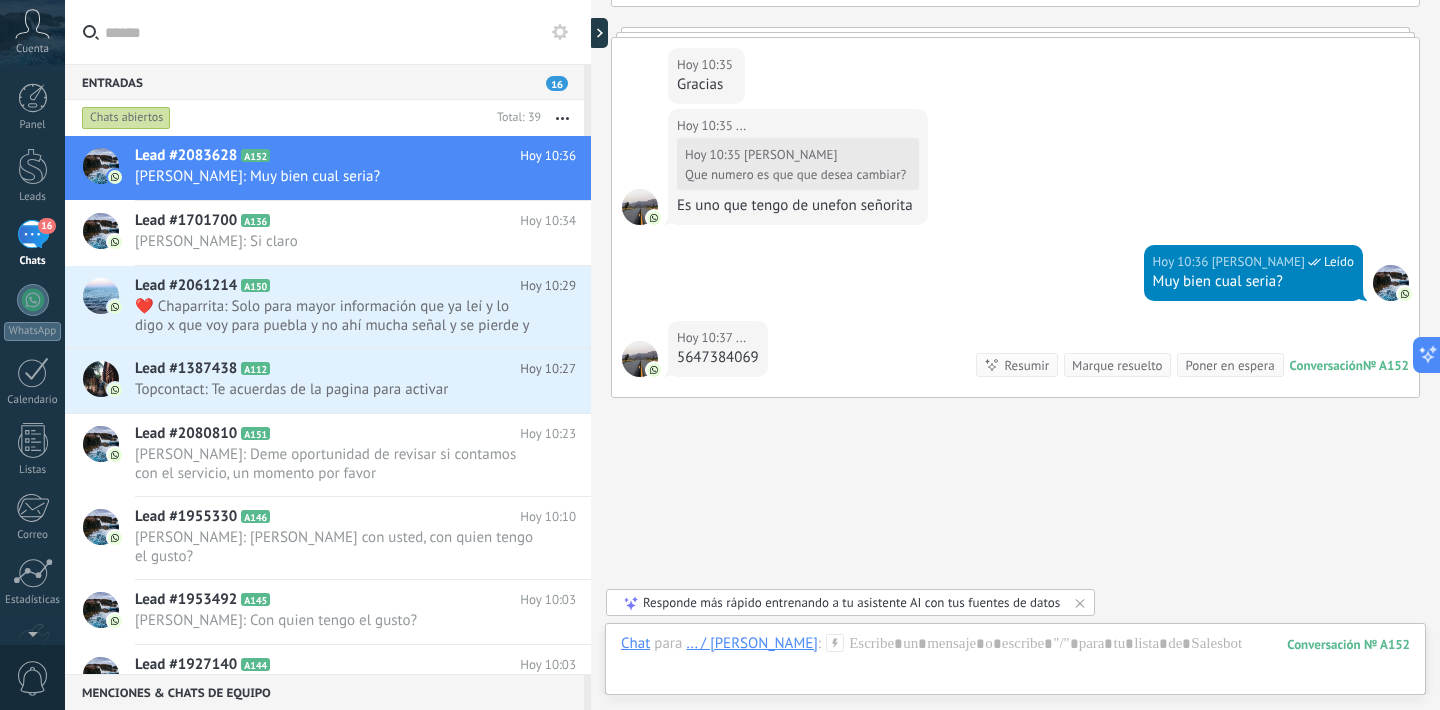 scroll, scrollTop: 906, scrollLeft: 0, axis: vertical 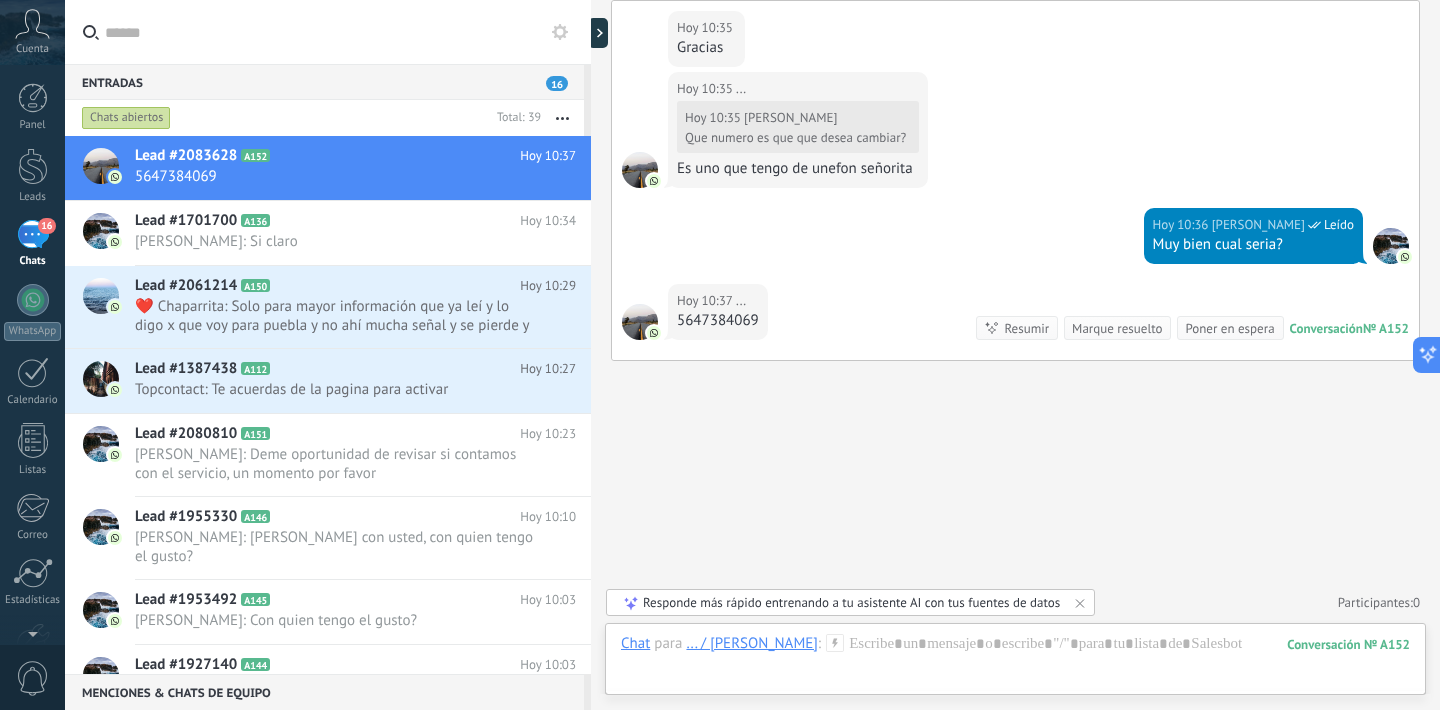 click on "Chat Correo Nota Tarea Chat   para   ... / Ana Belen Sotero : 152 Enviar Cancelar Rastrear clics en links ? Reducir links largos y rastrear clics: cuando se habilita, los URLs que envías serán reemplazados con links de rastreo. Una vez clickeados, un evento se registrará en el feed del lead. Abajo seleccione las fuentes que utilizan esta  en Ajustes Las plantillas no pueden ser editadas La sesión de mensajería finaliza en: Atajos – ejecutar bots y plantillas – seleccionar acción – mencionar a un colega – seleccionar el destinatario – insertar valor del campo Kommo AI Beta Corregir gramática y ortografía Hacerlo profesional Hacerlo amistoso Hacerlo ingenioso Hacerlo más largo Hacerlo más corto Simplificarlo Responde más rápido entrenando a tu asistente AI con tus fuentes de datos Corregir gramática y ortografía" at bounding box center [1015, 659] 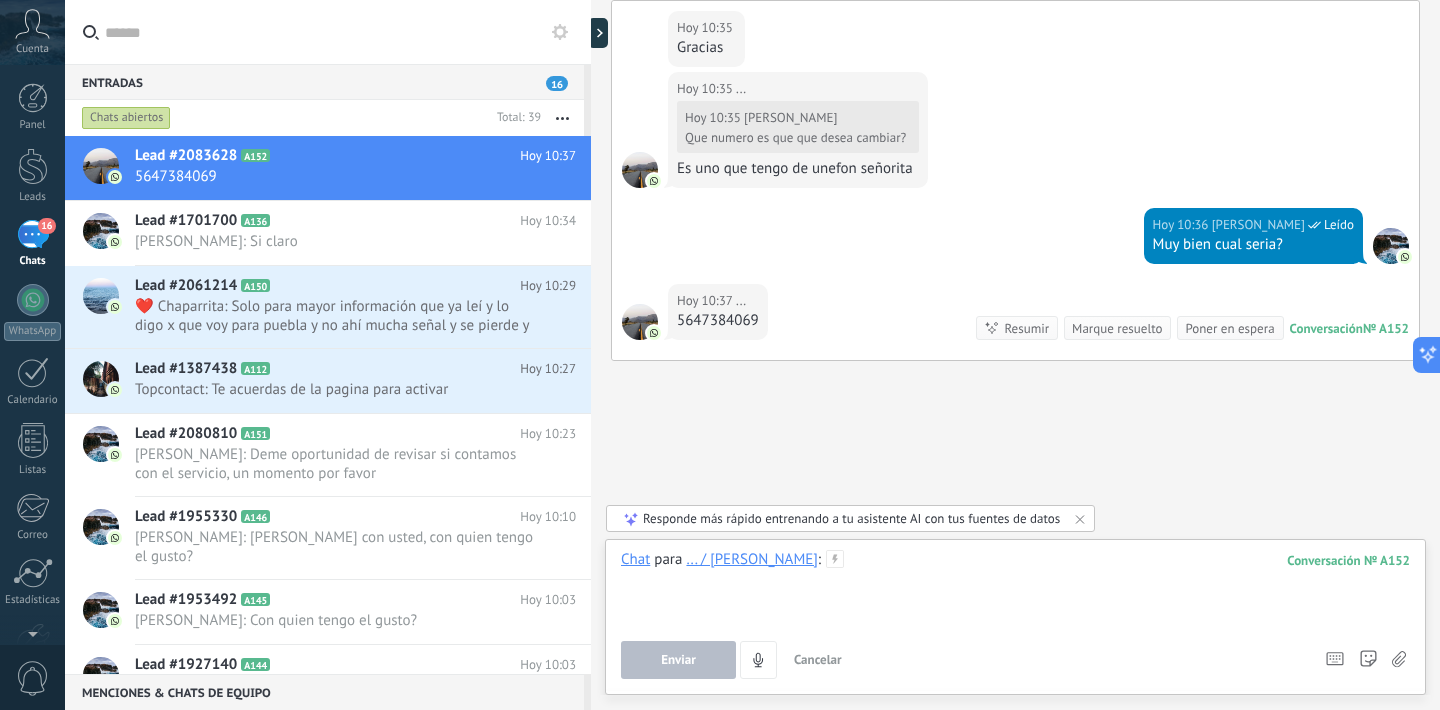 click at bounding box center [1015, 588] 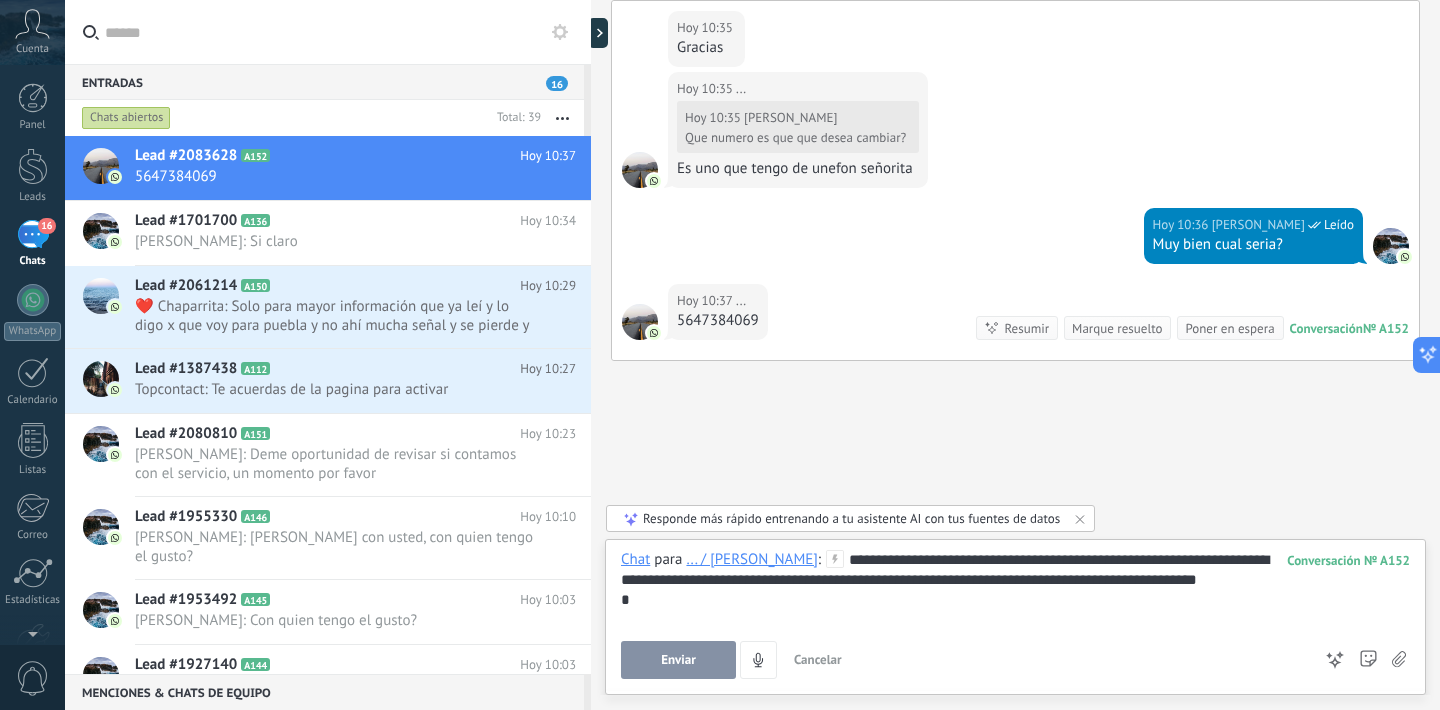 click on "**********" at bounding box center (1015, 570) 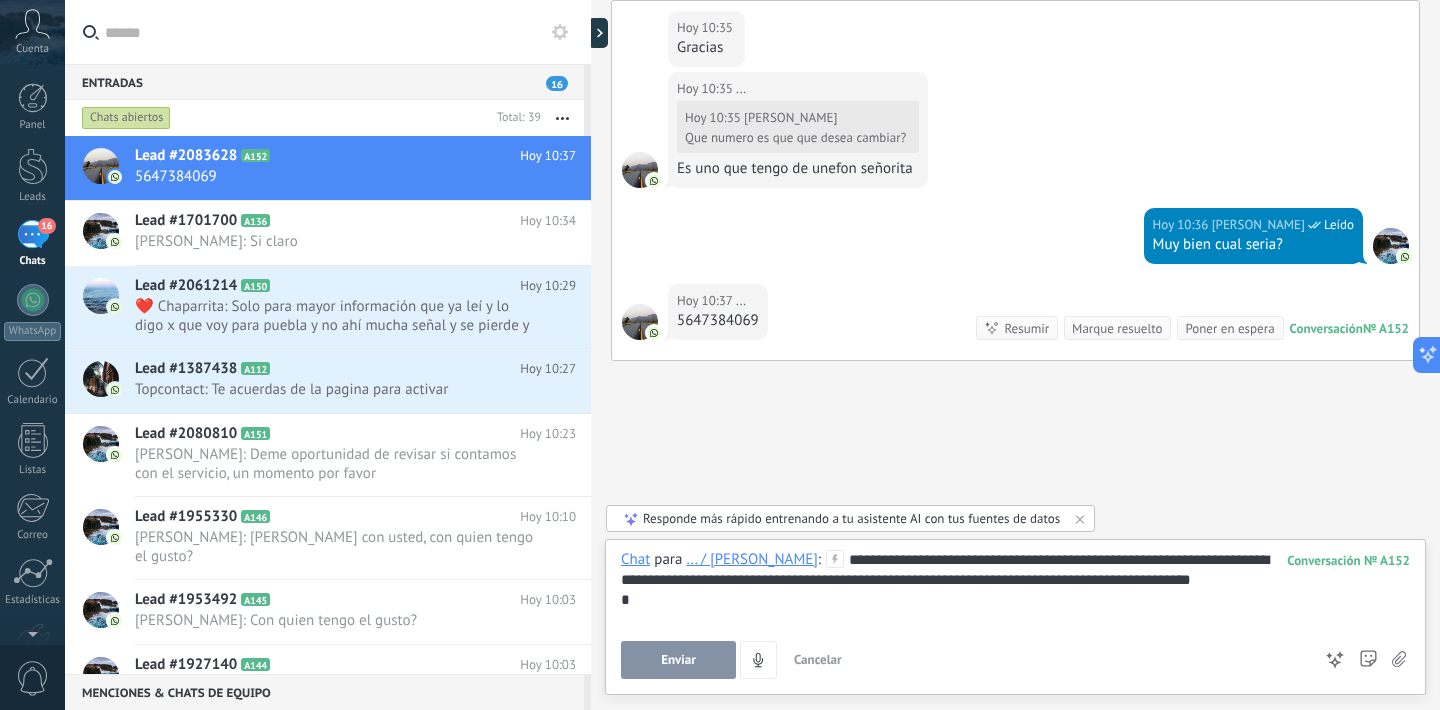 click on "Enviar" at bounding box center (678, 660) 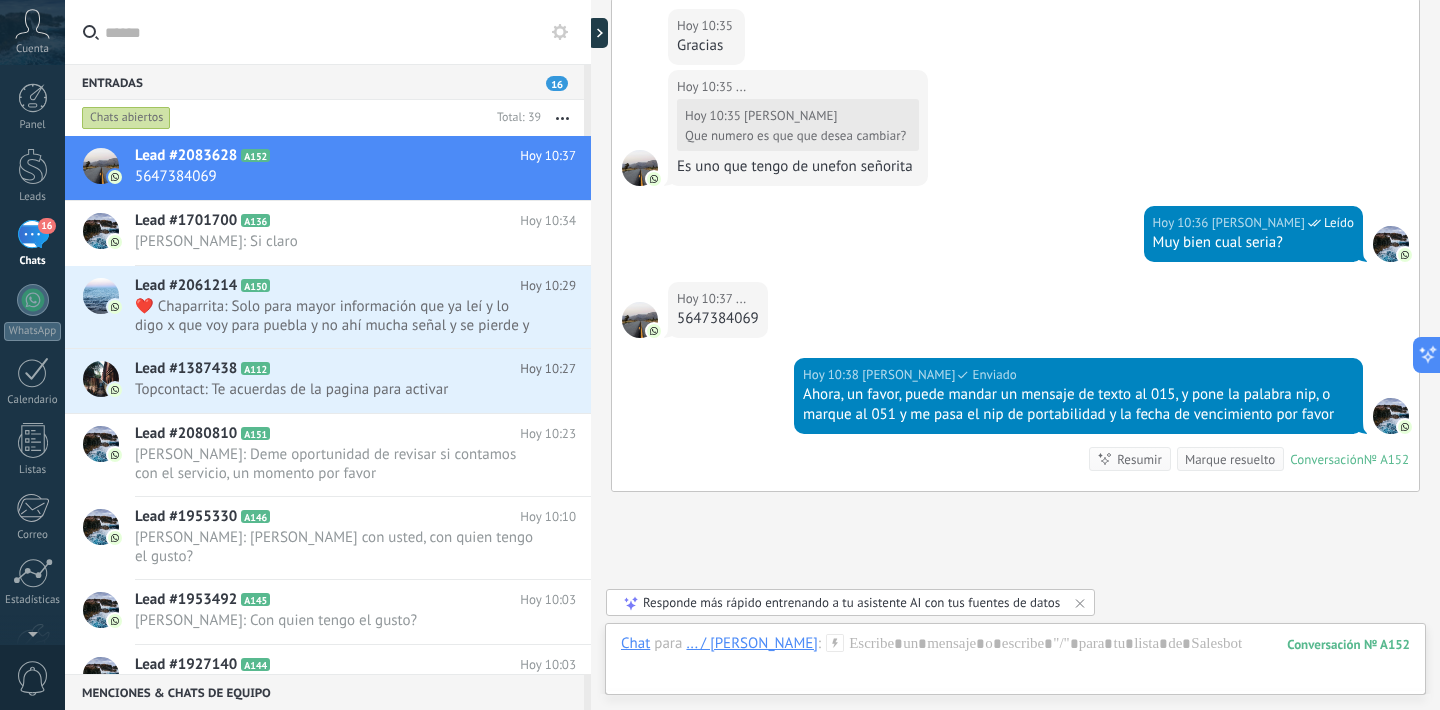 scroll, scrollTop: 1039, scrollLeft: 0, axis: vertical 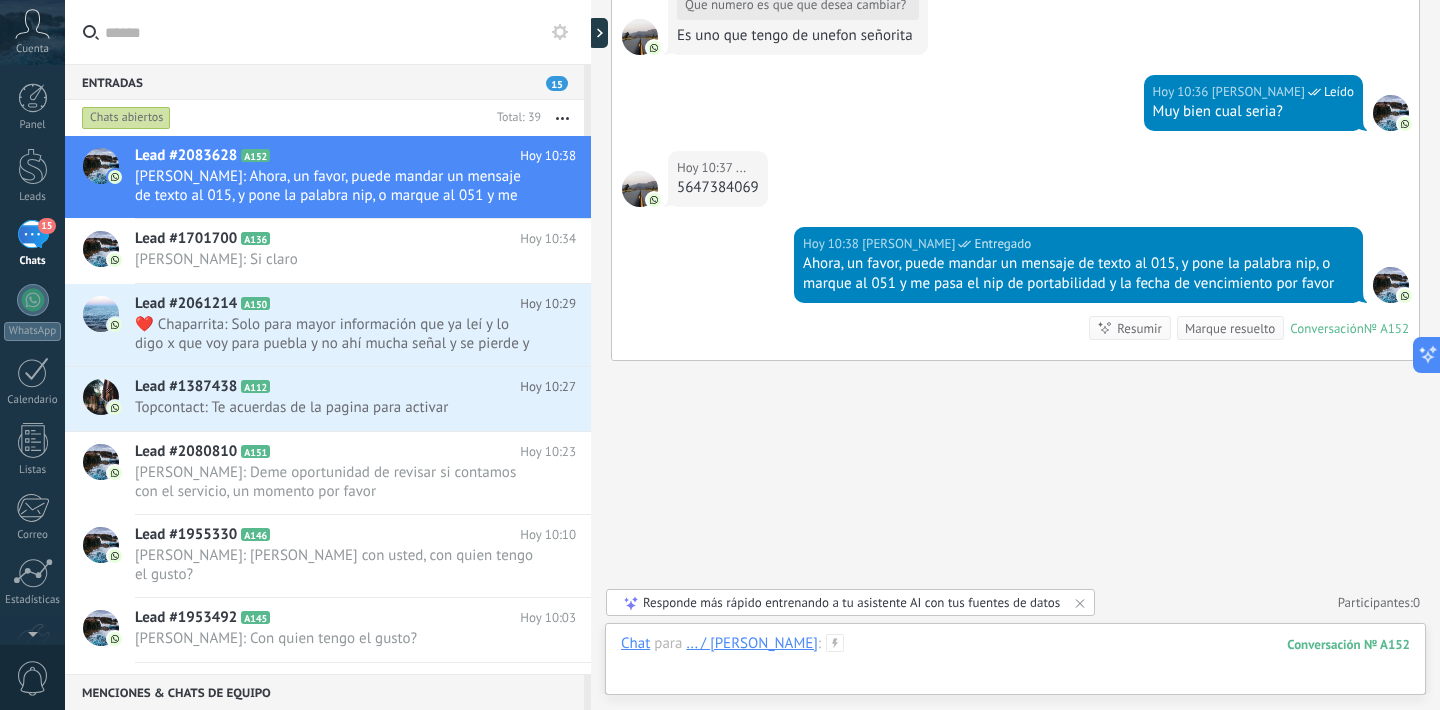 click at bounding box center (1015, 664) 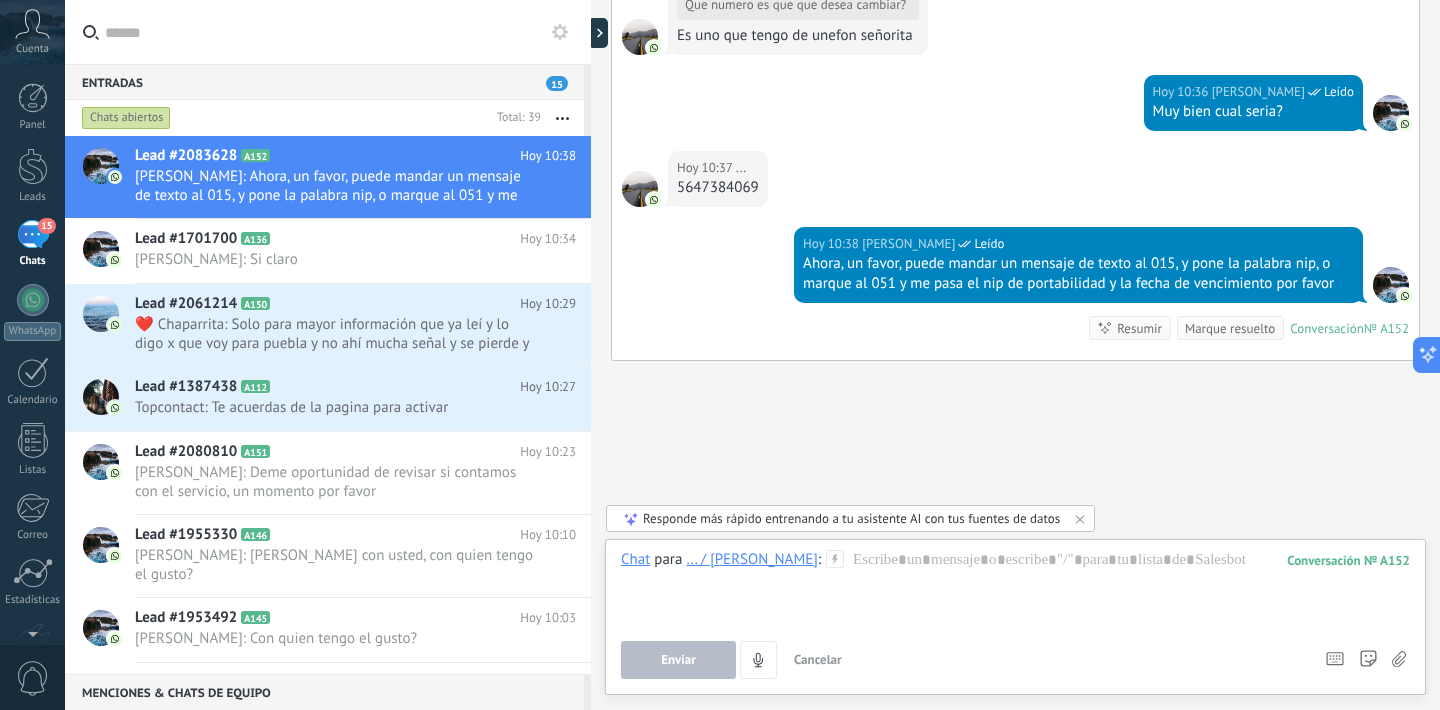 click on "Responde más rápido entrenando a tu asistente AI con tus fuentes de datos" at bounding box center (851, 518) 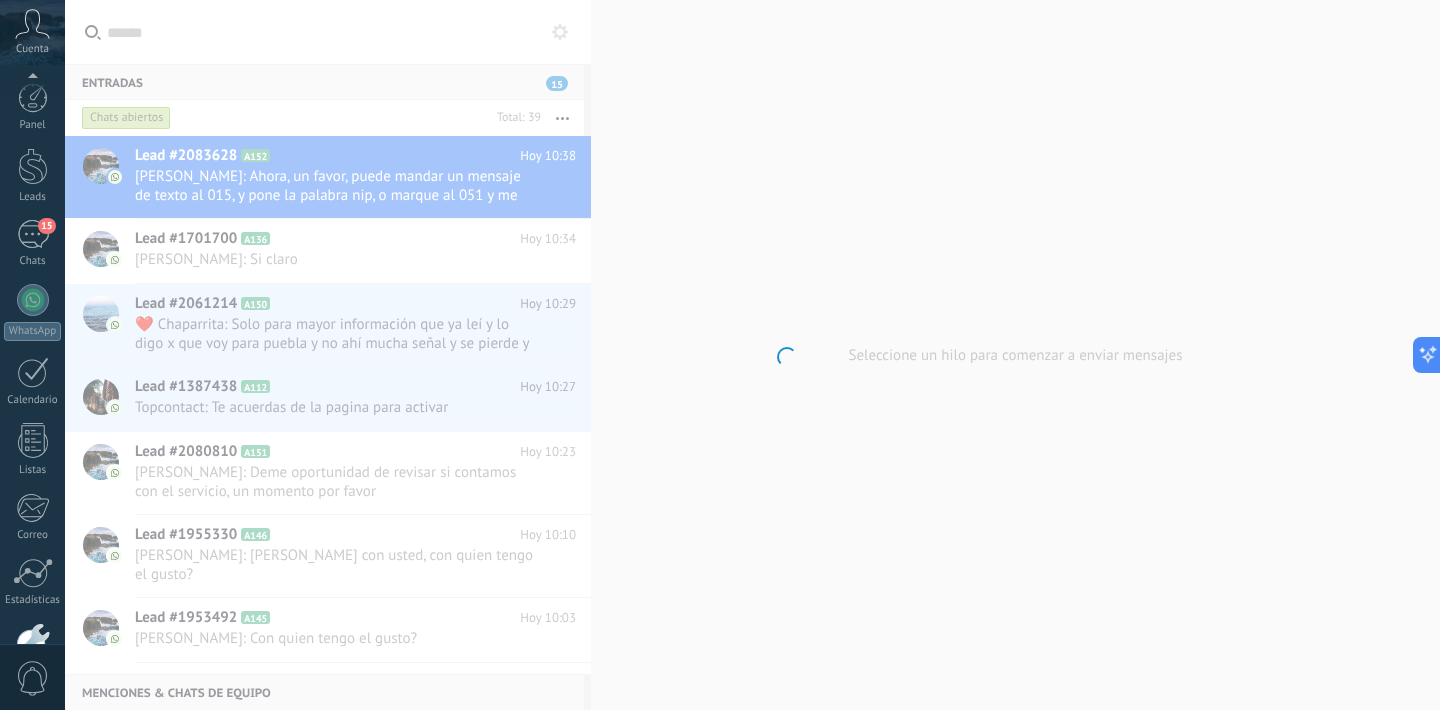scroll, scrollTop: 169, scrollLeft: 0, axis: vertical 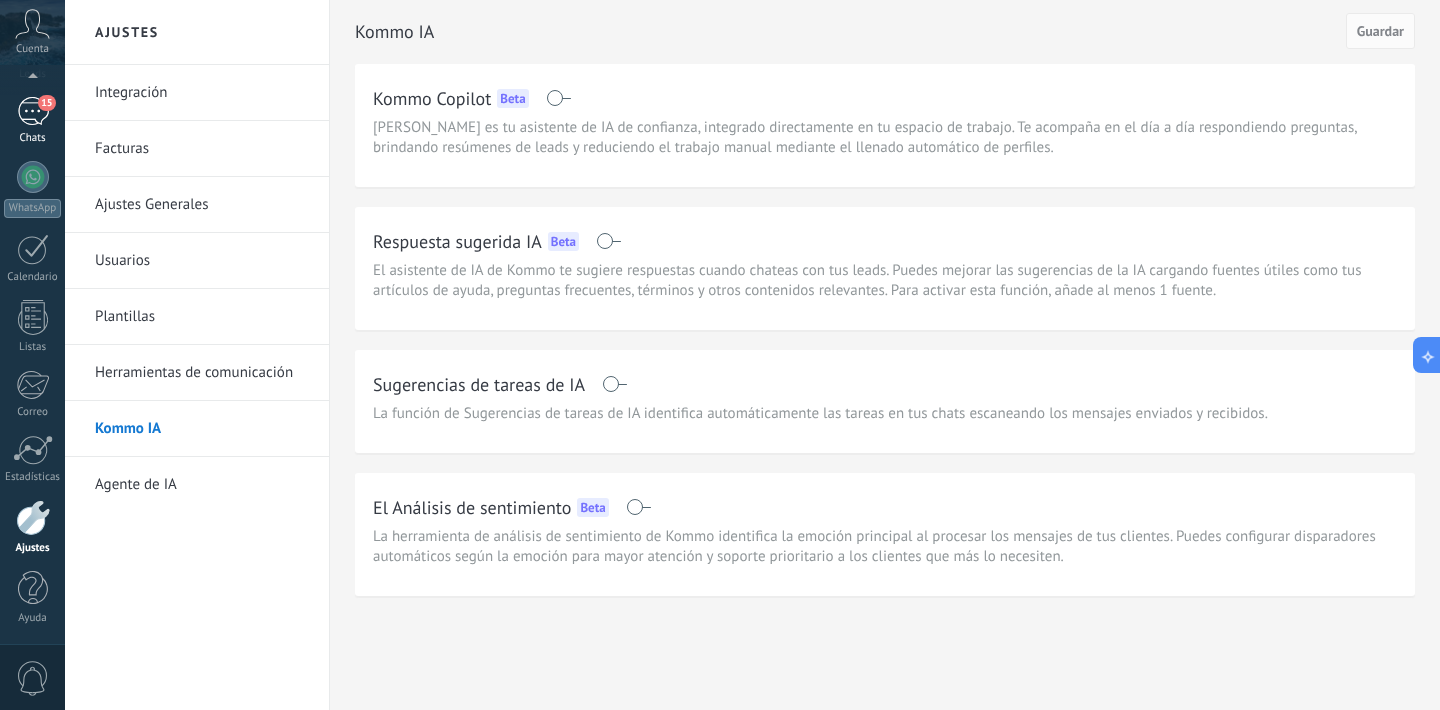 click on "15" at bounding box center (46, 103) 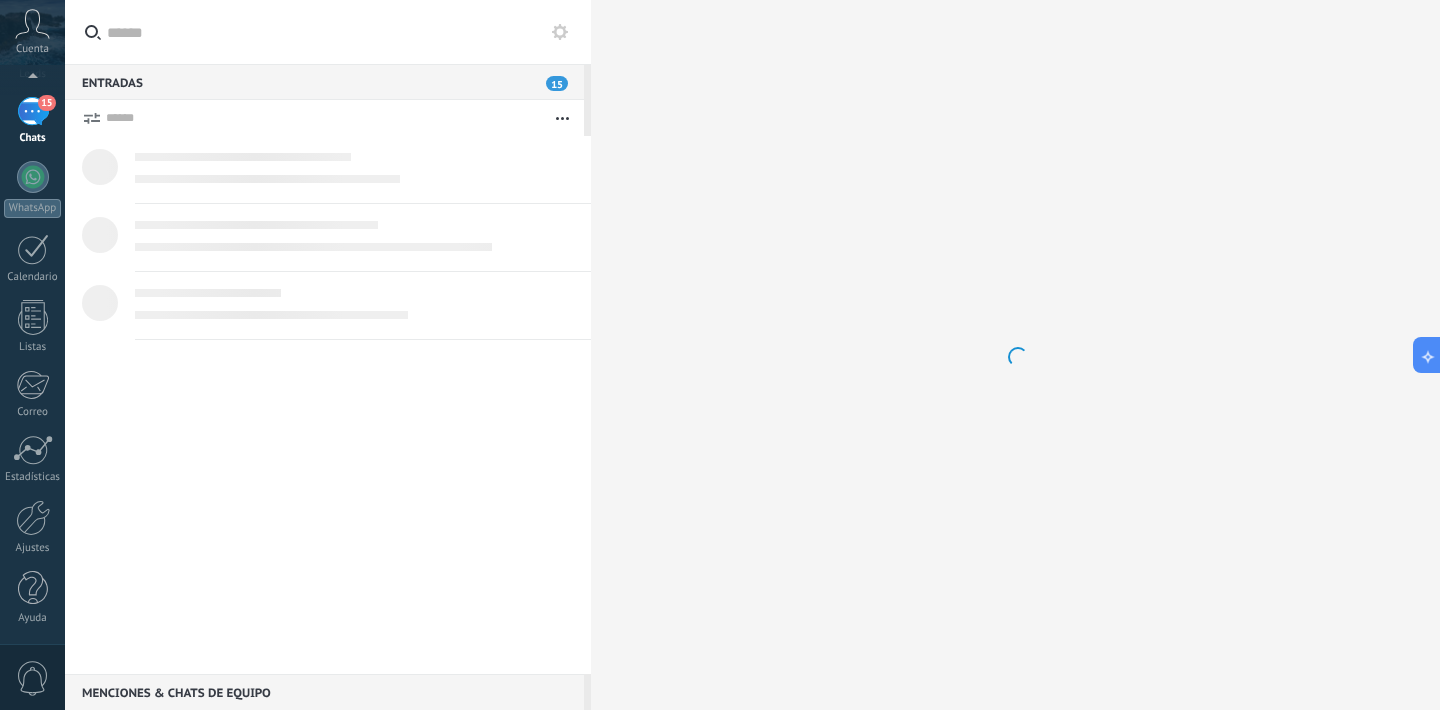 scroll, scrollTop: 0, scrollLeft: 0, axis: both 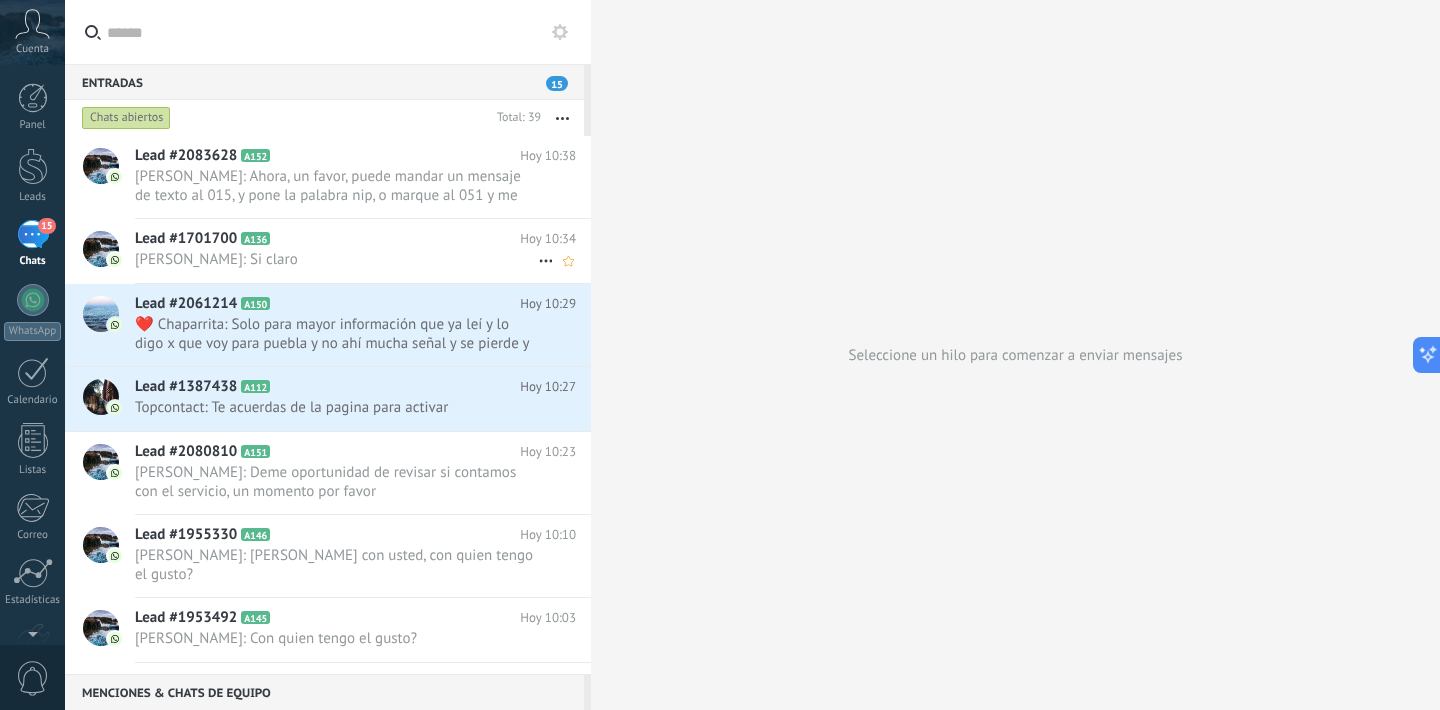 click on "Lead #1701700
A136
Hoy 10:34
Noe Lara: Si claro" at bounding box center (363, 250) 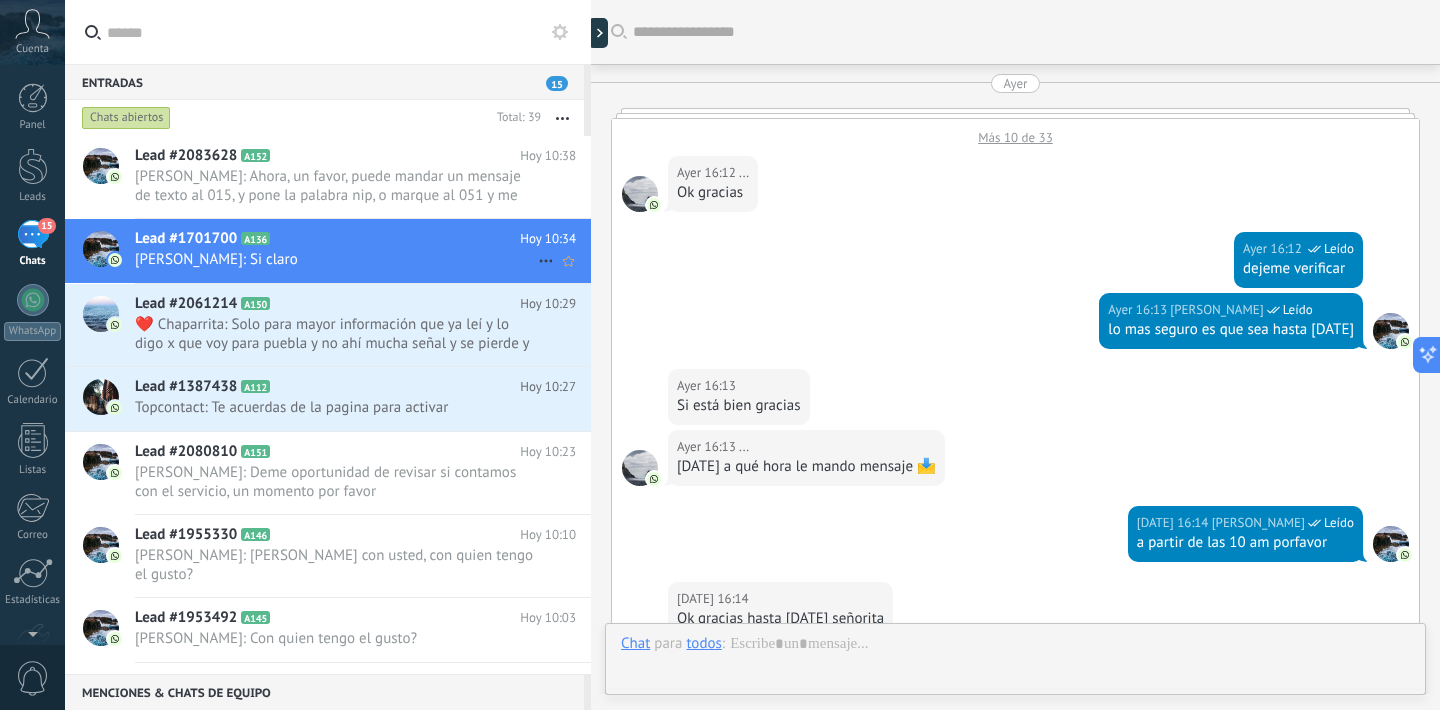 scroll, scrollTop: 1136, scrollLeft: 0, axis: vertical 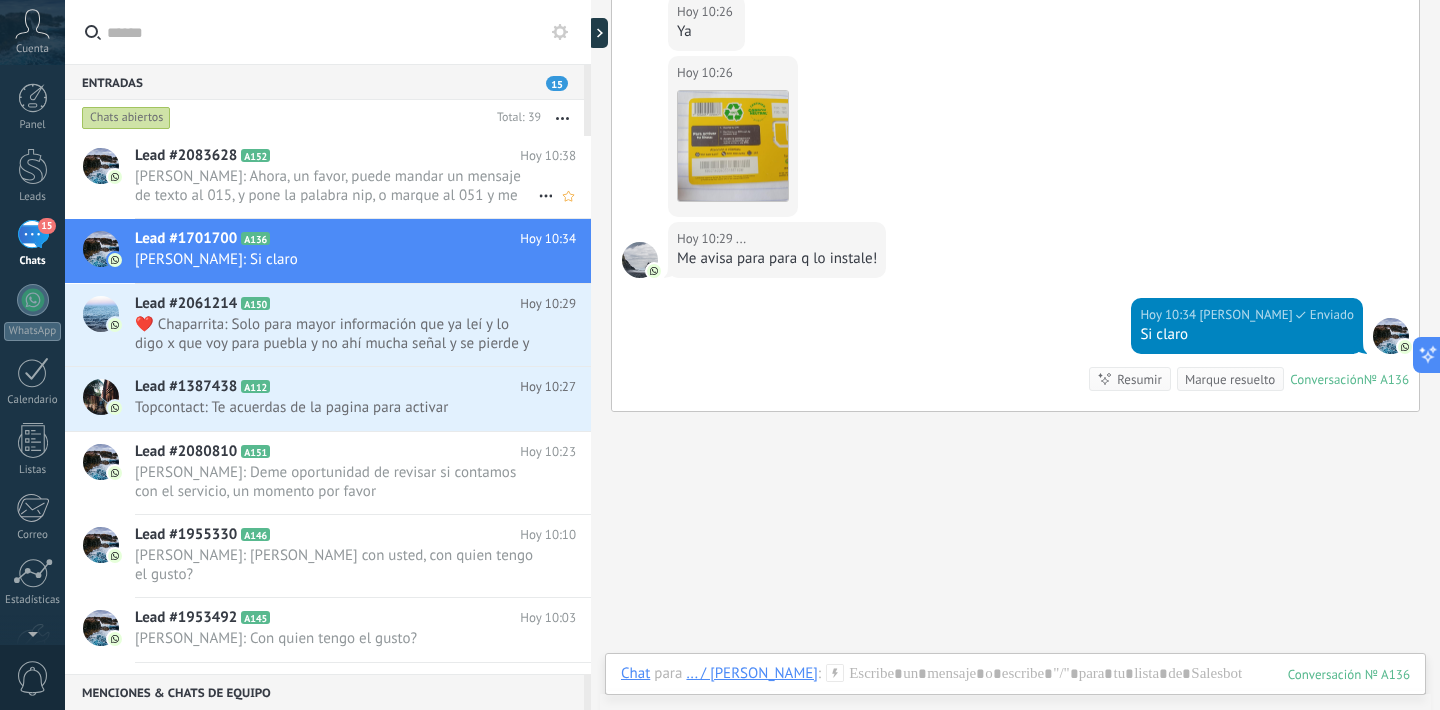 click on "Noe Lara: Ahora, un favor, puede mandar un mensaje de texto al 015, y pone la palabra nip, o marque al 051 y me pasa el ..." at bounding box center [336, 186] 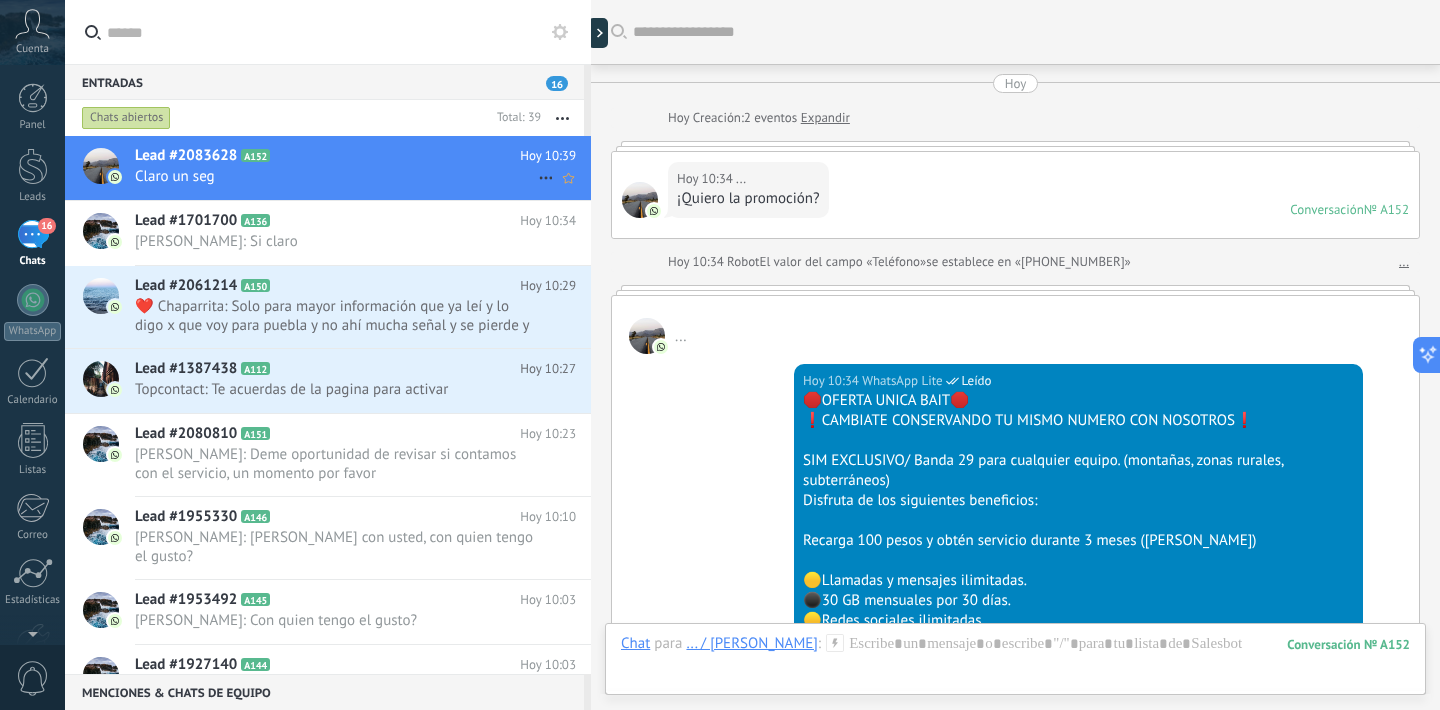 scroll, scrollTop: 1031, scrollLeft: 0, axis: vertical 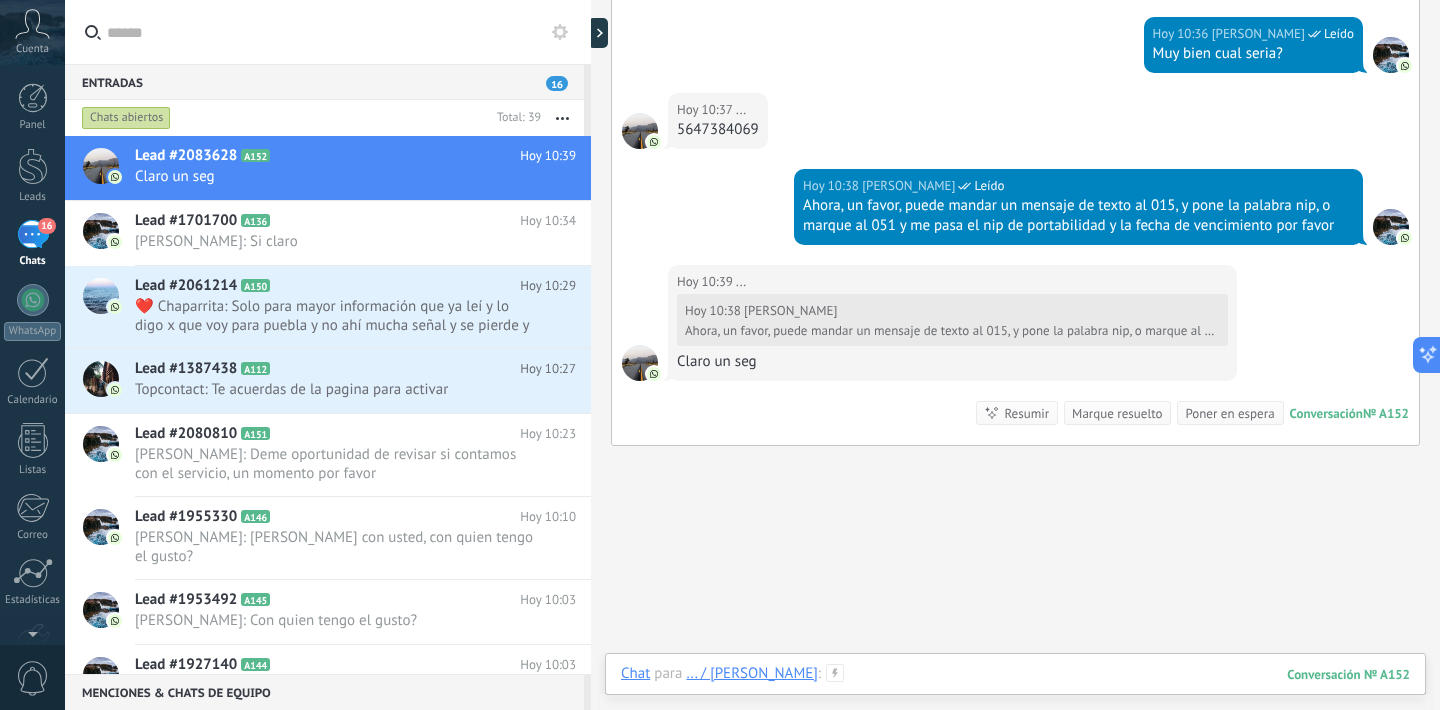 click at bounding box center [1015, 694] 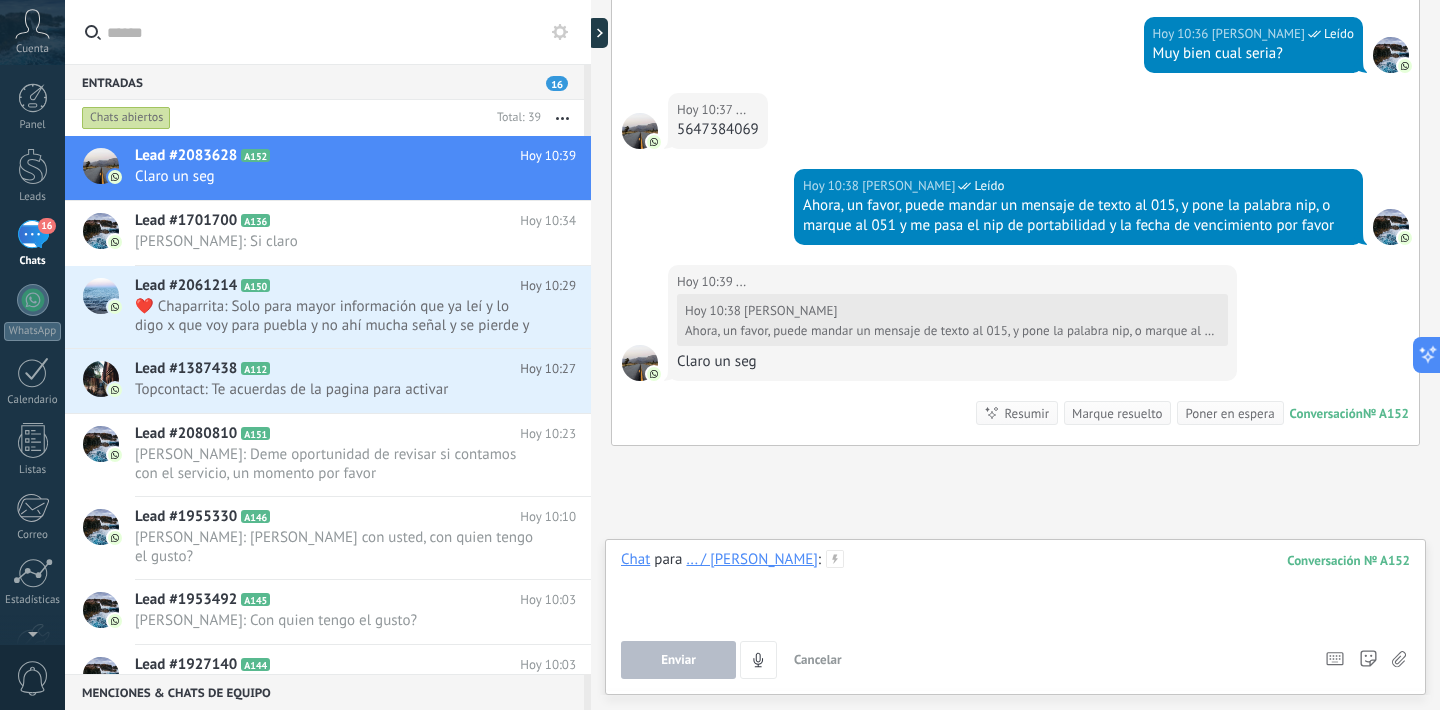 type 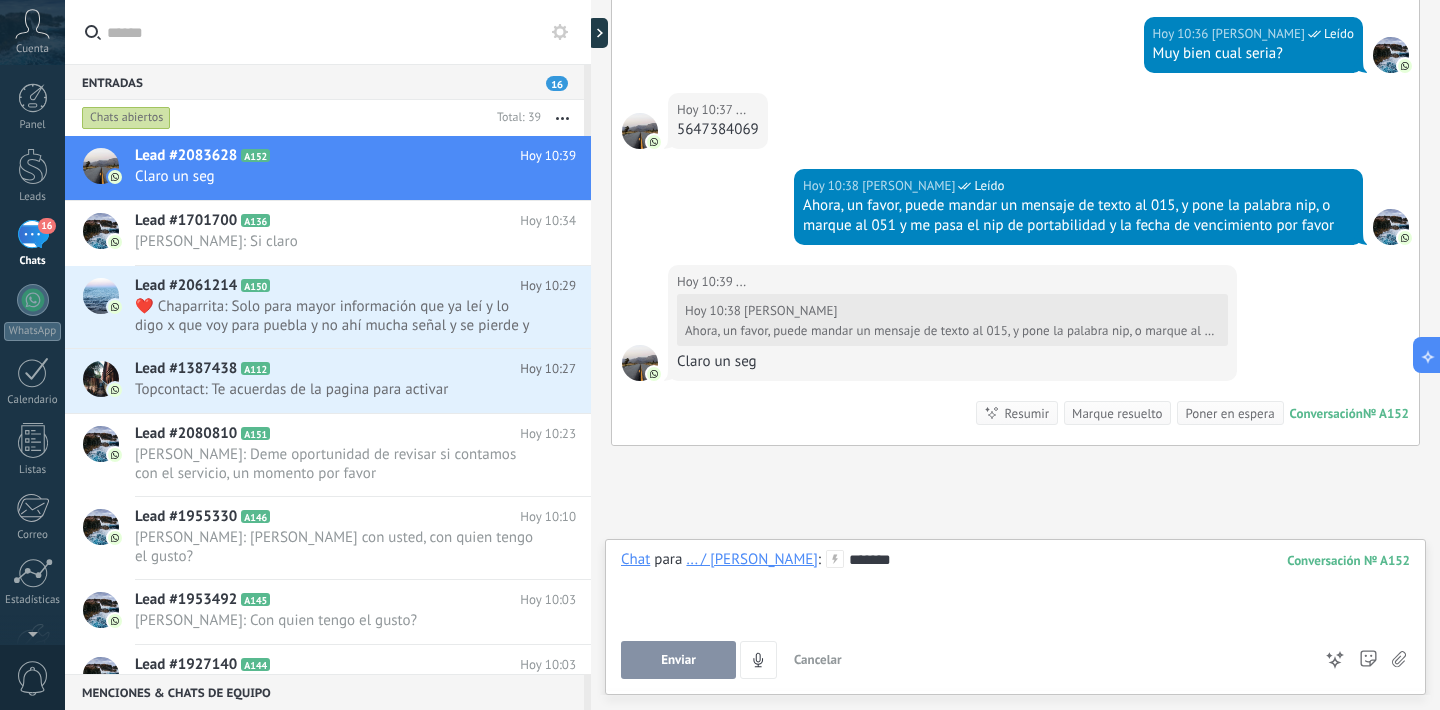 click on "Enviar" at bounding box center (678, 660) 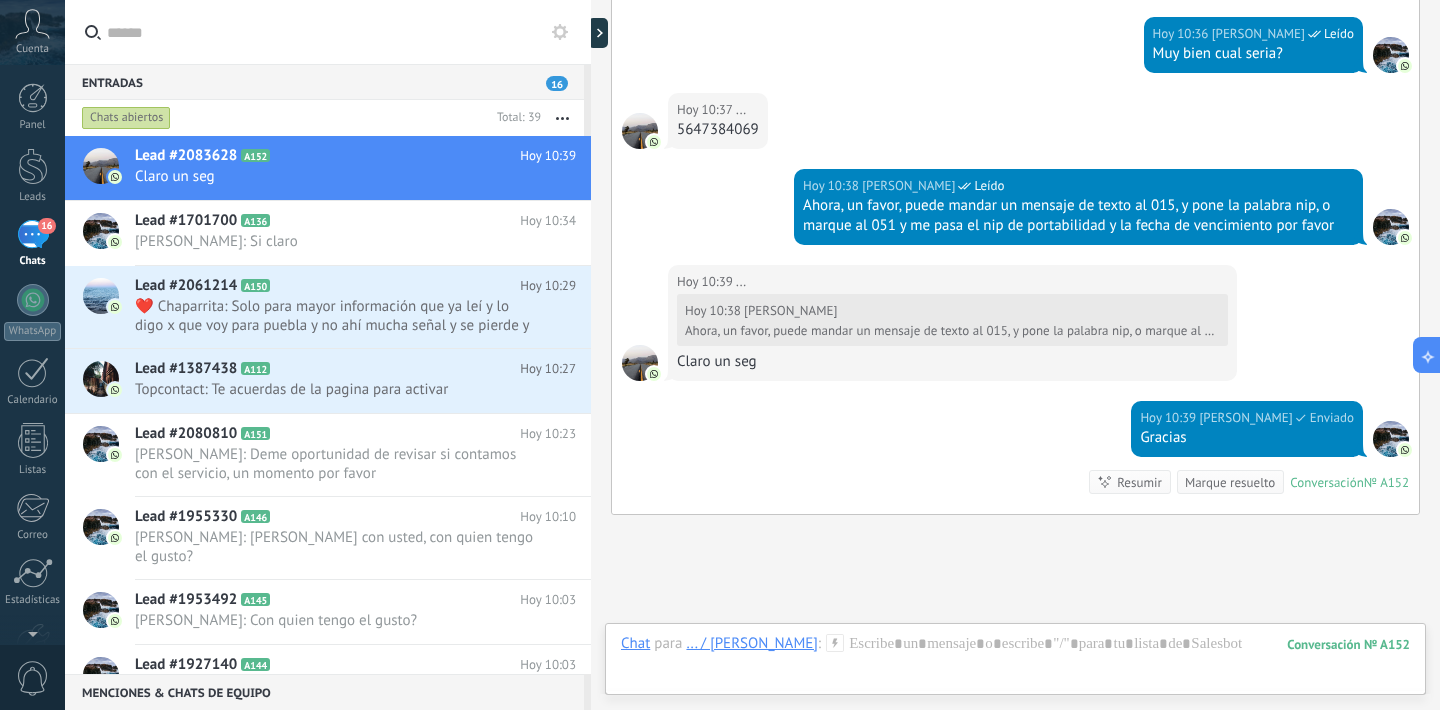 scroll, scrollTop: 1187, scrollLeft: 0, axis: vertical 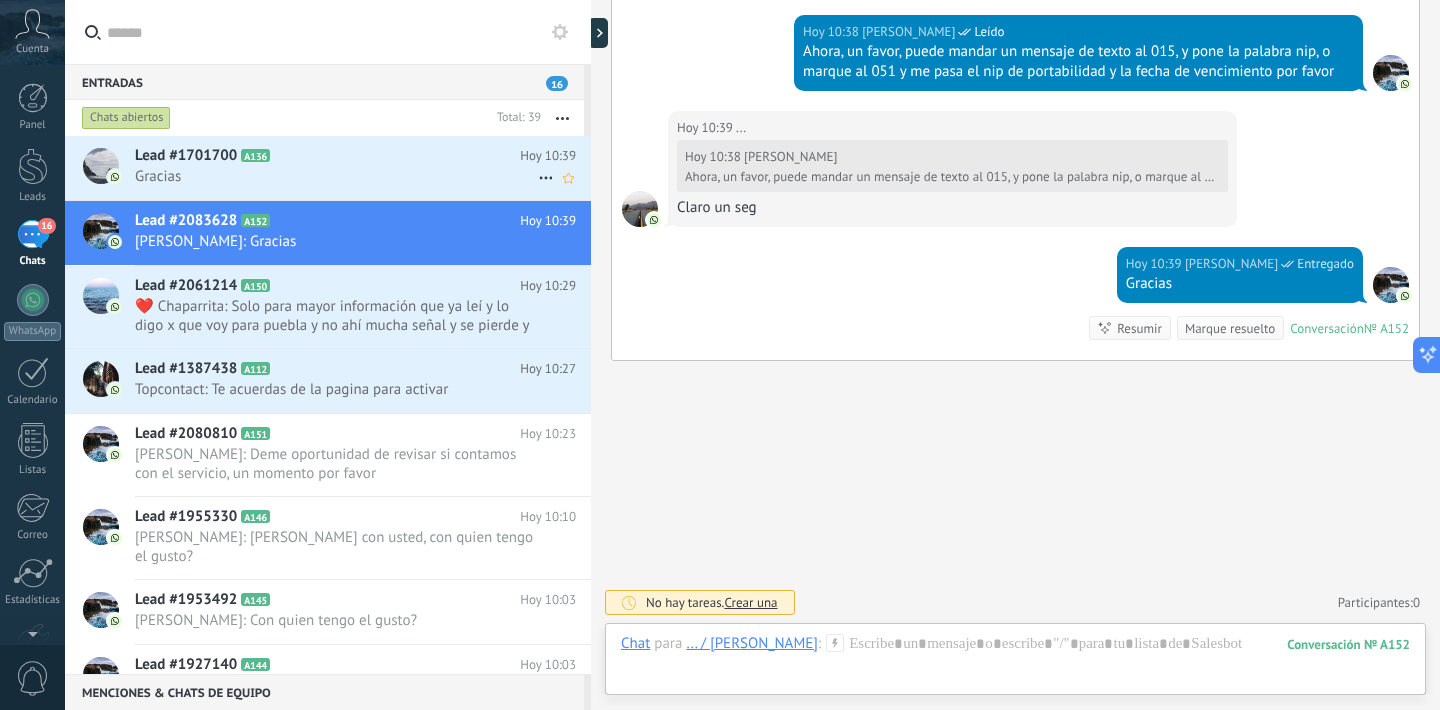 click on "Lead #1701700
A136" at bounding box center [327, 156] 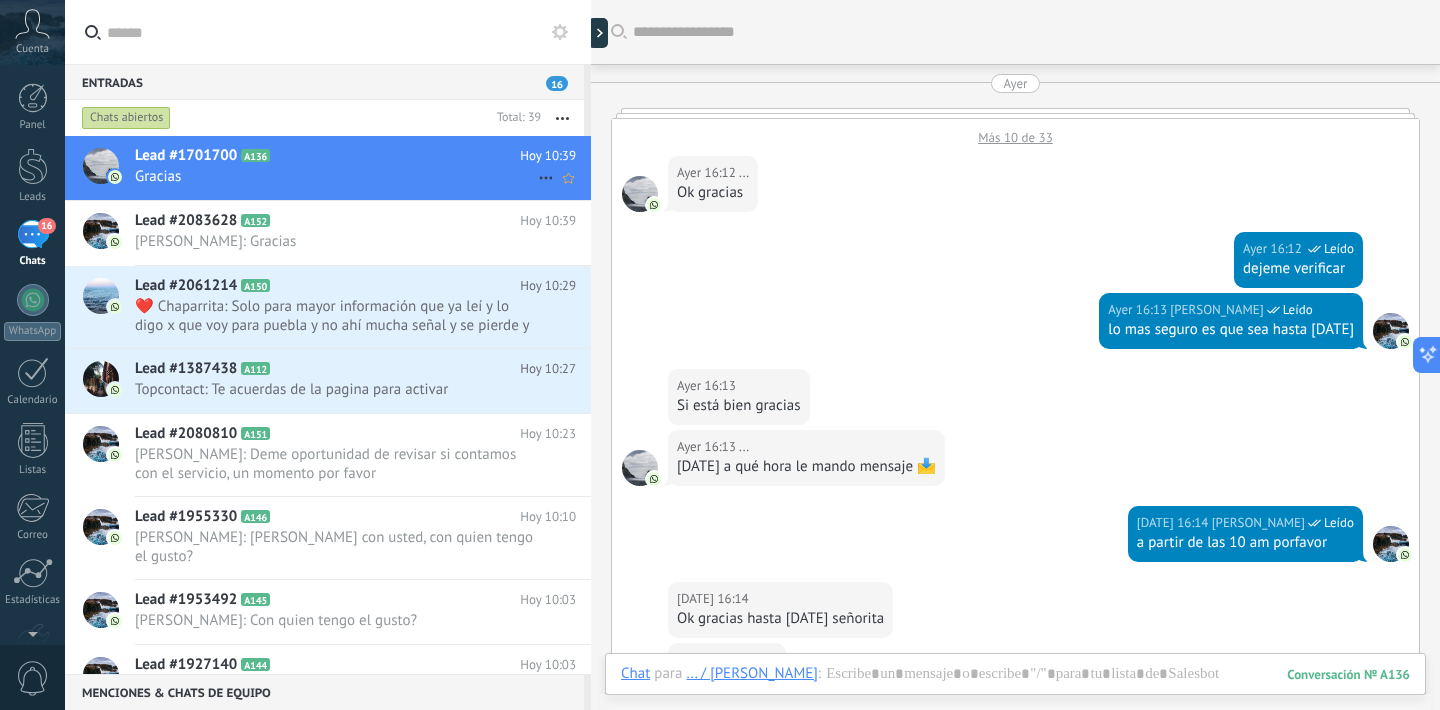 scroll, scrollTop: 1194, scrollLeft: 0, axis: vertical 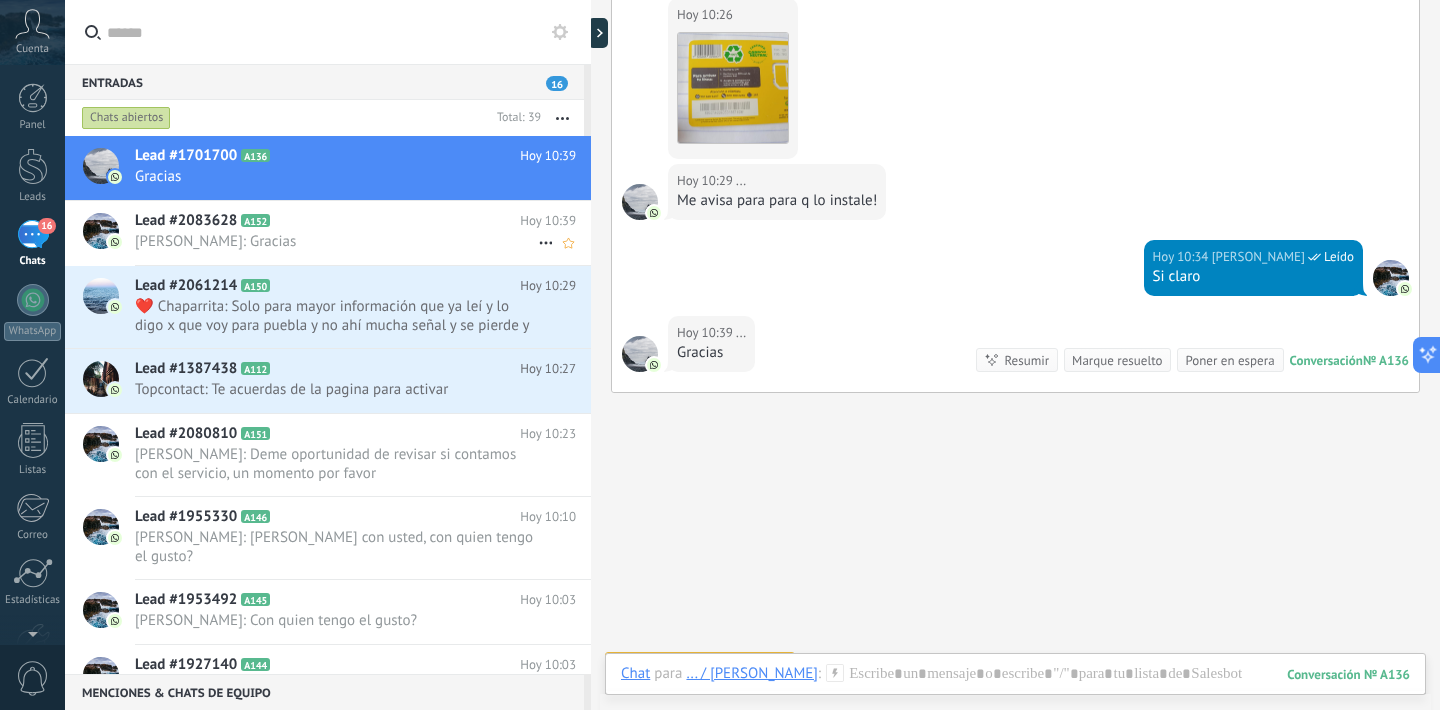 click on "Noe Lara: Gracias" at bounding box center (336, 241) 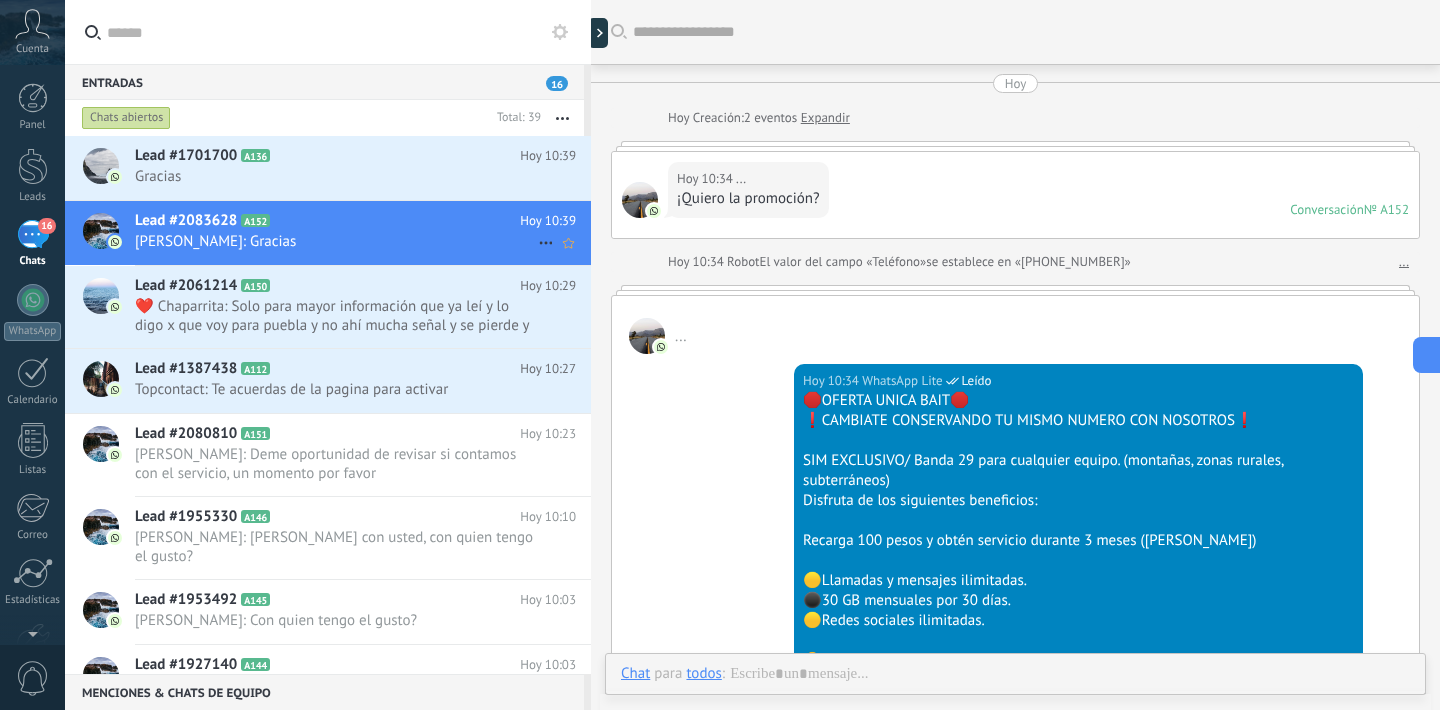scroll, scrollTop: 1134, scrollLeft: 0, axis: vertical 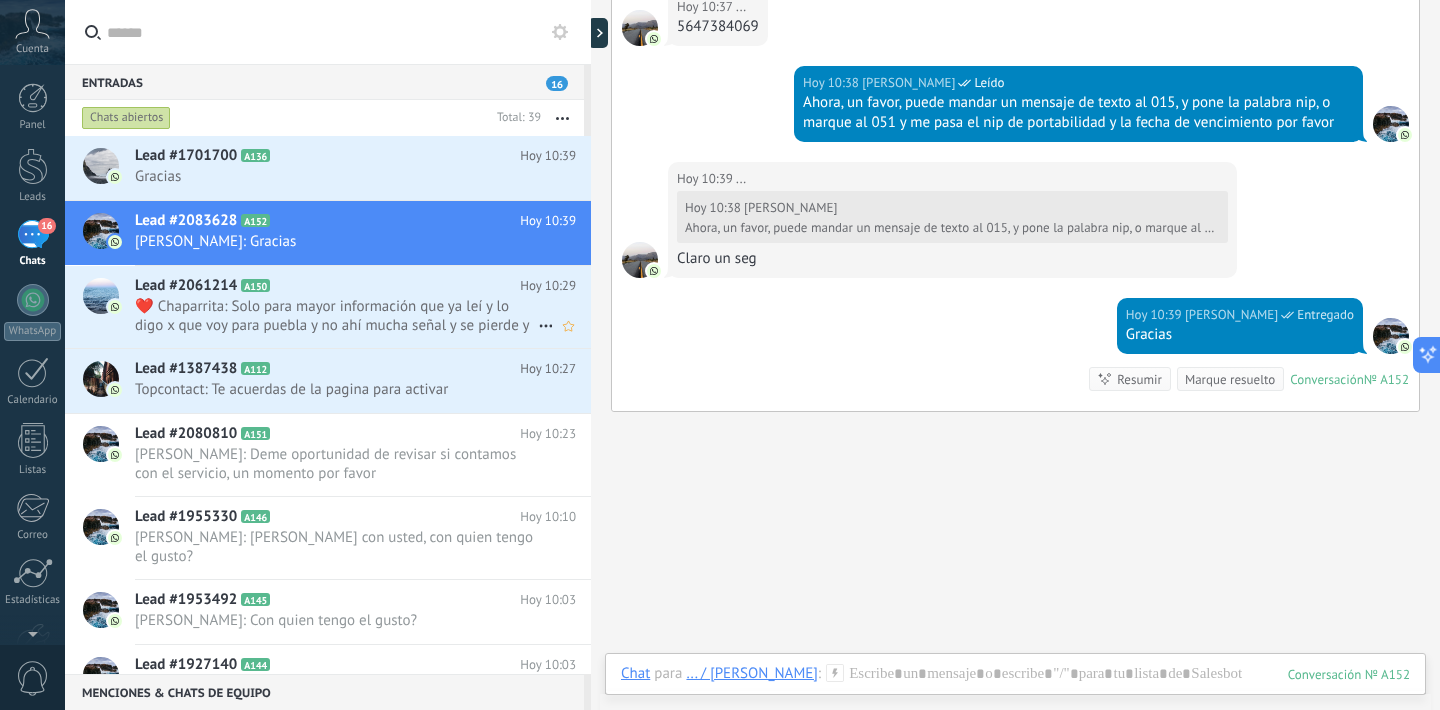 click on "❤️ Chaparrita: Solo para mayor información que ya leí y lo digo x que voy para puebla y no ahí mucha señal y se pierde y Quer..." at bounding box center (336, 316) 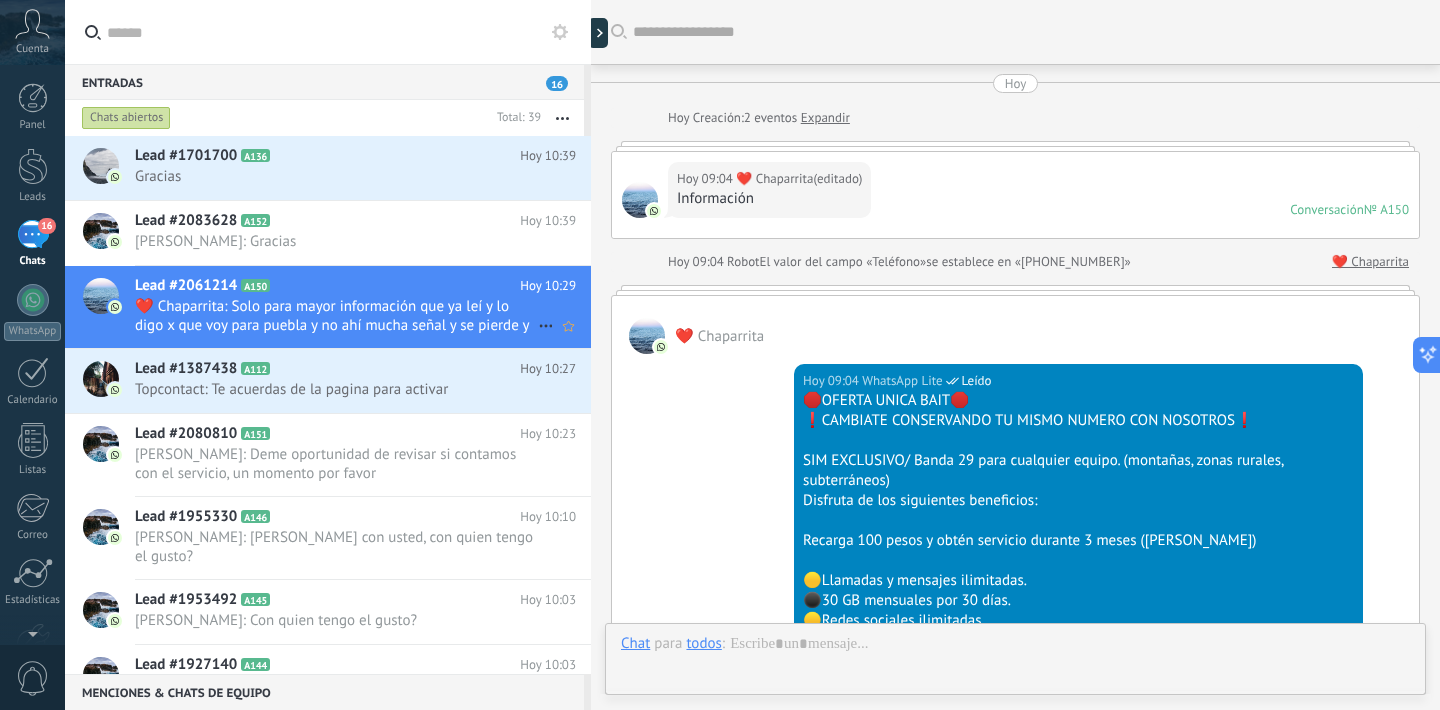 scroll, scrollTop: 753, scrollLeft: 0, axis: vertical 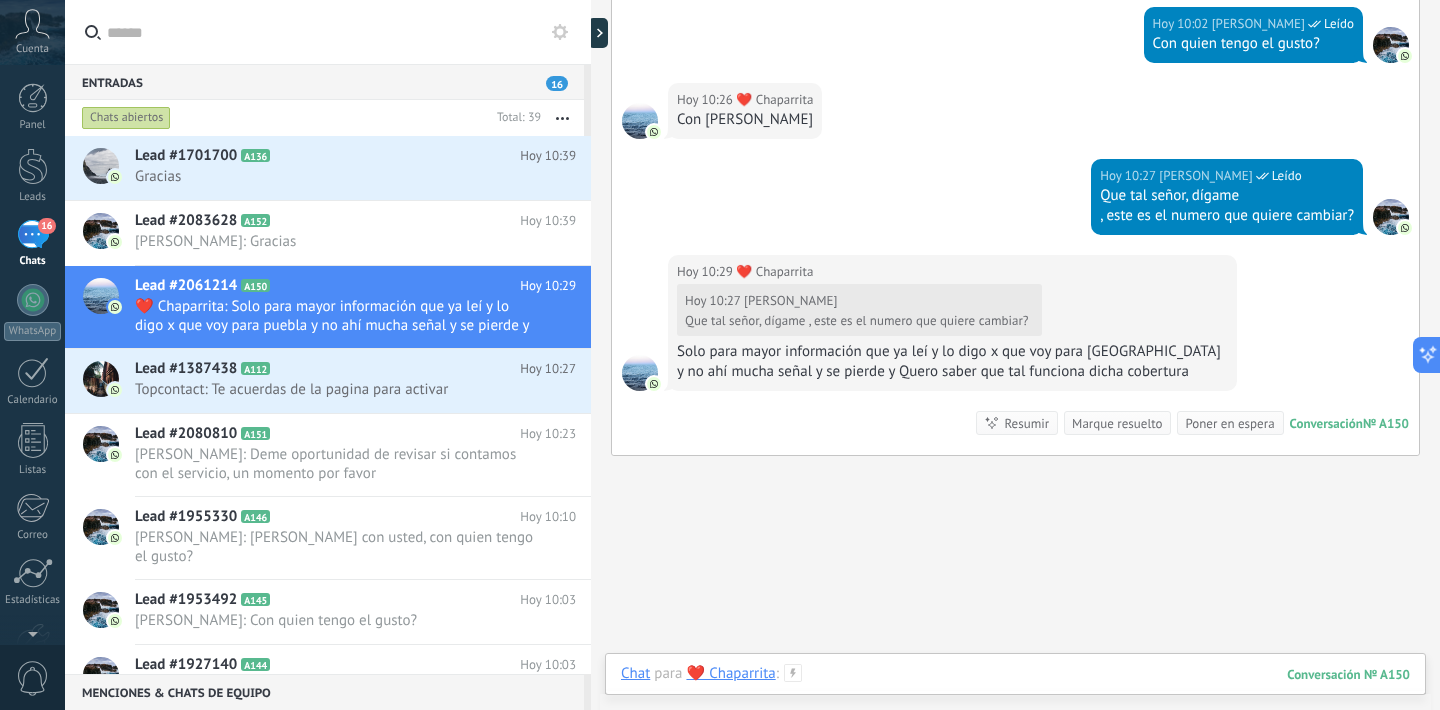 click at bounding box center [1015, 694] 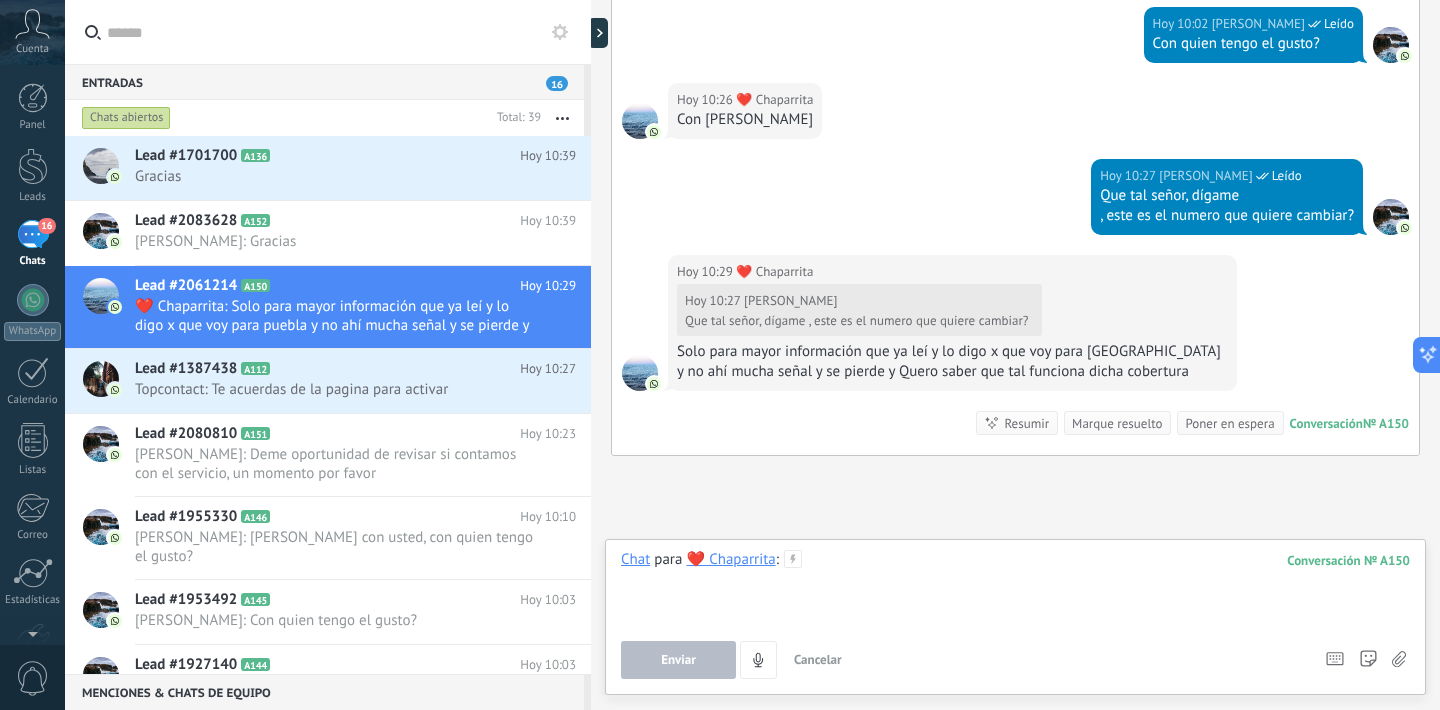 type 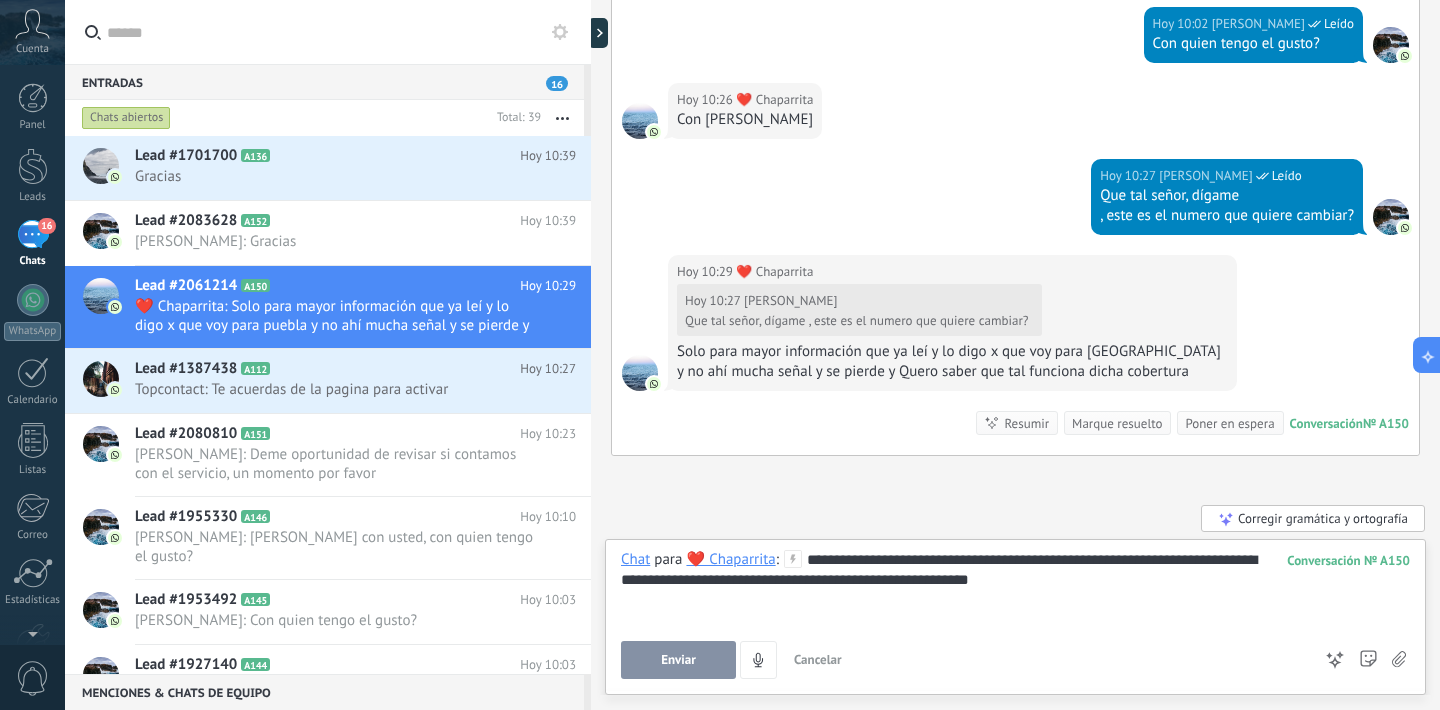click on "**********" at bounding box center (1015, 588) 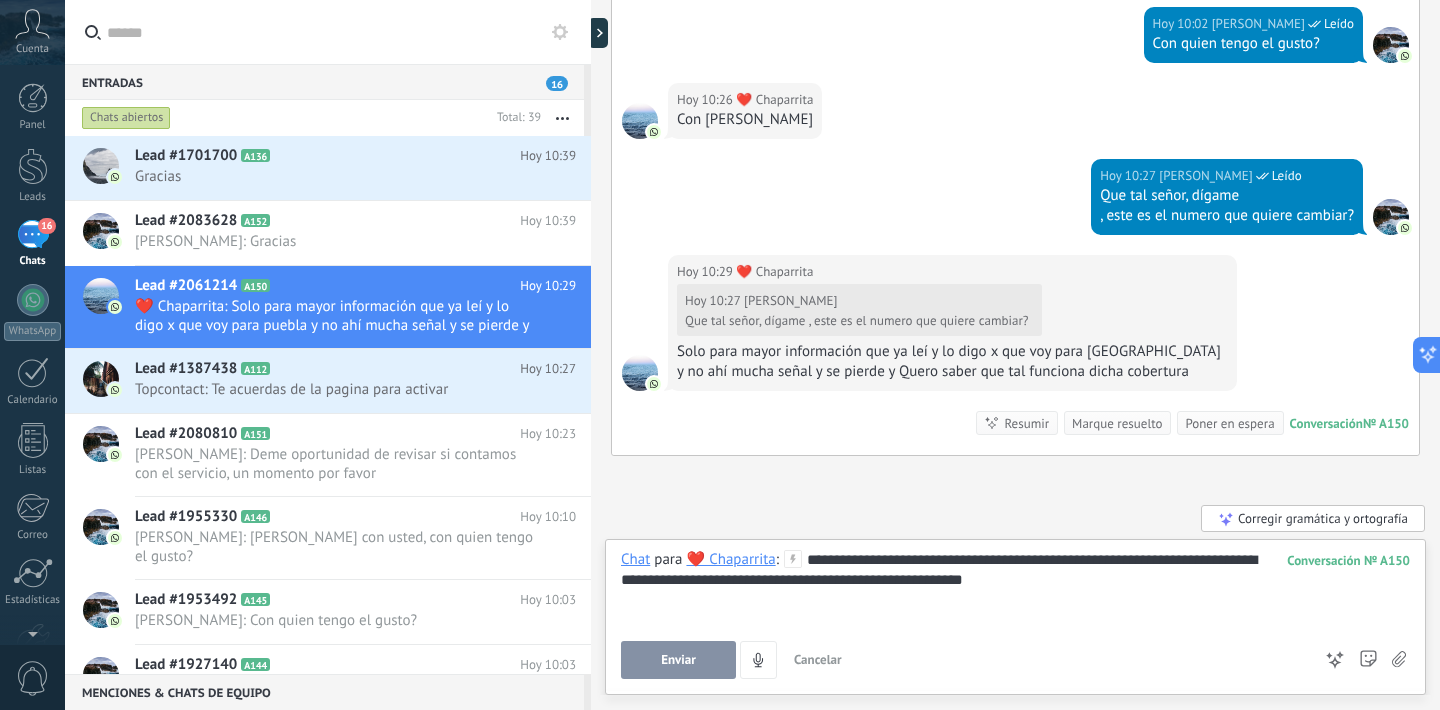 click on "Enviar" at bounding box center (678, 660) 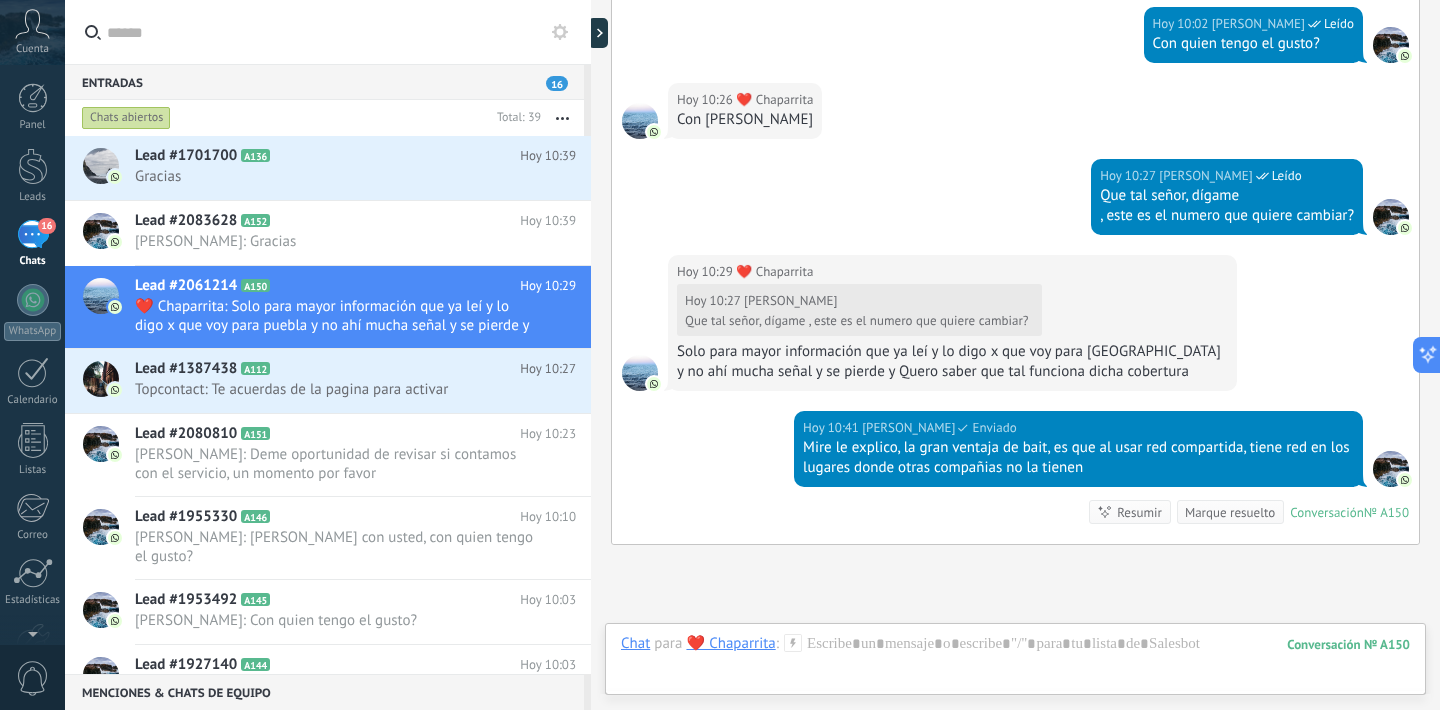 scroll, scrollTop: 939, scrollLeft: 0, axis: vertical 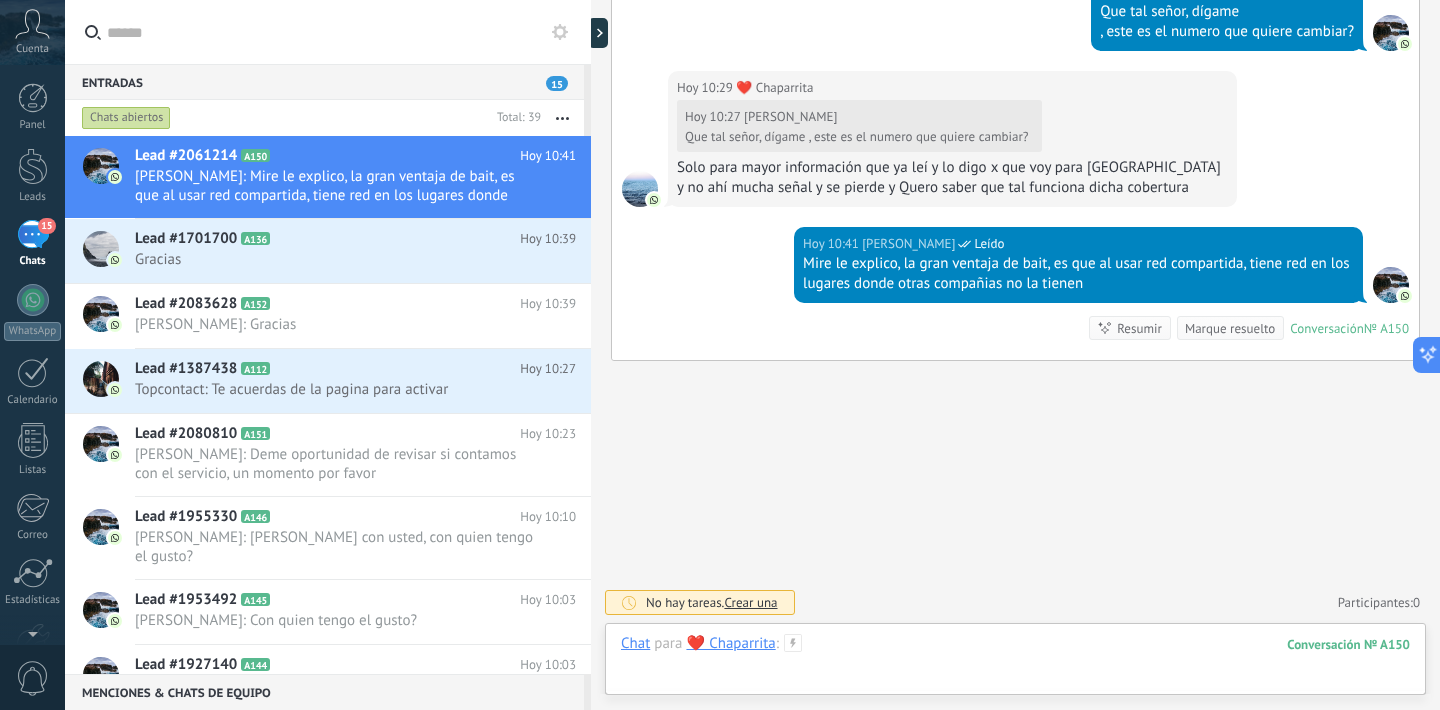 click at bounding box center (1015, 664) 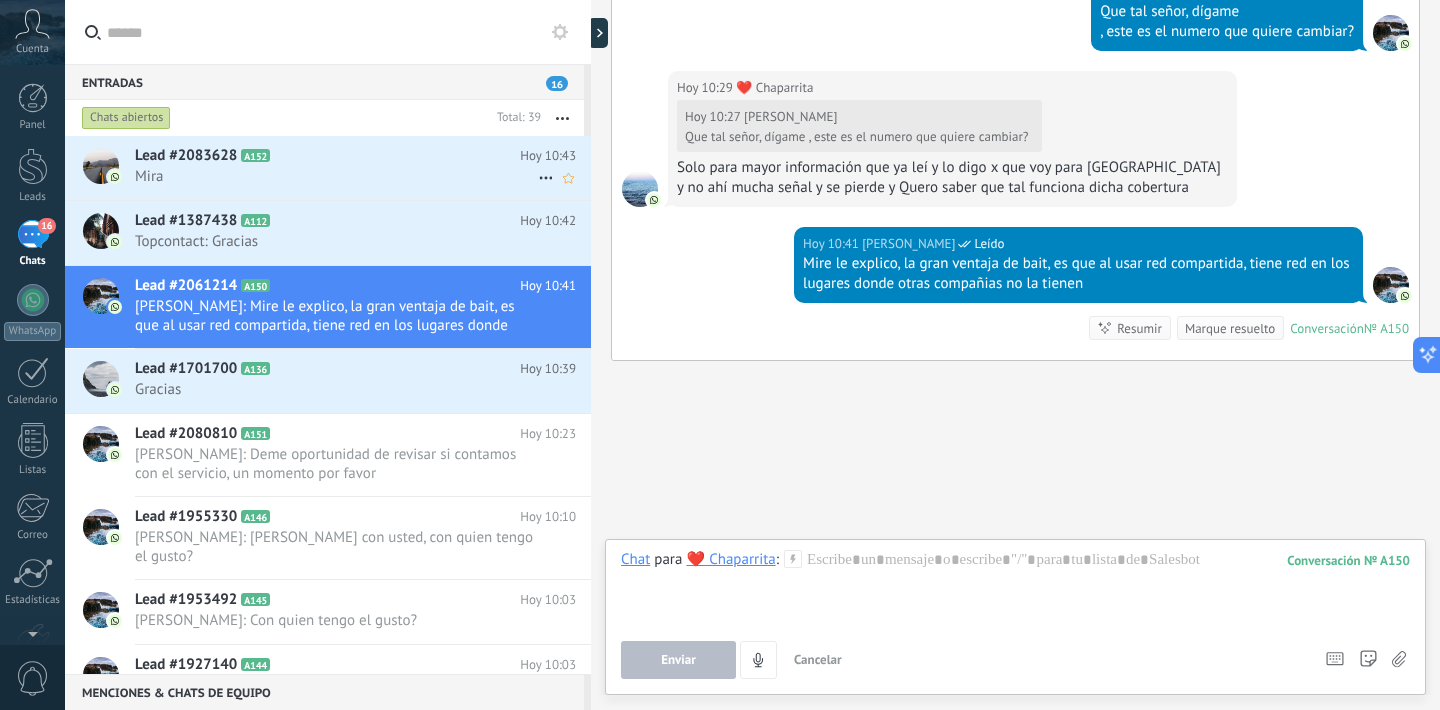 click on "Lead #2083628
A152
Hoy 10:43
Mira" at bounding box center [363, 167] 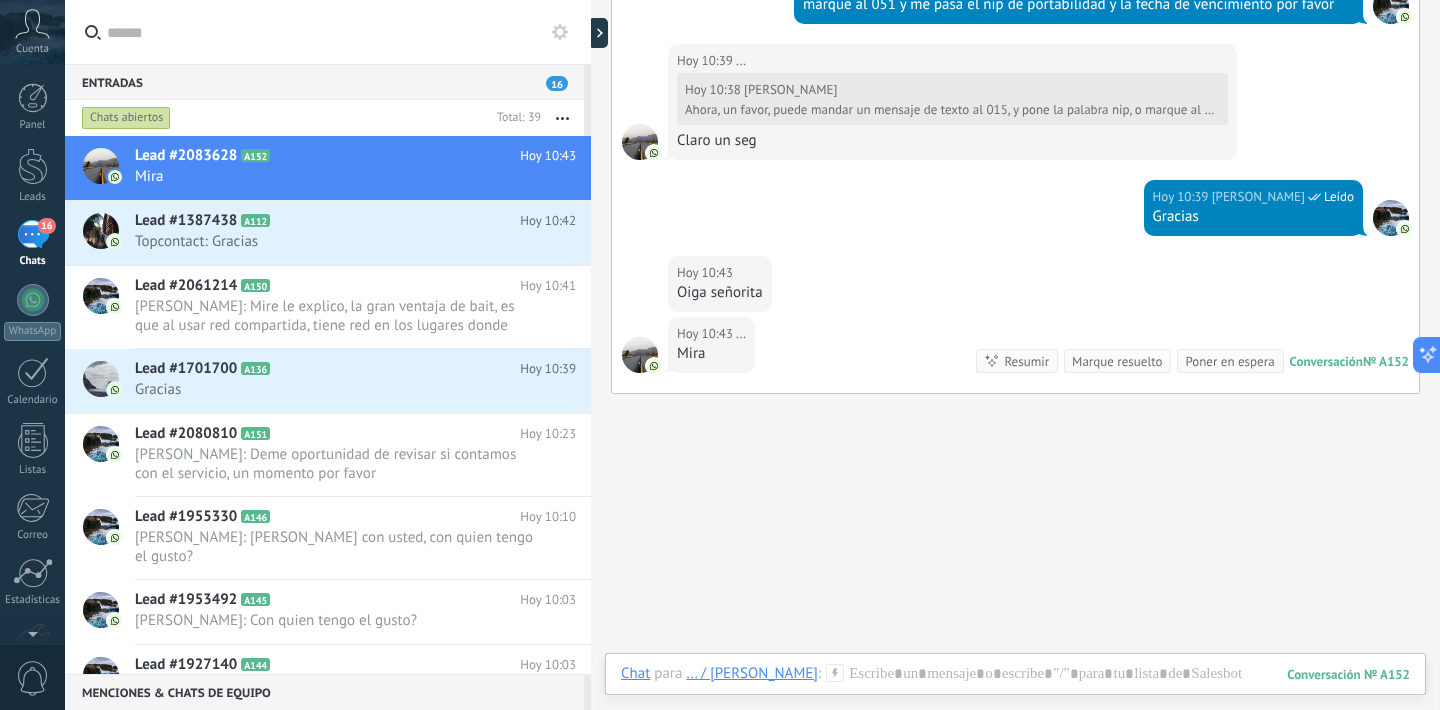 scroll, scrollTop: 891, scrollLeft: 0, axis: vertical 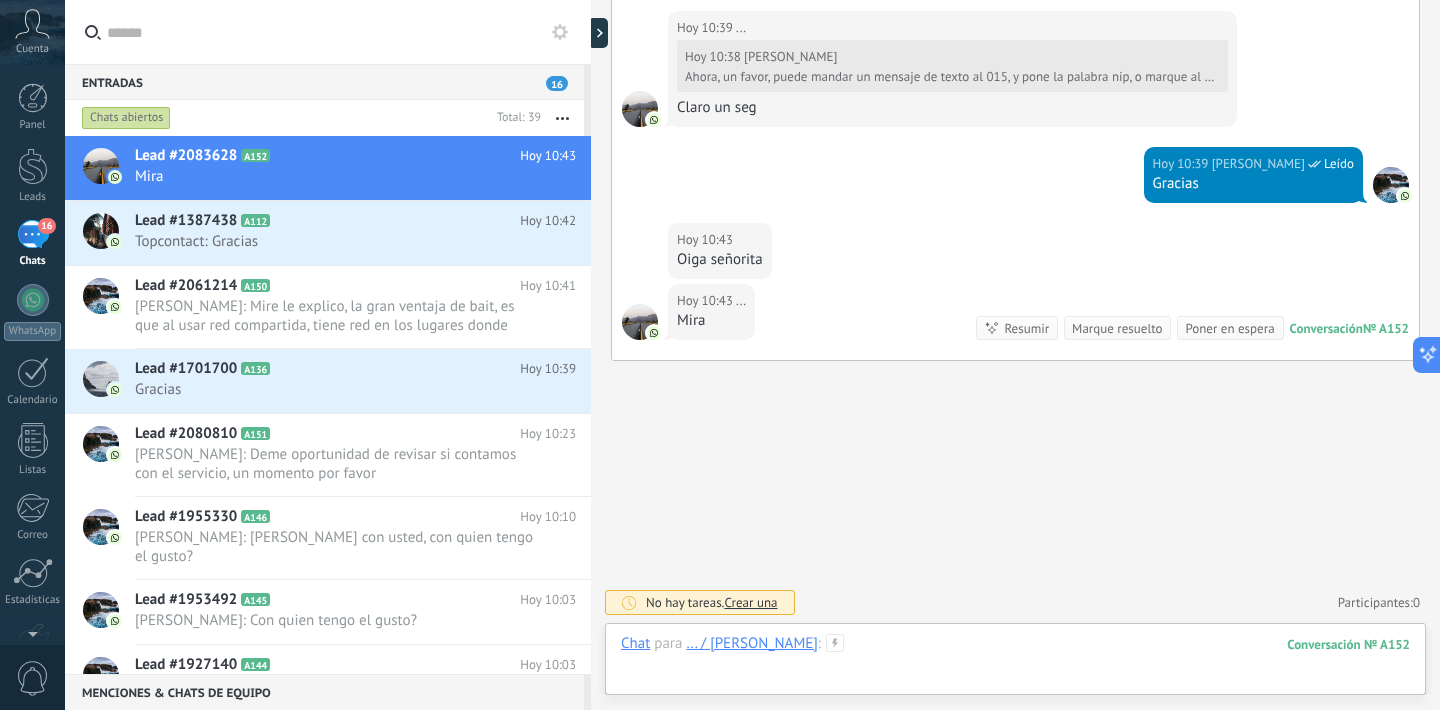 click at bounding box center (1015, 664) 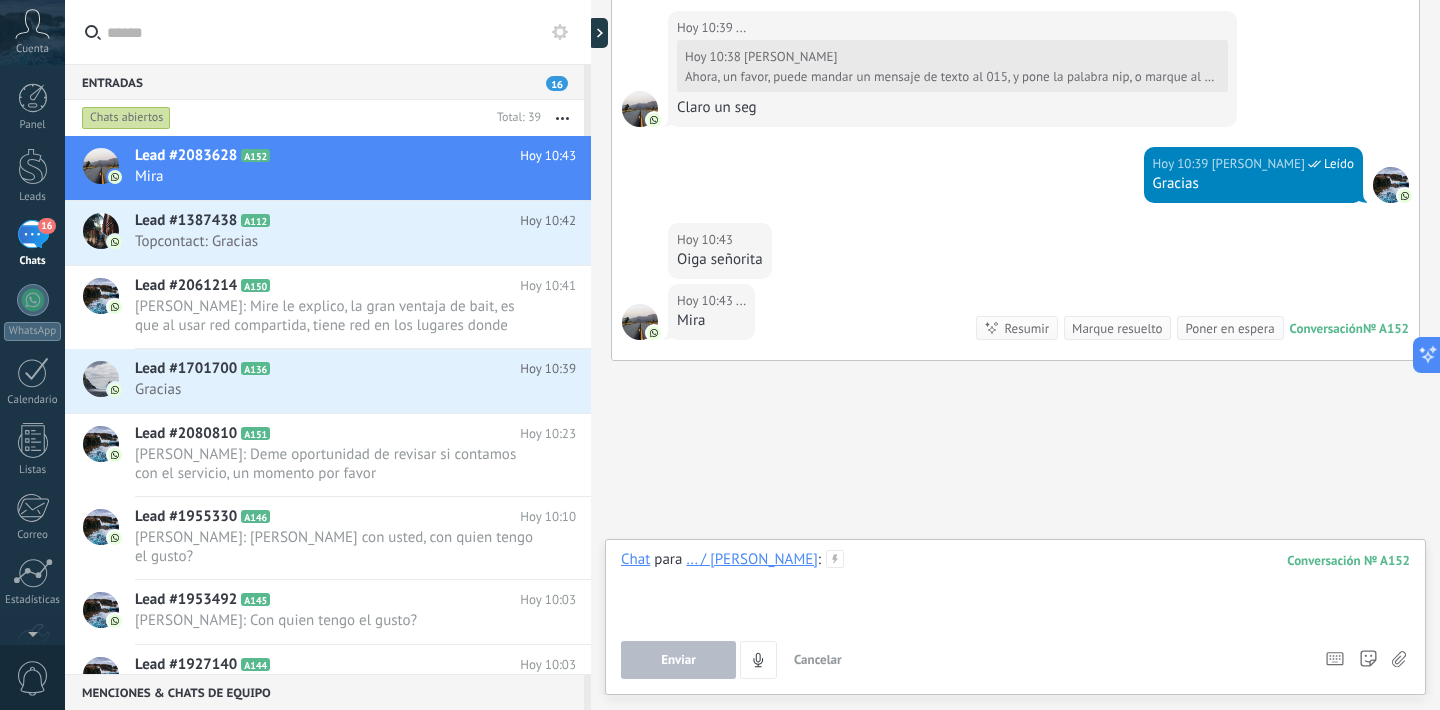 type 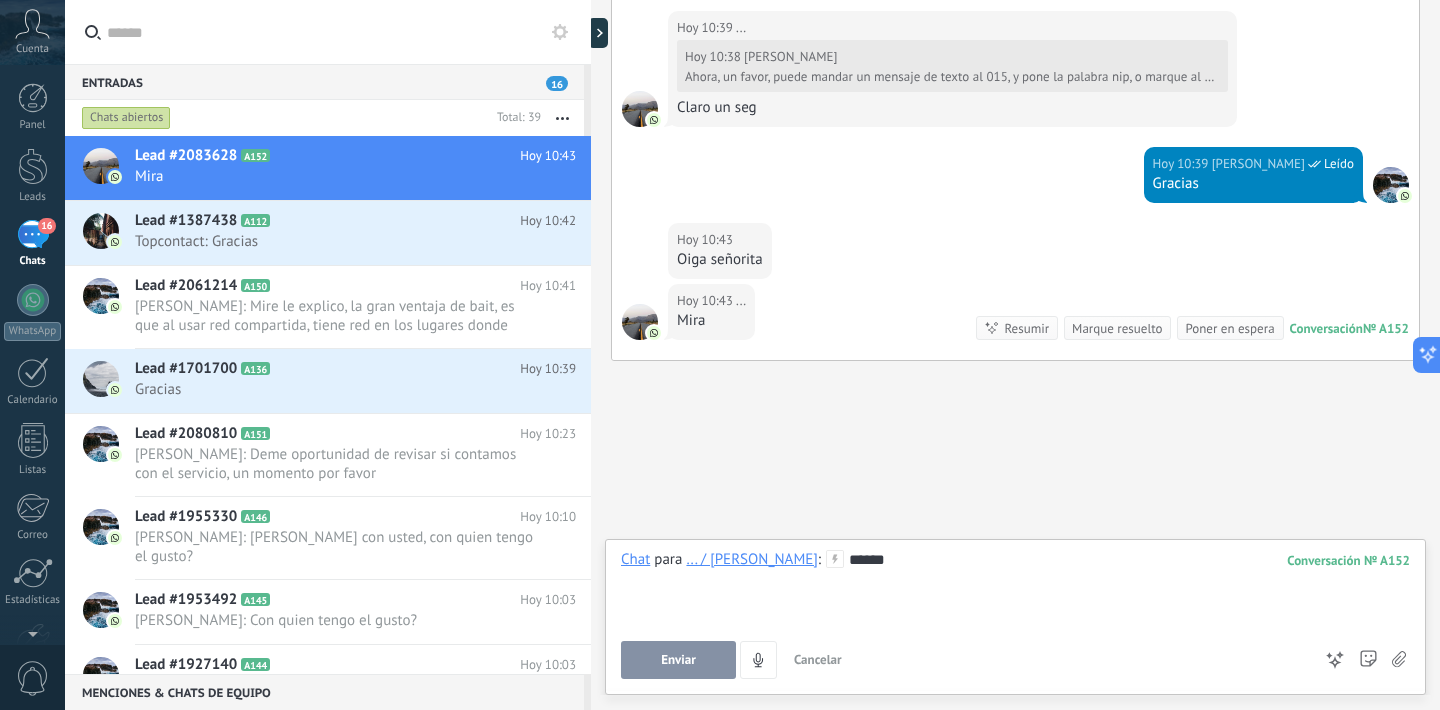 click on "Enviar" at bounding box center [678, 660] 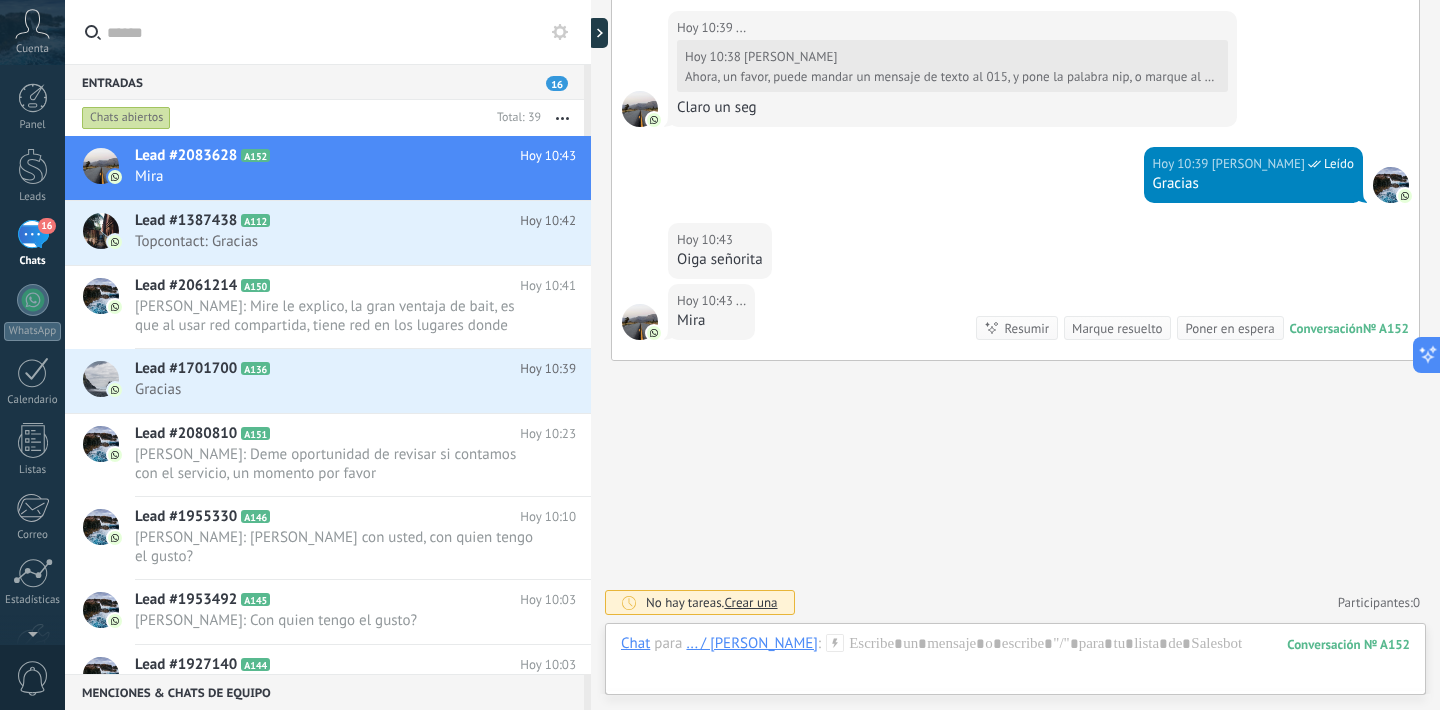 scroll, scrollTop: 1004, scrollLeft: 0, axis: vertical 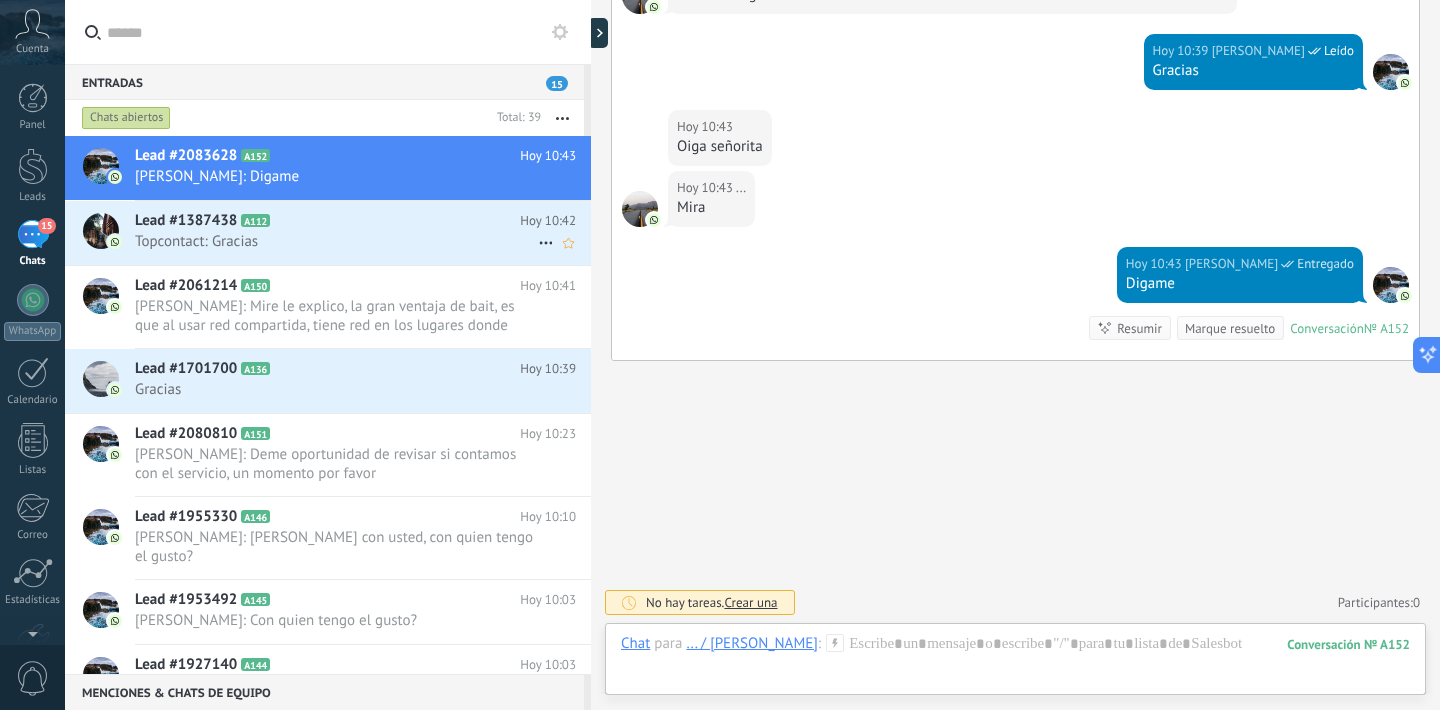 click on "Lead #1387438
A112" at bounding box center (327, 221) 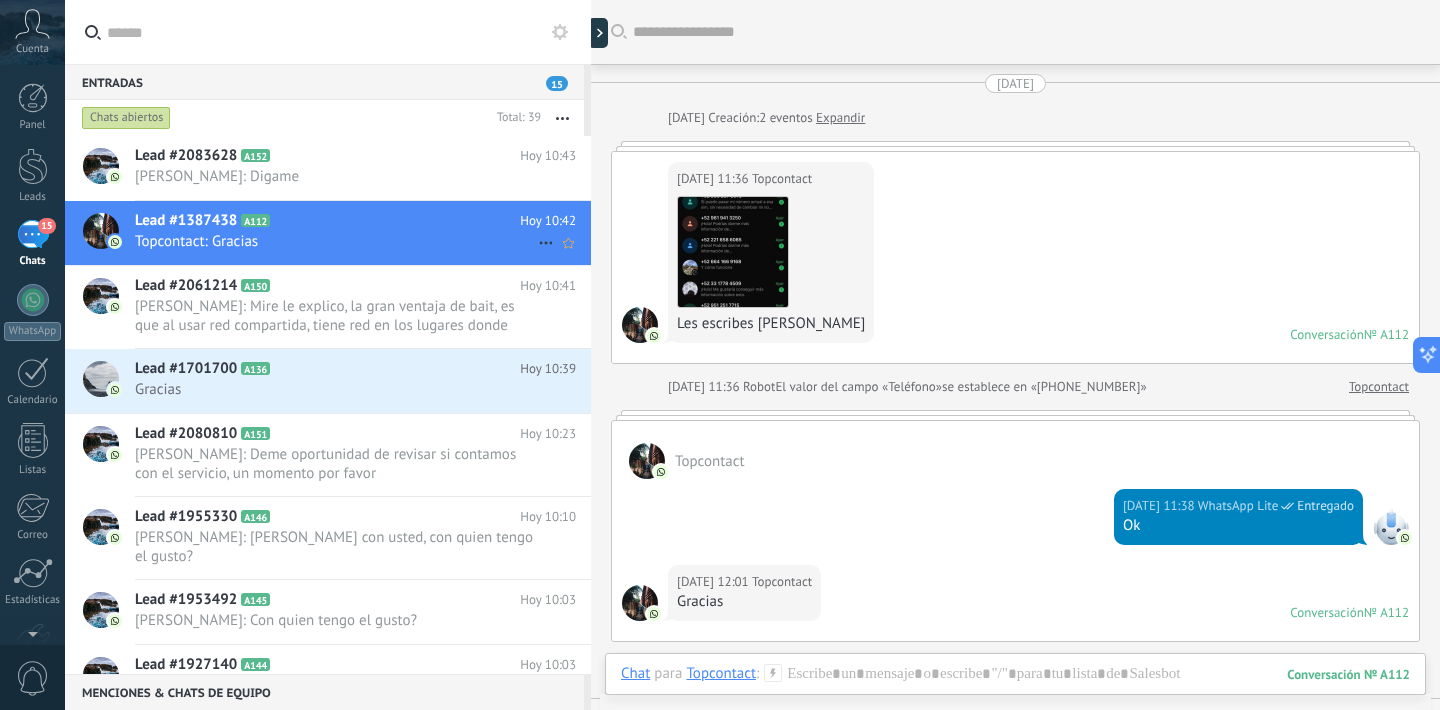 scroll, scrollTop: 1755, scrollLeft: 0, axis: vertical 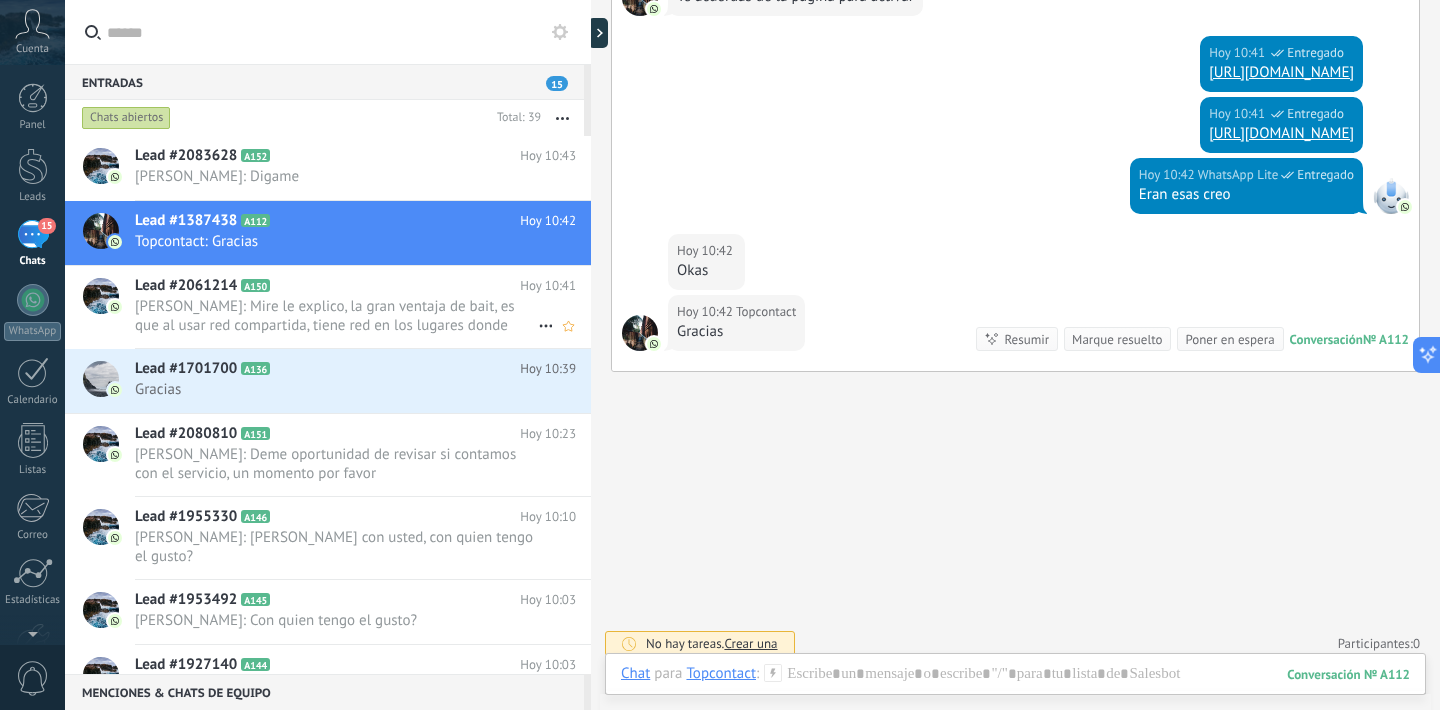click on "Noe Lara: Mire le explico, la gran ventaja de bait, es que al usar red compartida, tiene red en los lugares donde otras compañias no la tienen" at bounding box center (336, 316) 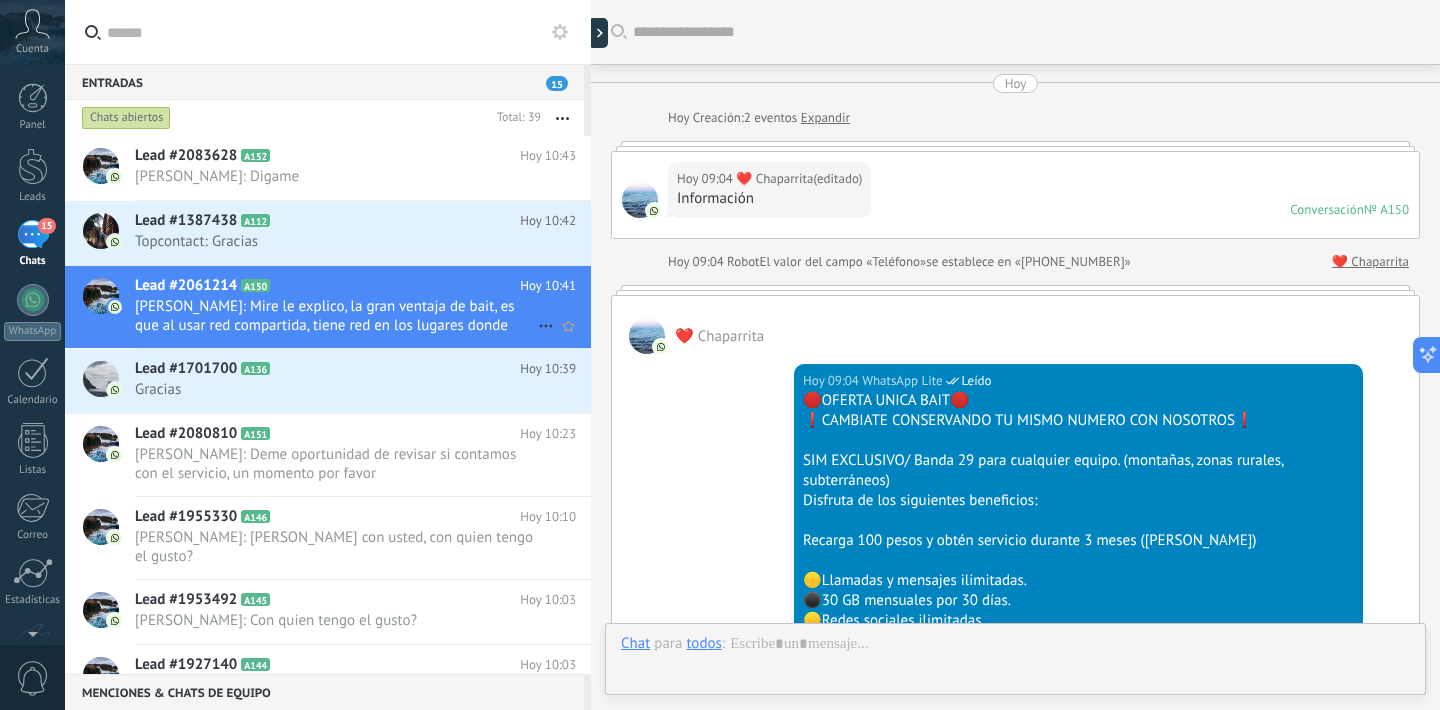 scroll, scrollTop: 876, scrollLeft: 0, axis: vertical 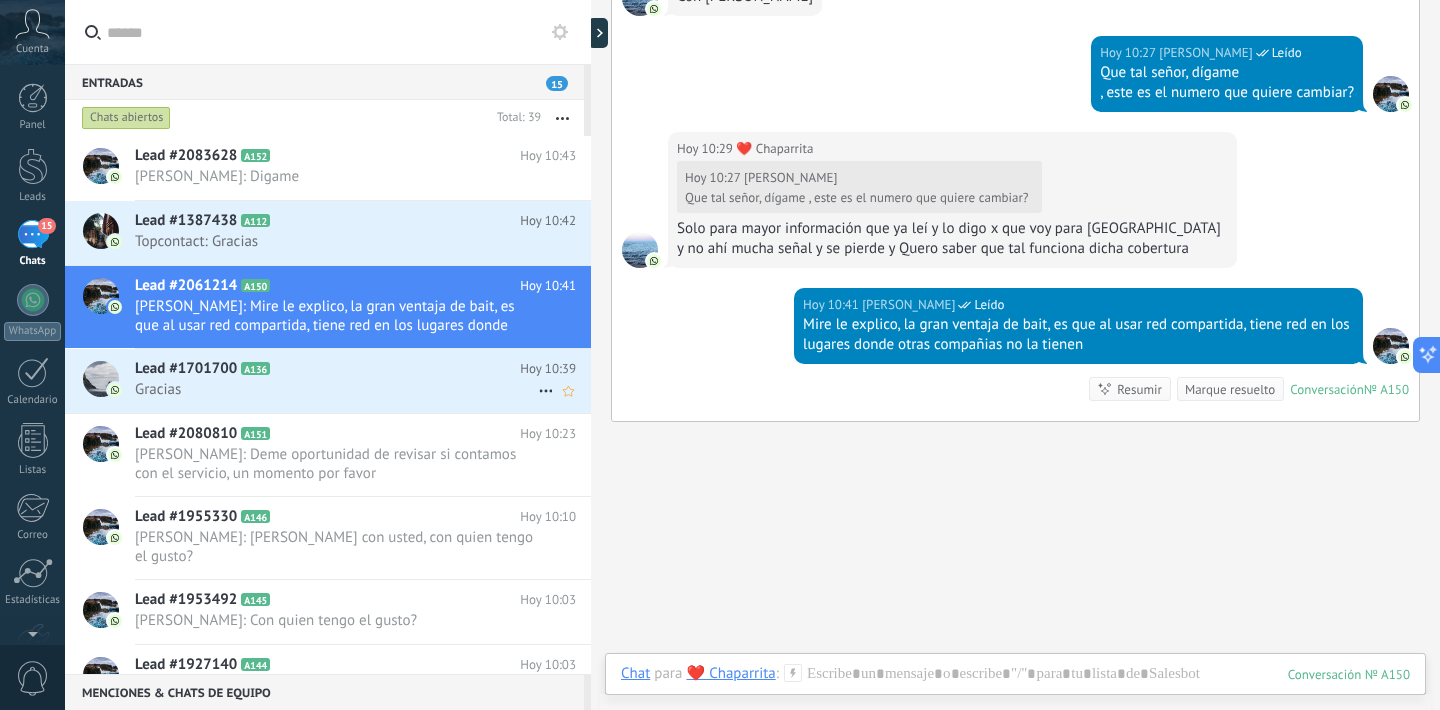 click on "Lead #1701700
A136" at bounding box center (327, 369) 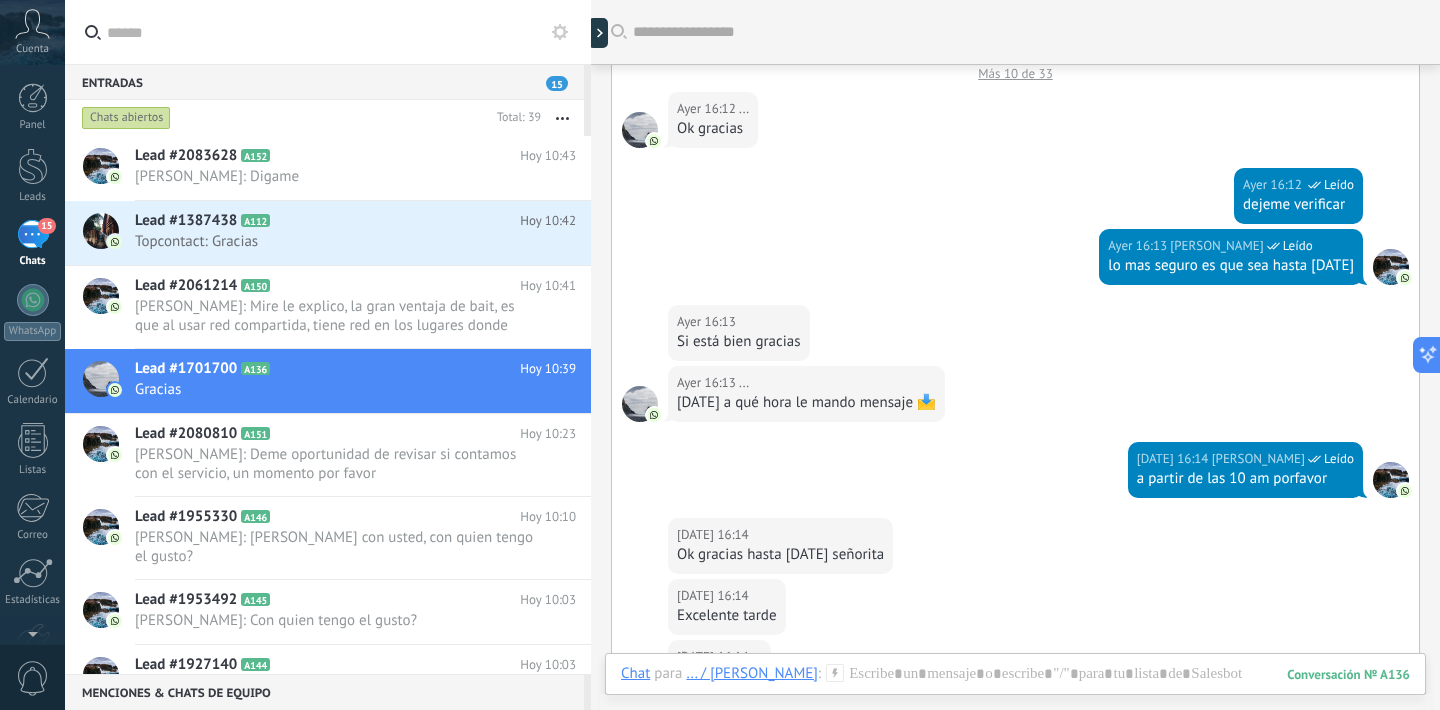 scroll, scrollTop: 0, scrollLeft: 0, axis: both 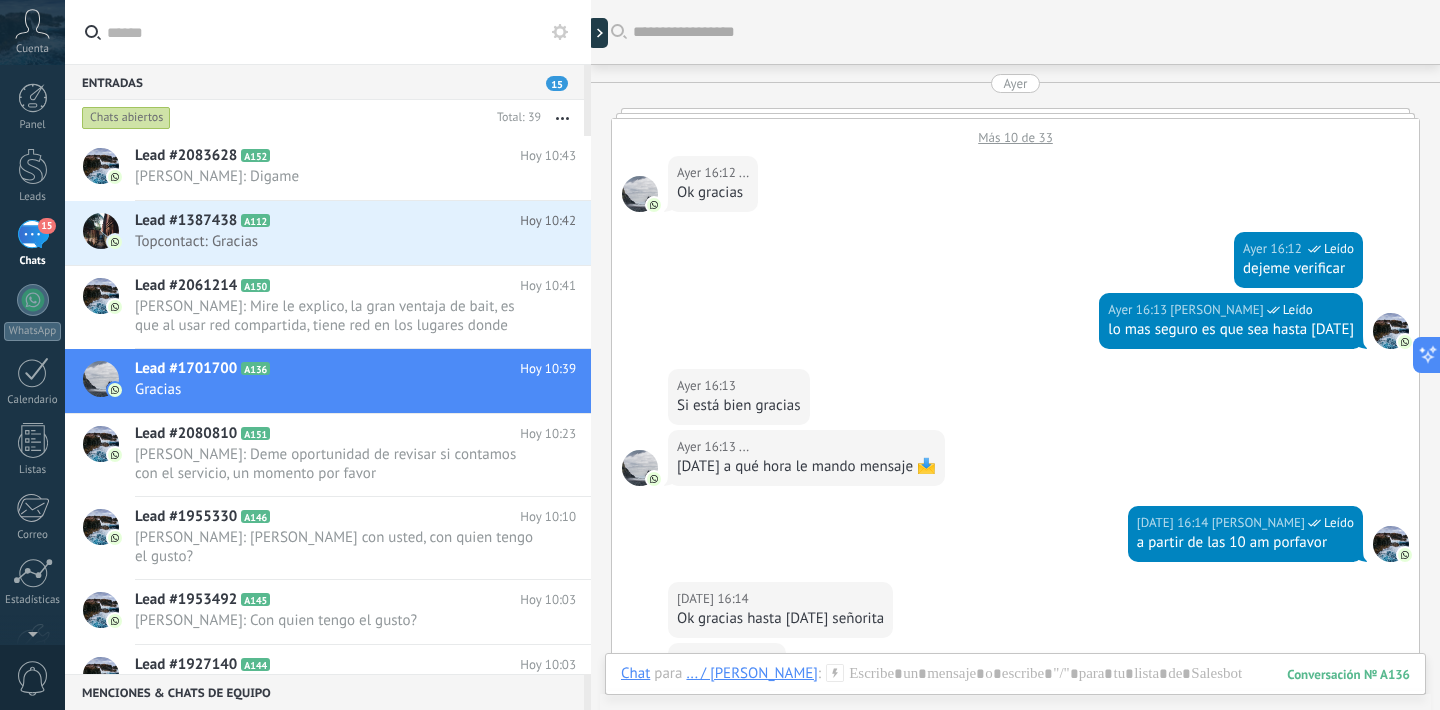 click on "Más 10 de 33" at bounding box center (1015, 132) 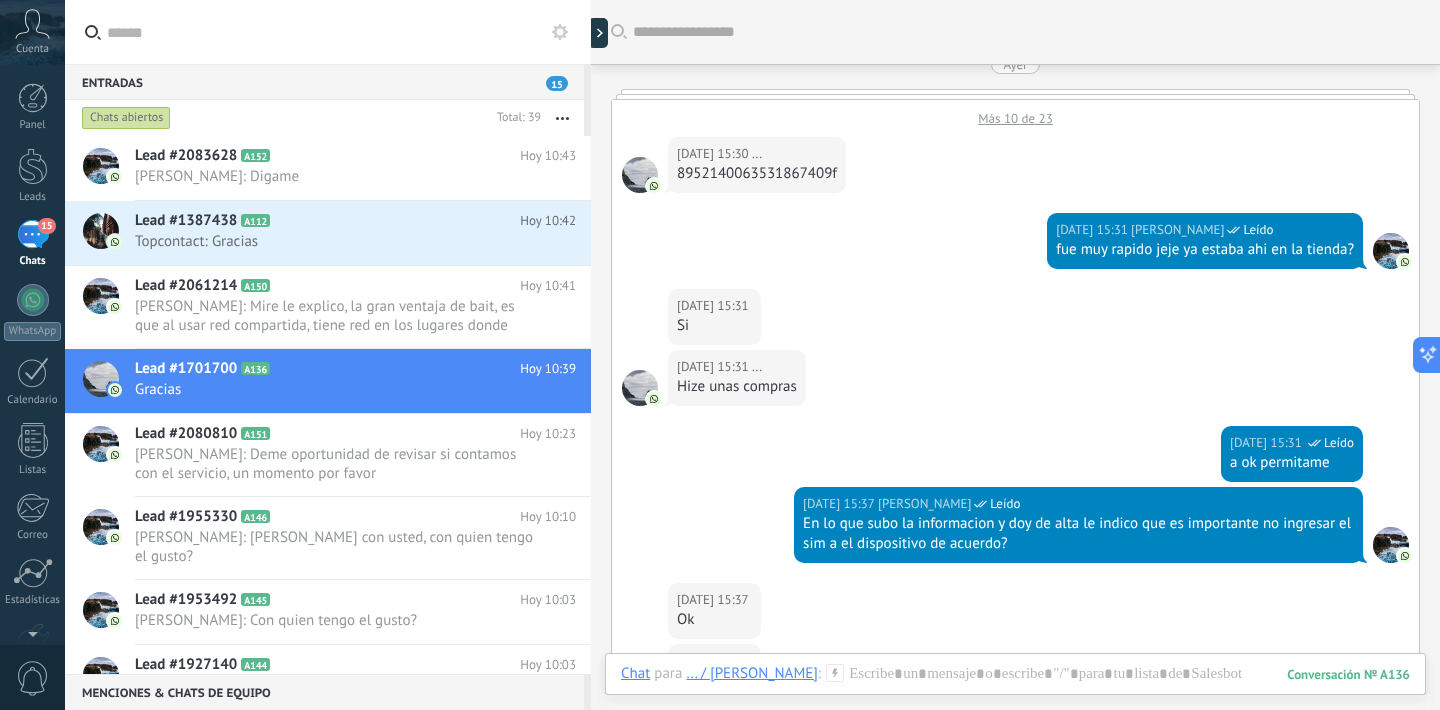 scroll, scrollTop: 0, scrollLeft: 0, axis: both 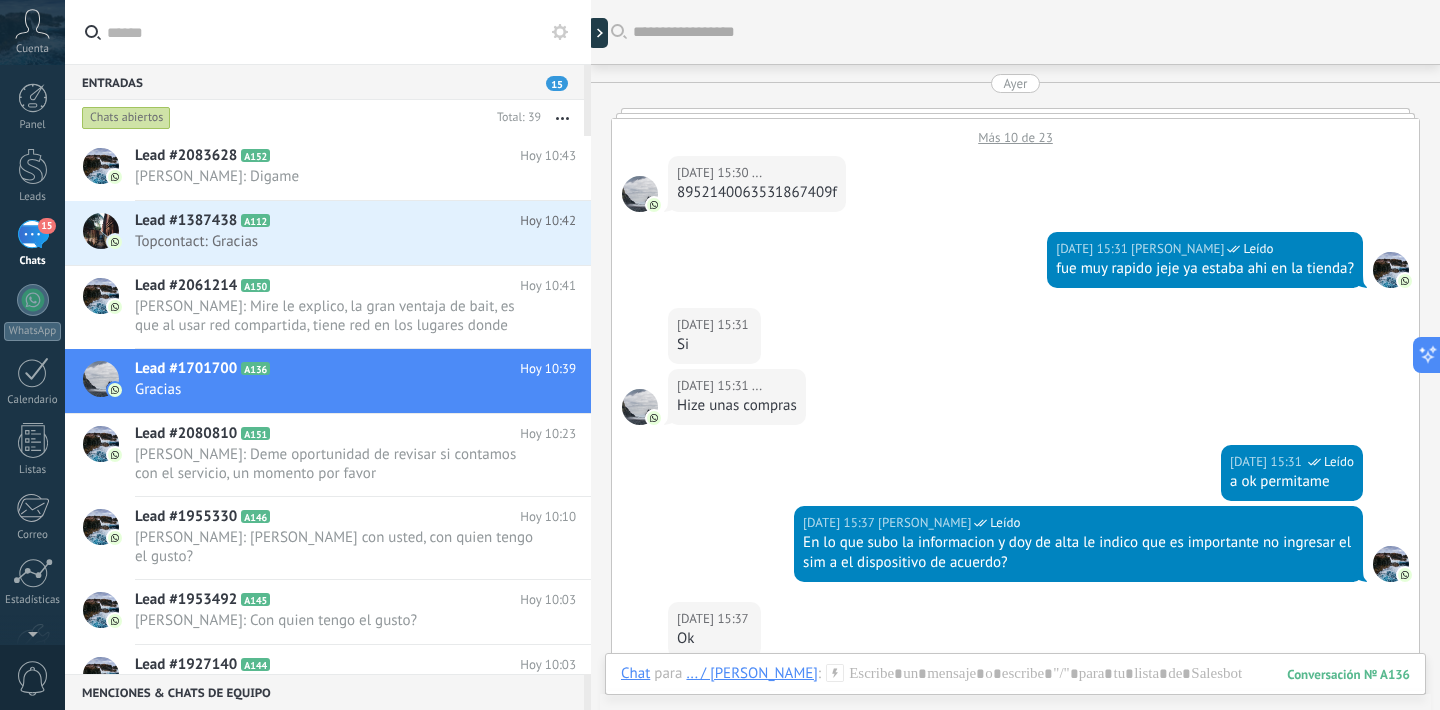 click on "Más 10 de 23" at bounding box center (1015, 132) 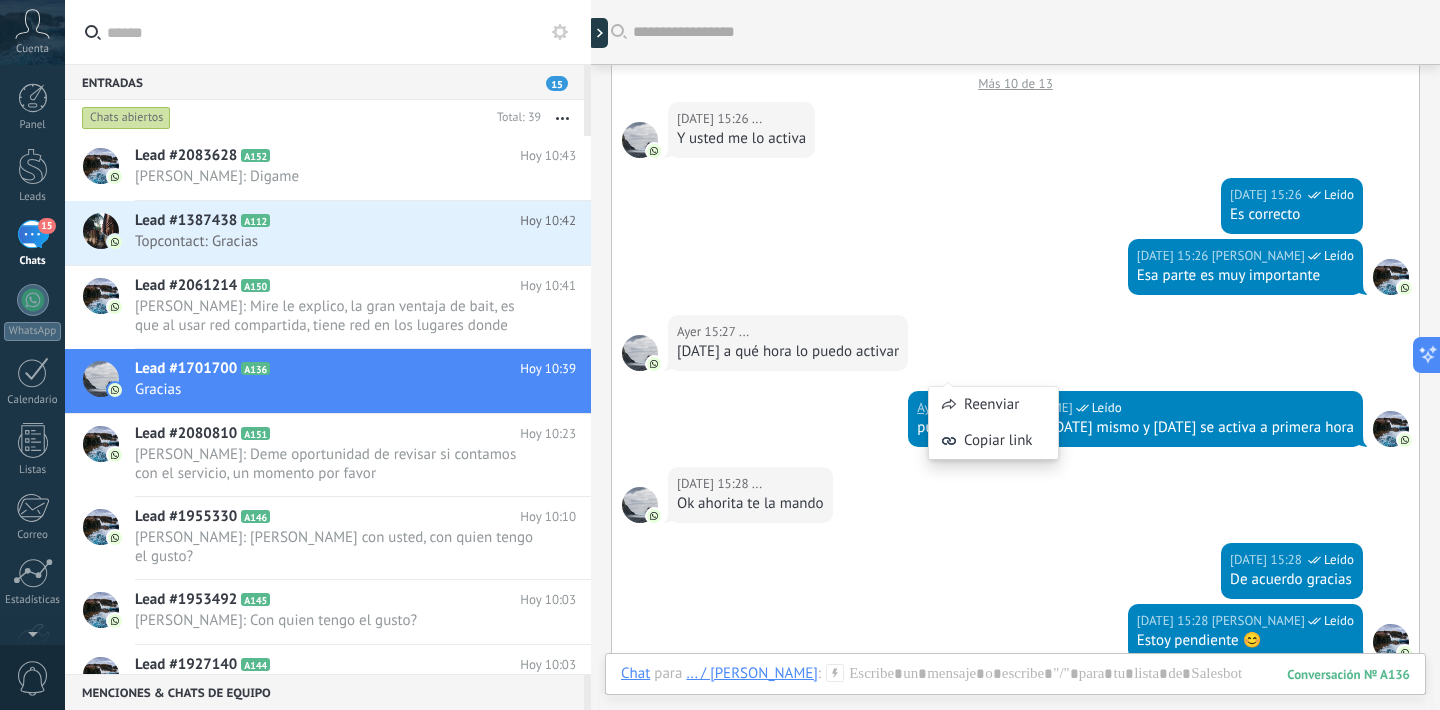 scroll, scrollTop: 0, scrollLeft: 0, axis: both 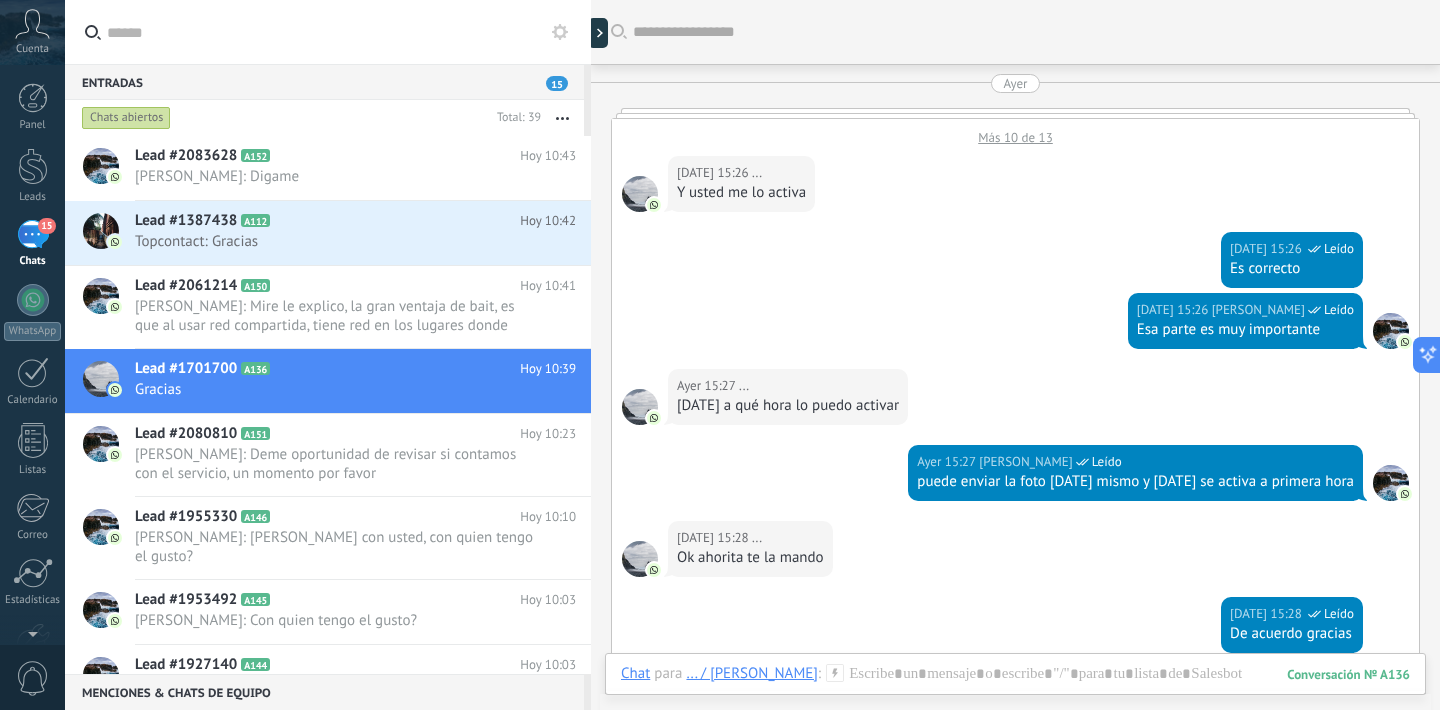click on "Más 10 de 13" at bounding box center [1015, 132] 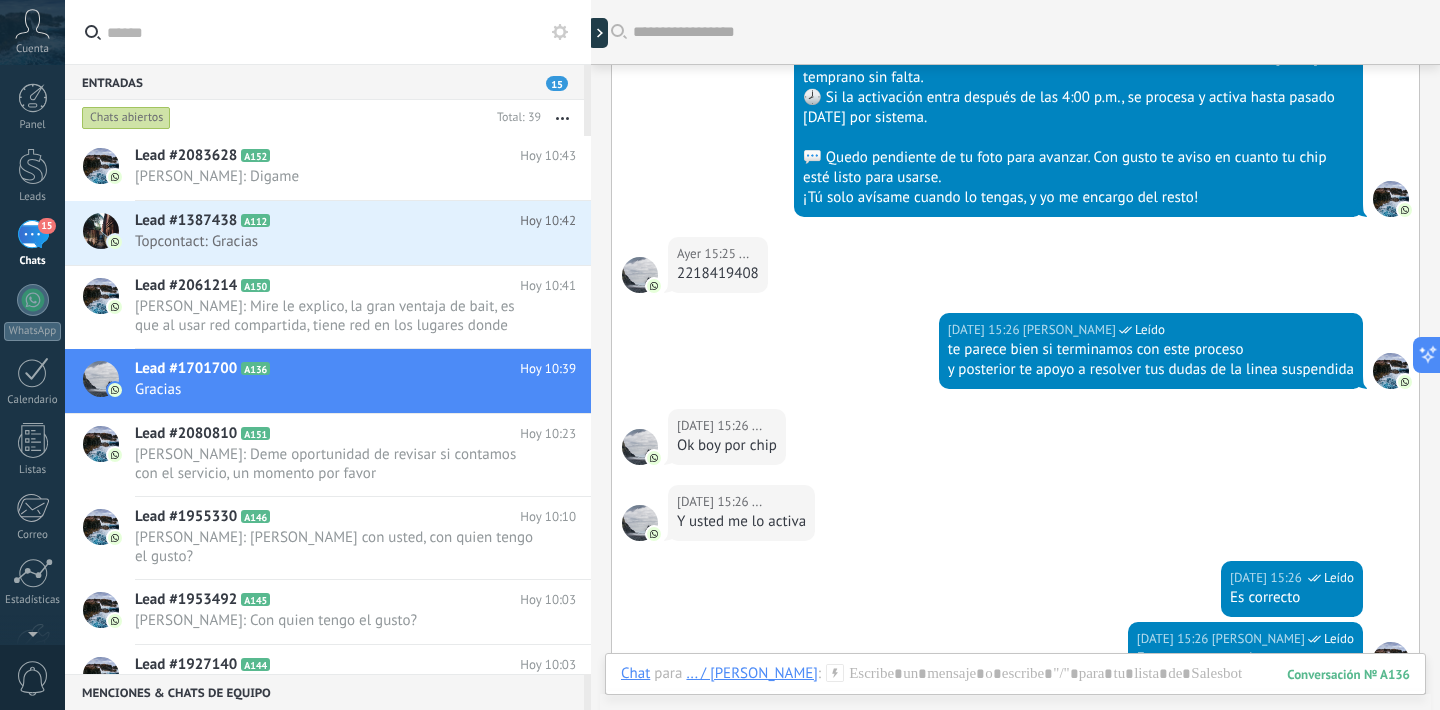 scroll, scrollTop: 880, scrollLeft: 0, axis: vertical 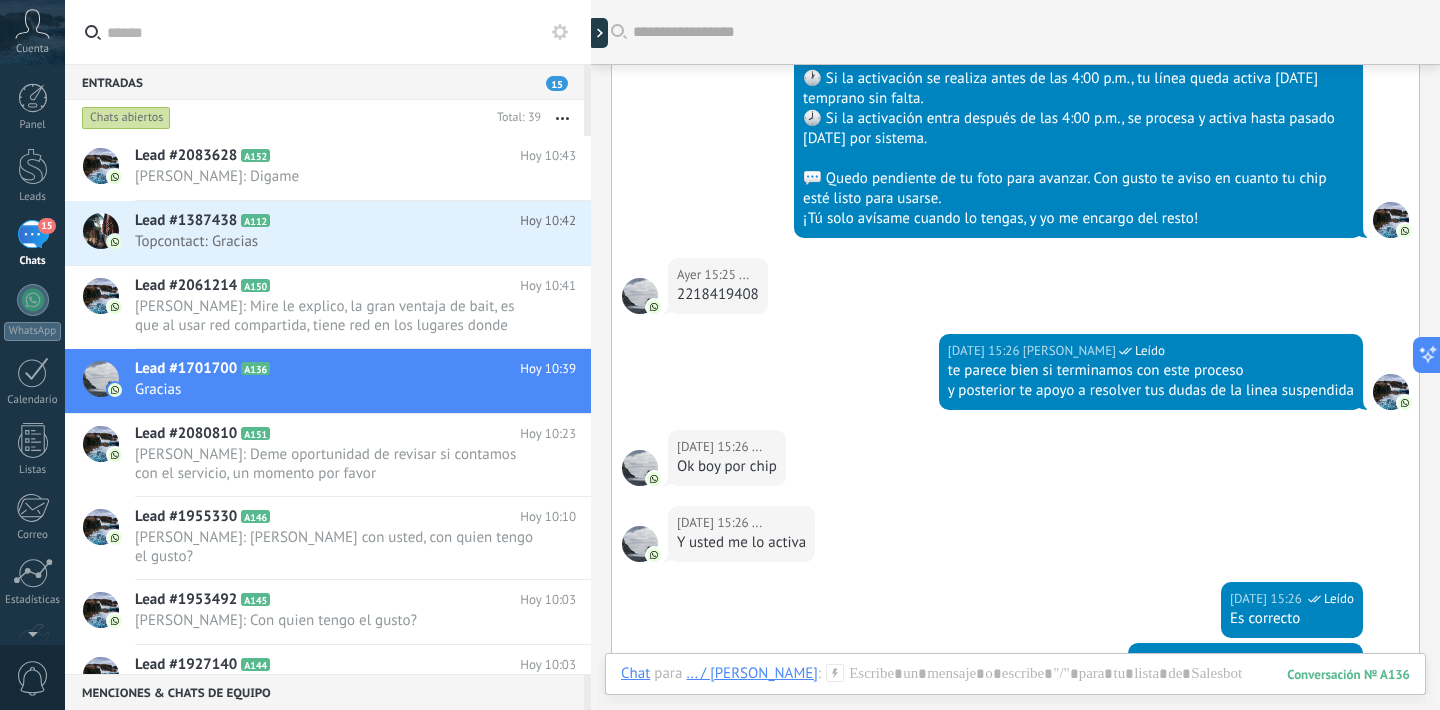 click on "2218419408" at bounding box center [718, 295] 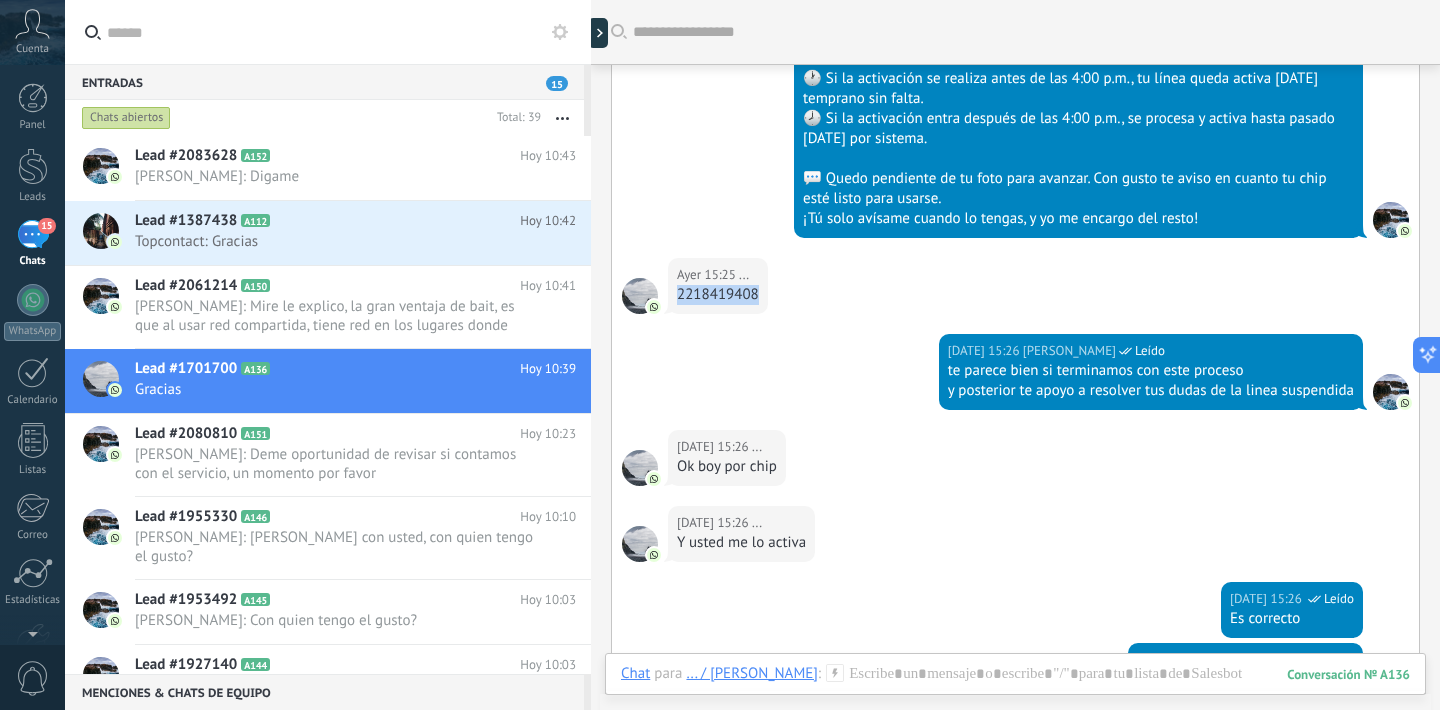 click on "2218419408" at bounding box center (718, 295) 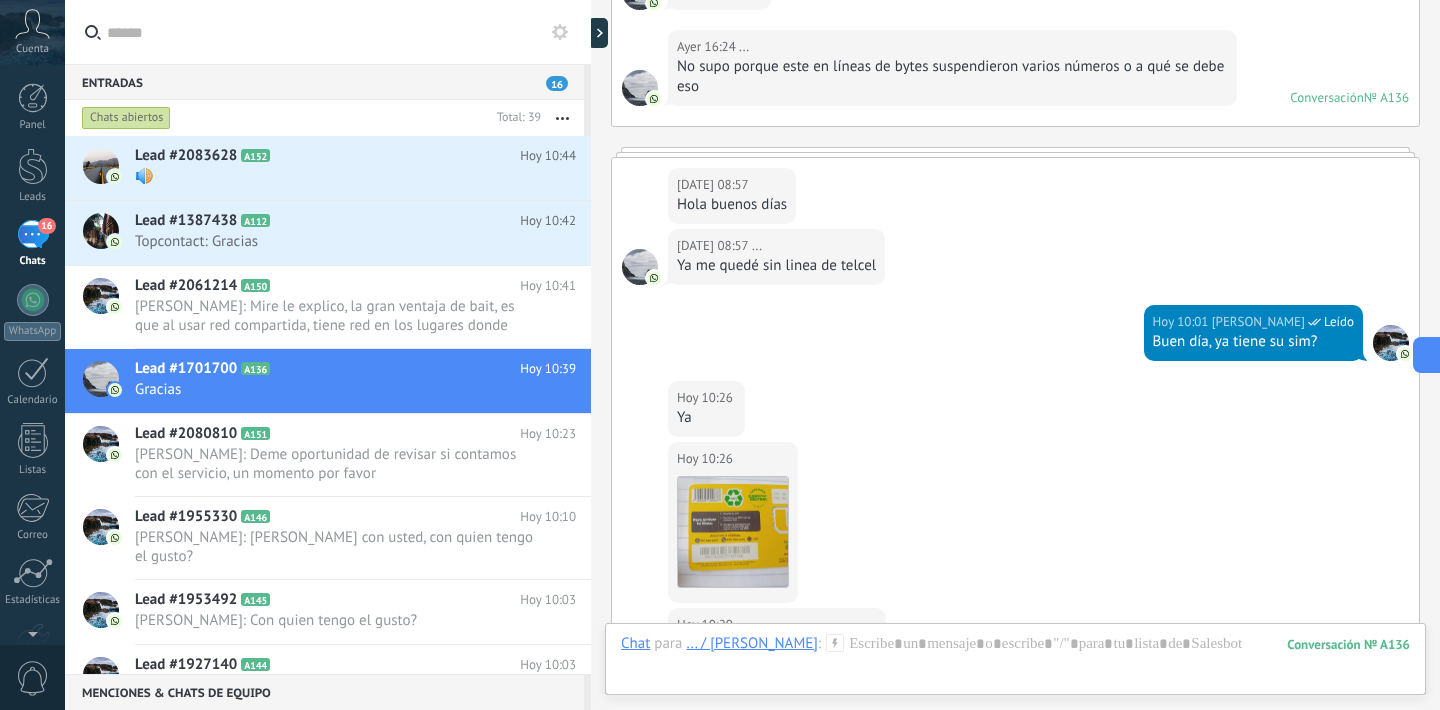 scroll, scrollTop: 4013, scrollLeft: 0, axis: vertical 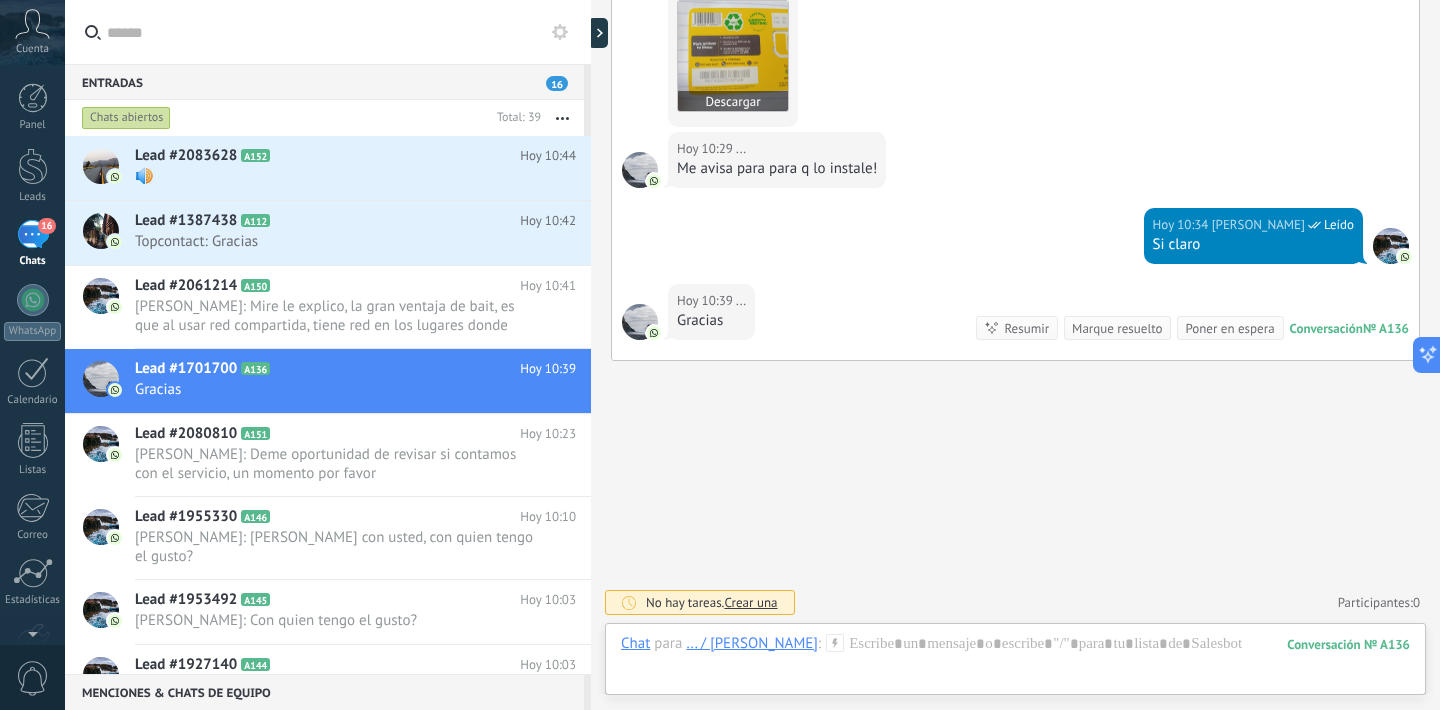 click at bounding box center (733, 56) 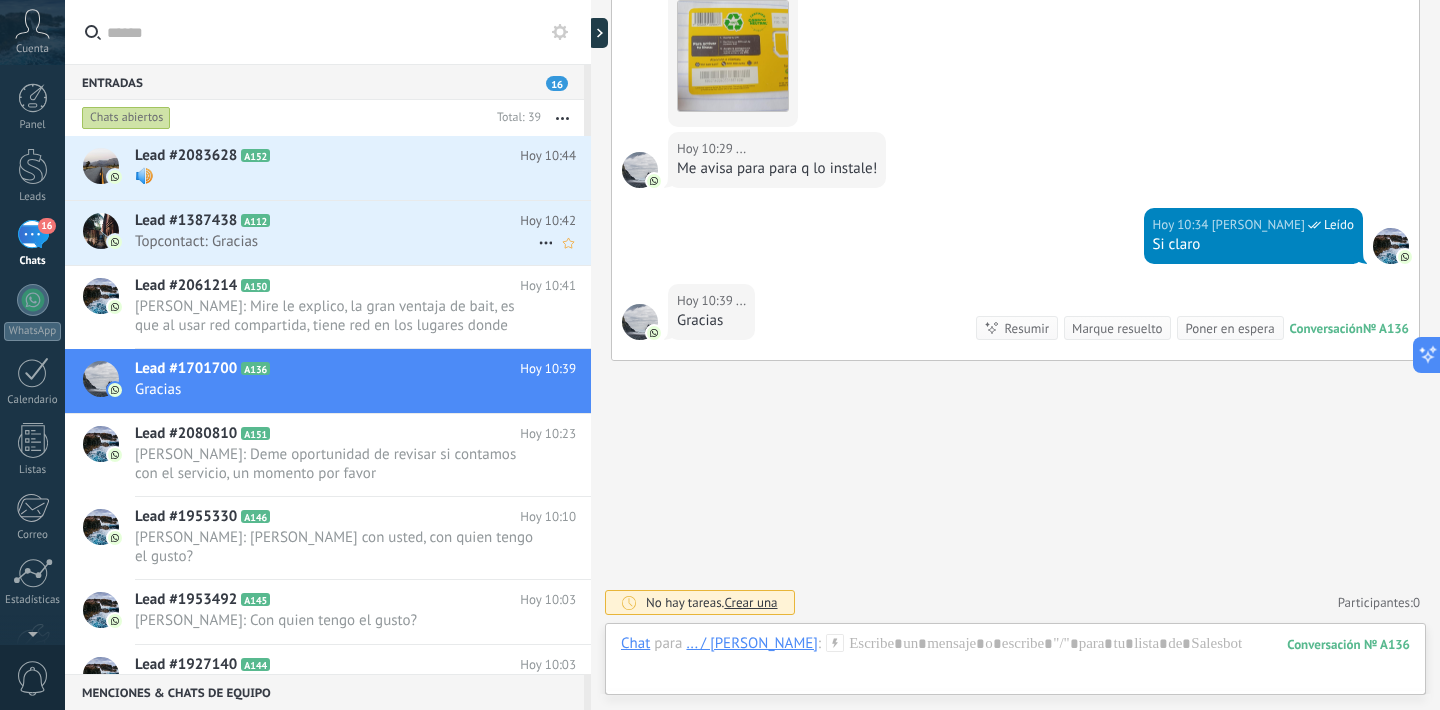 click on "Topcontact: Gracias" at bounding box center [336, 241] 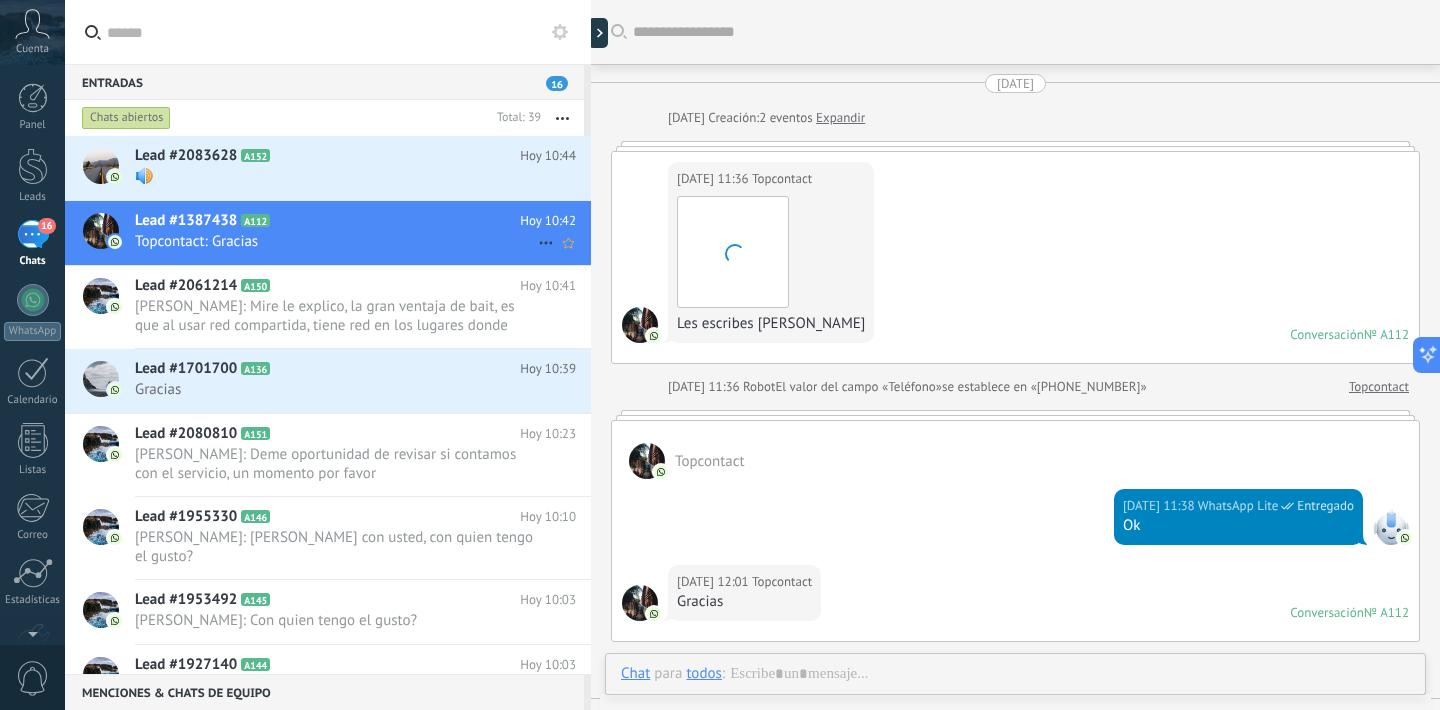 scroll, scrollTop: 1755, scrollLeft: 0, axis: vertical 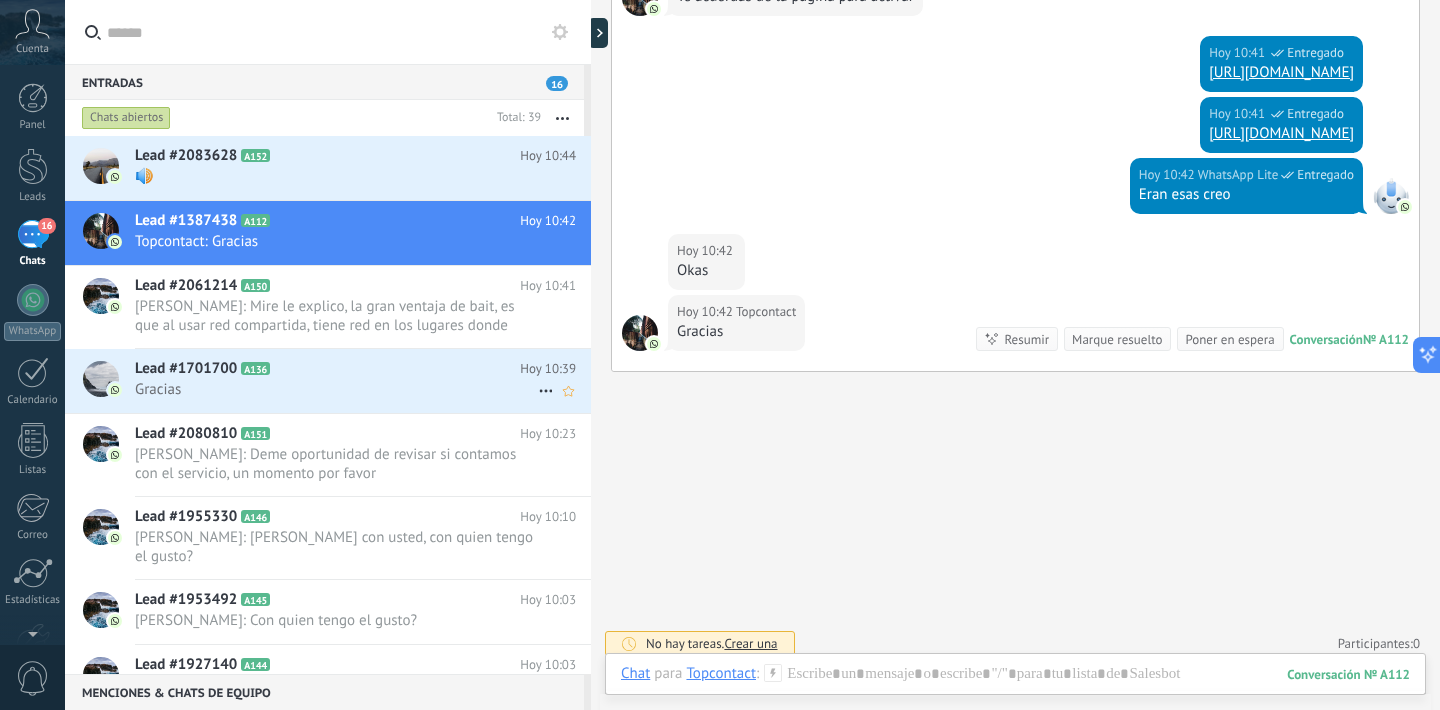click on "Gracias" at bounding box center (336, 389) 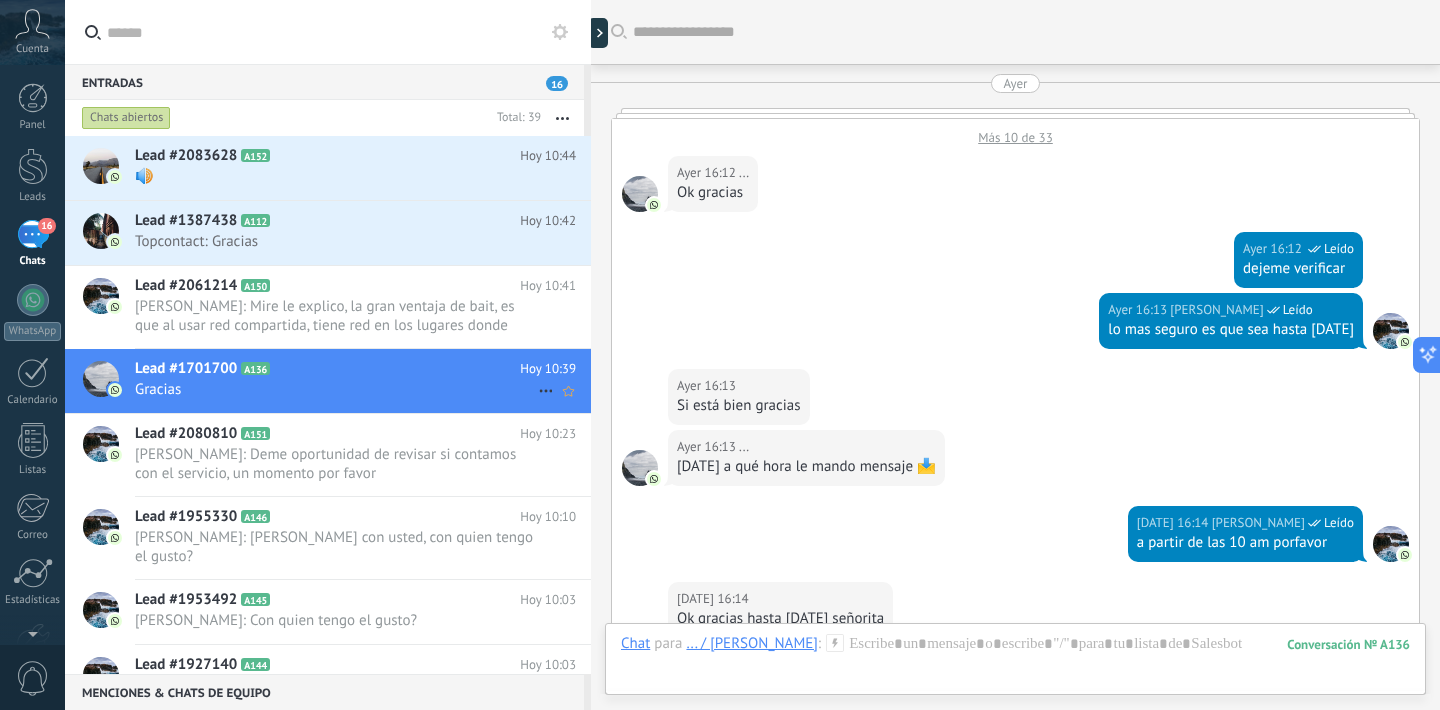 scroll, scrollTop: 1194, scrollLeft: 0, axis: vertical 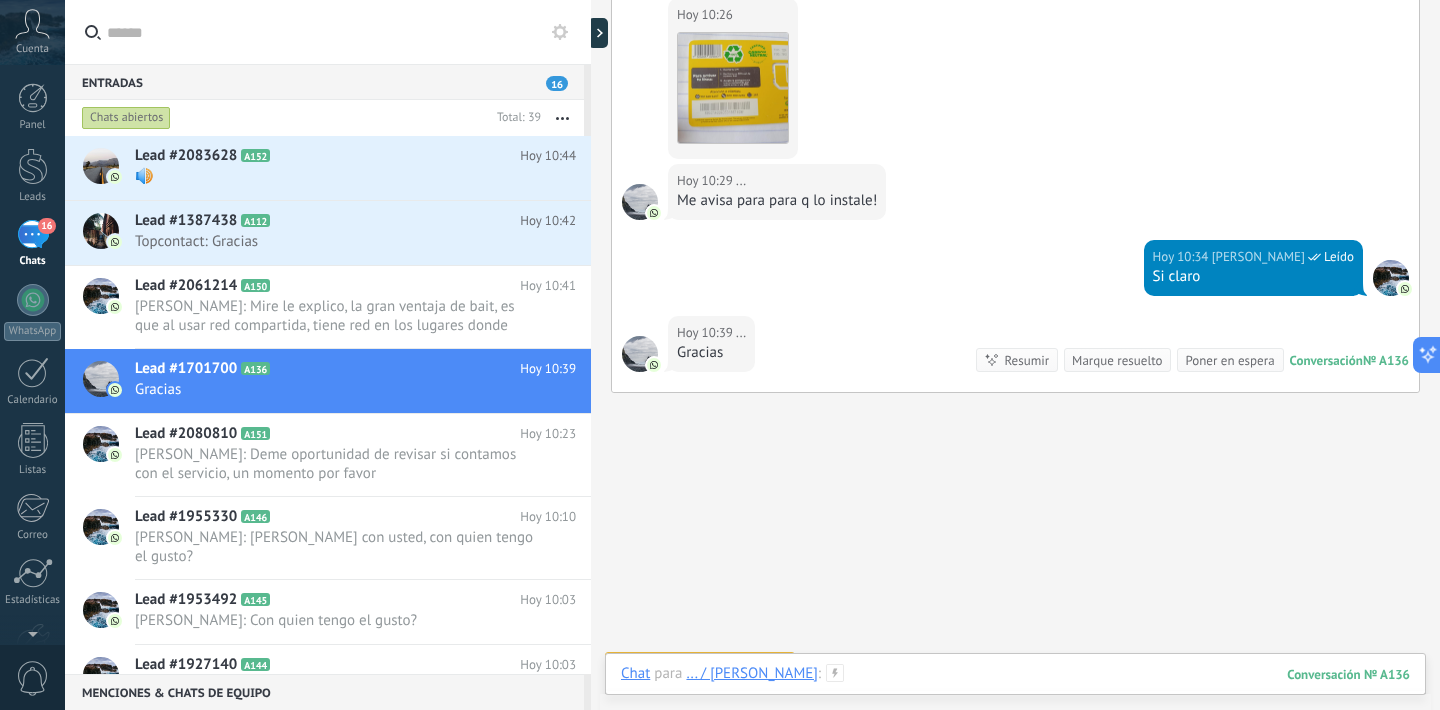 click at bounding box center [1015, 694] 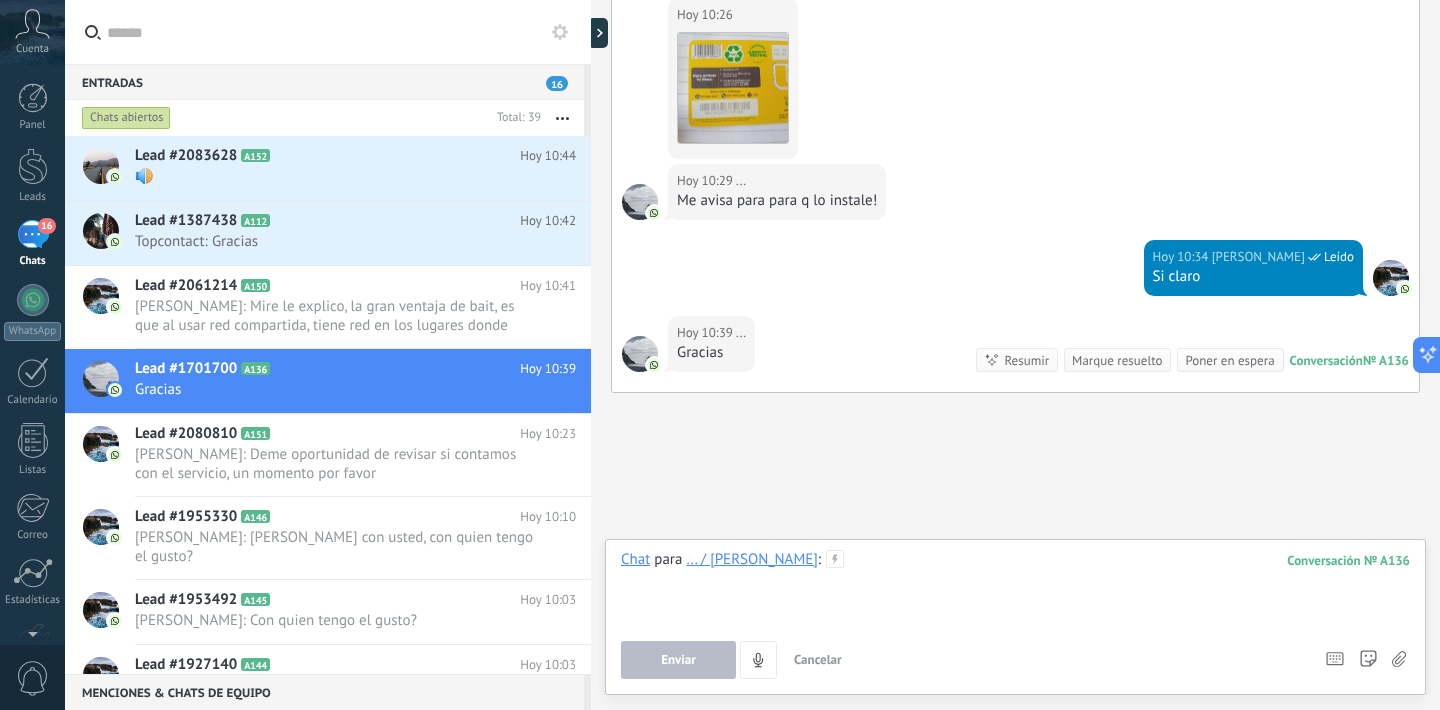 type 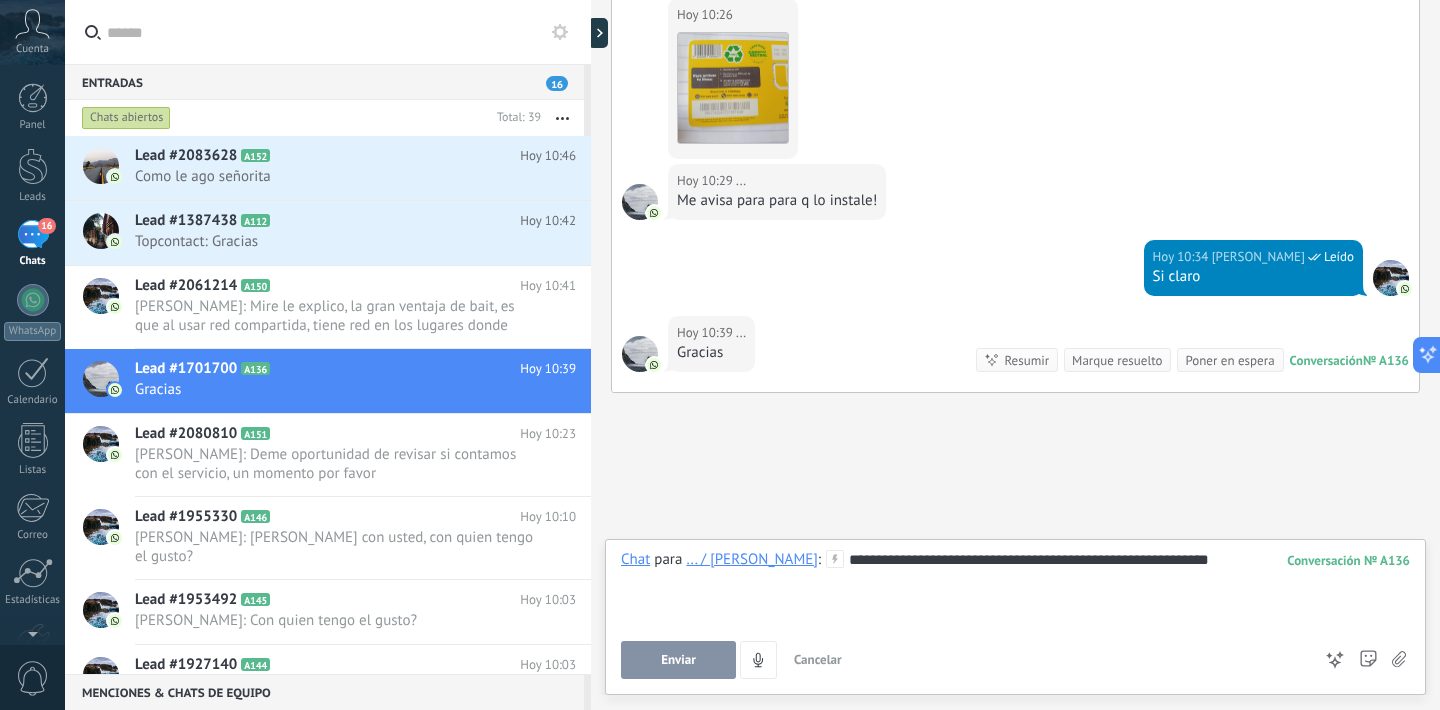 click on "Enviar" at bounding box center (678, 660) 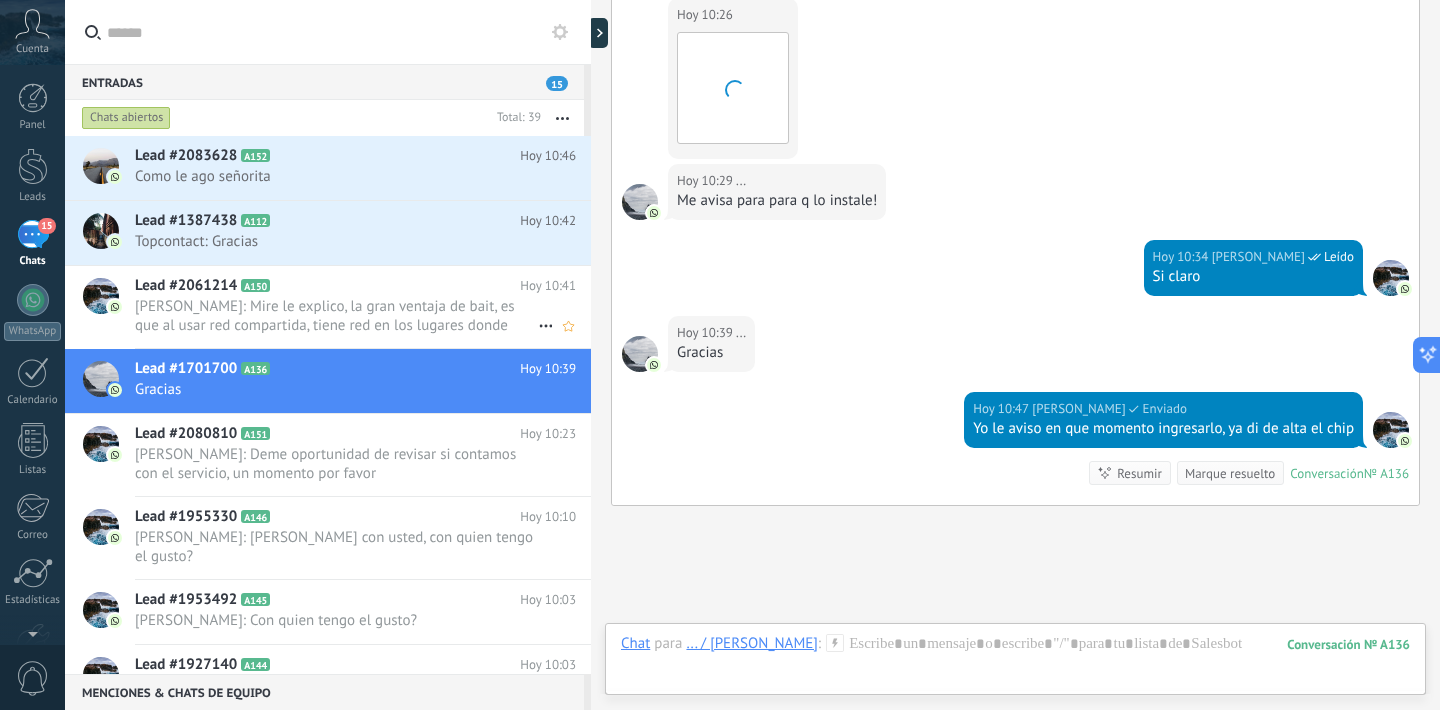 scroll, scrollTop: 1341, scrollLeft: 0, axis: vertical 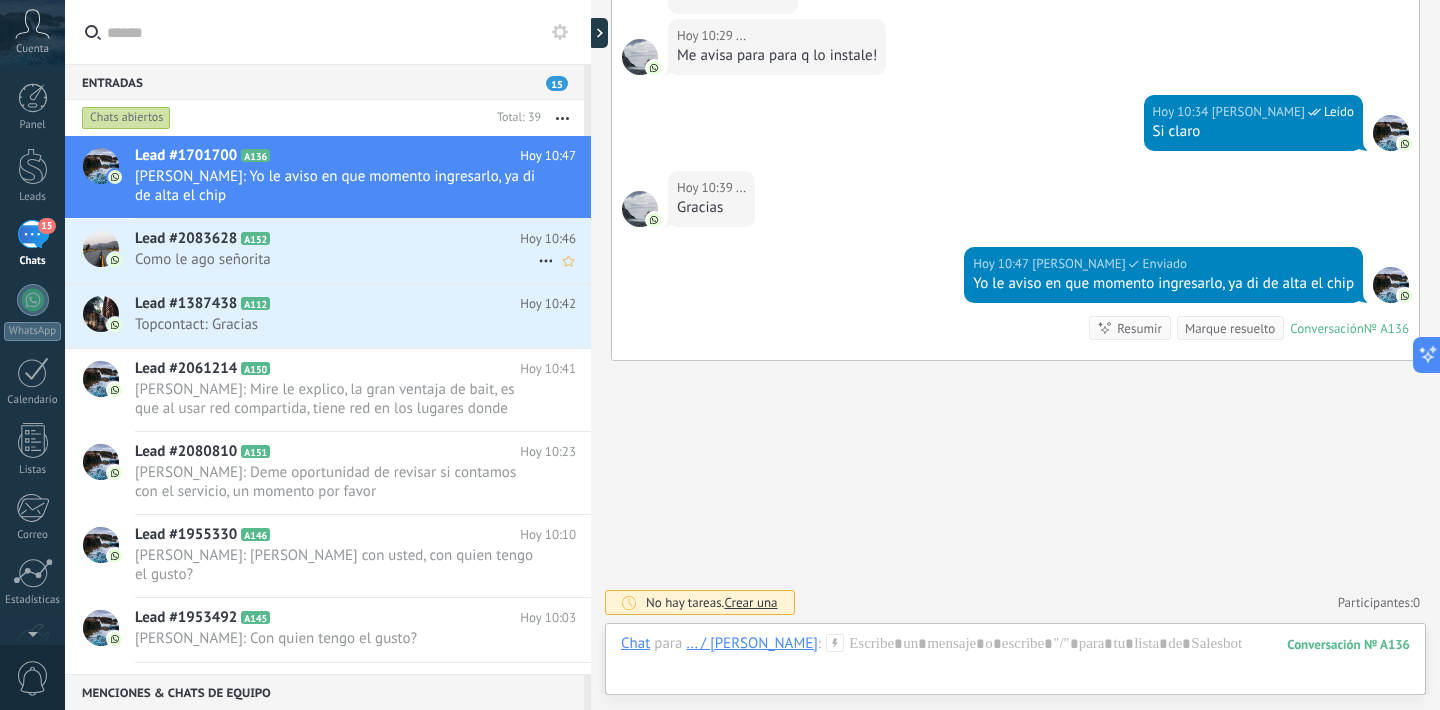 click on "Como le ago señorita" at bounding box center [336, 259] 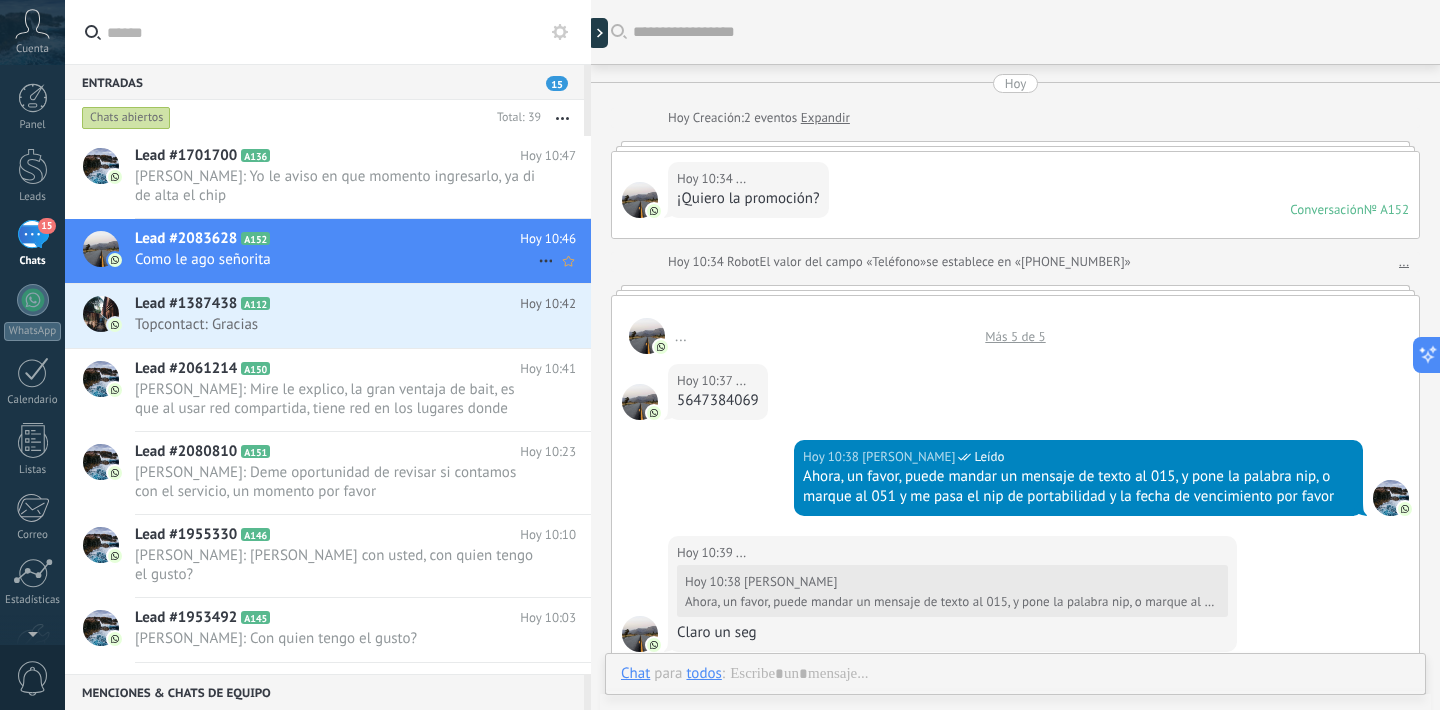 scroll, scrollTop: 897, scrollLeft: 0, axis: vertical 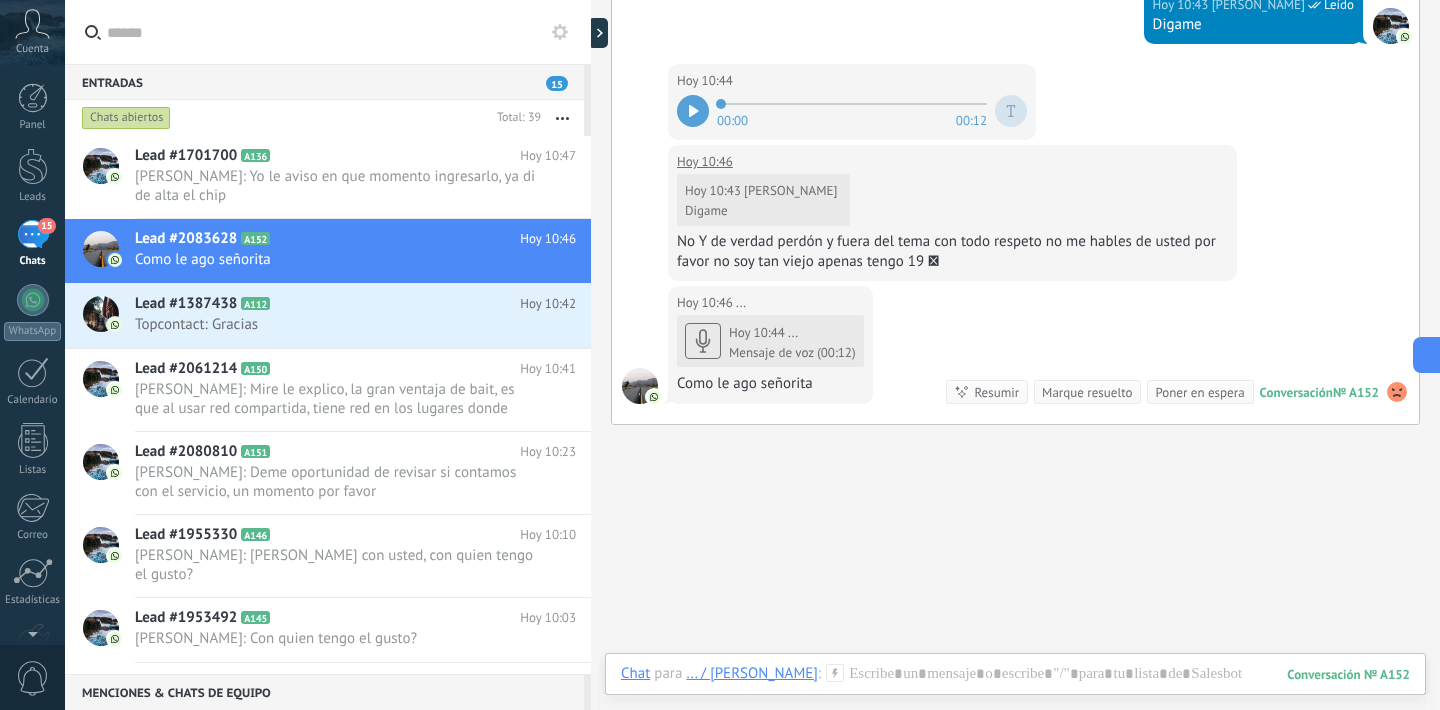 click 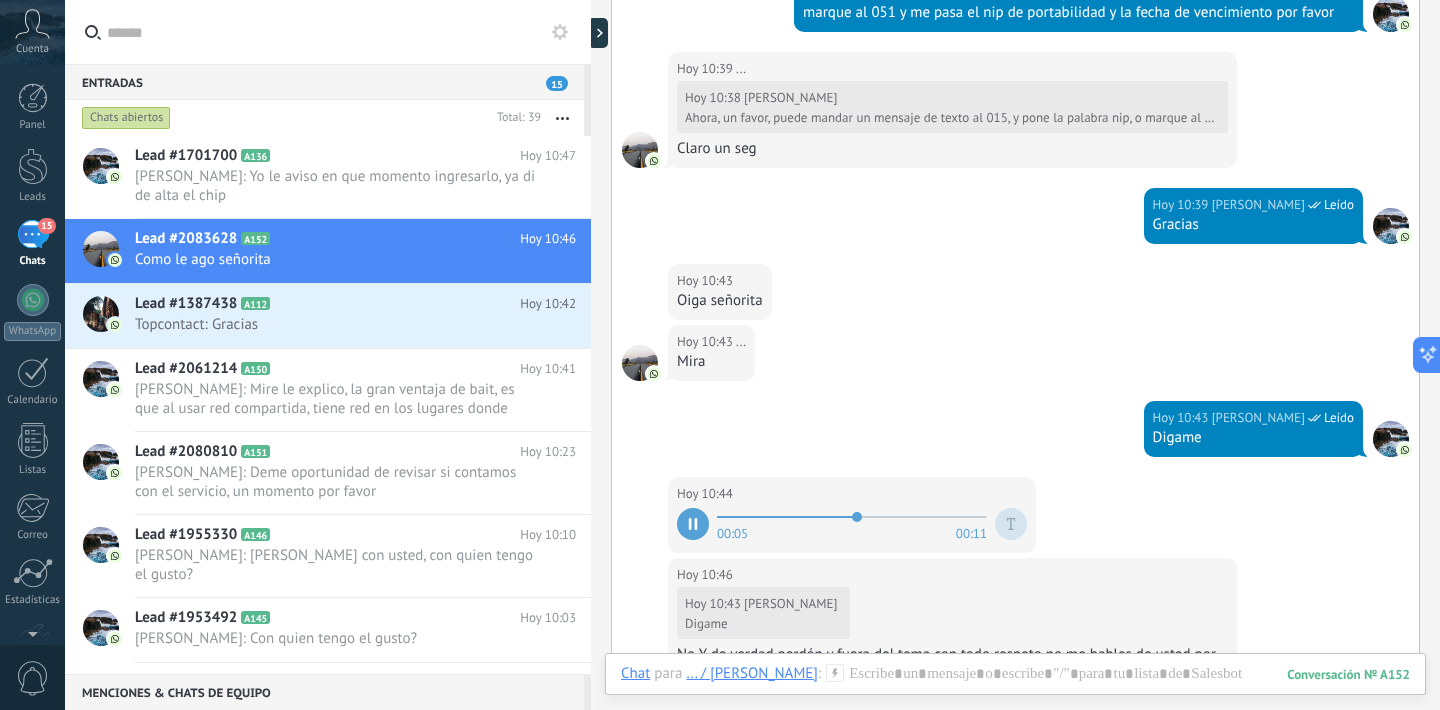 scroll, scrollTop: 963, scrollLeft: 0, axis: vertical 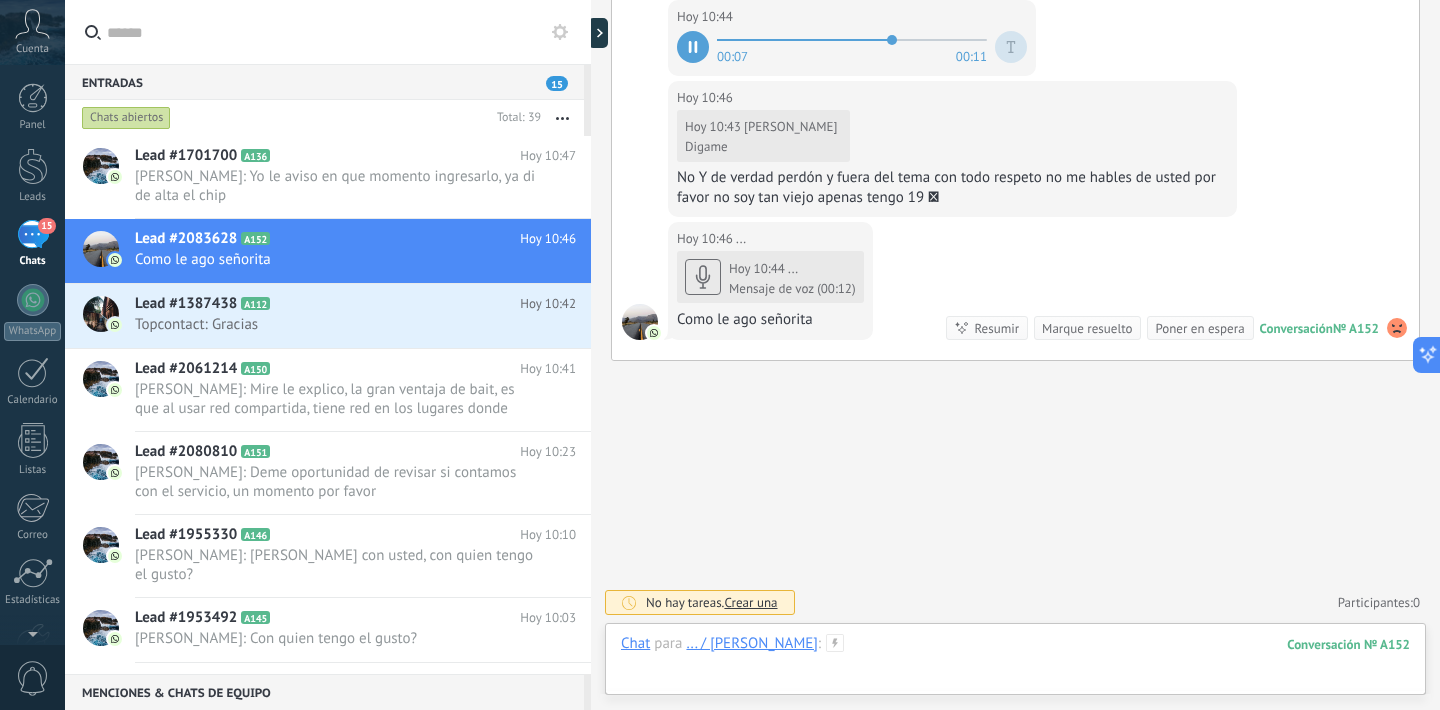 click at bounding box center (1015, 664) 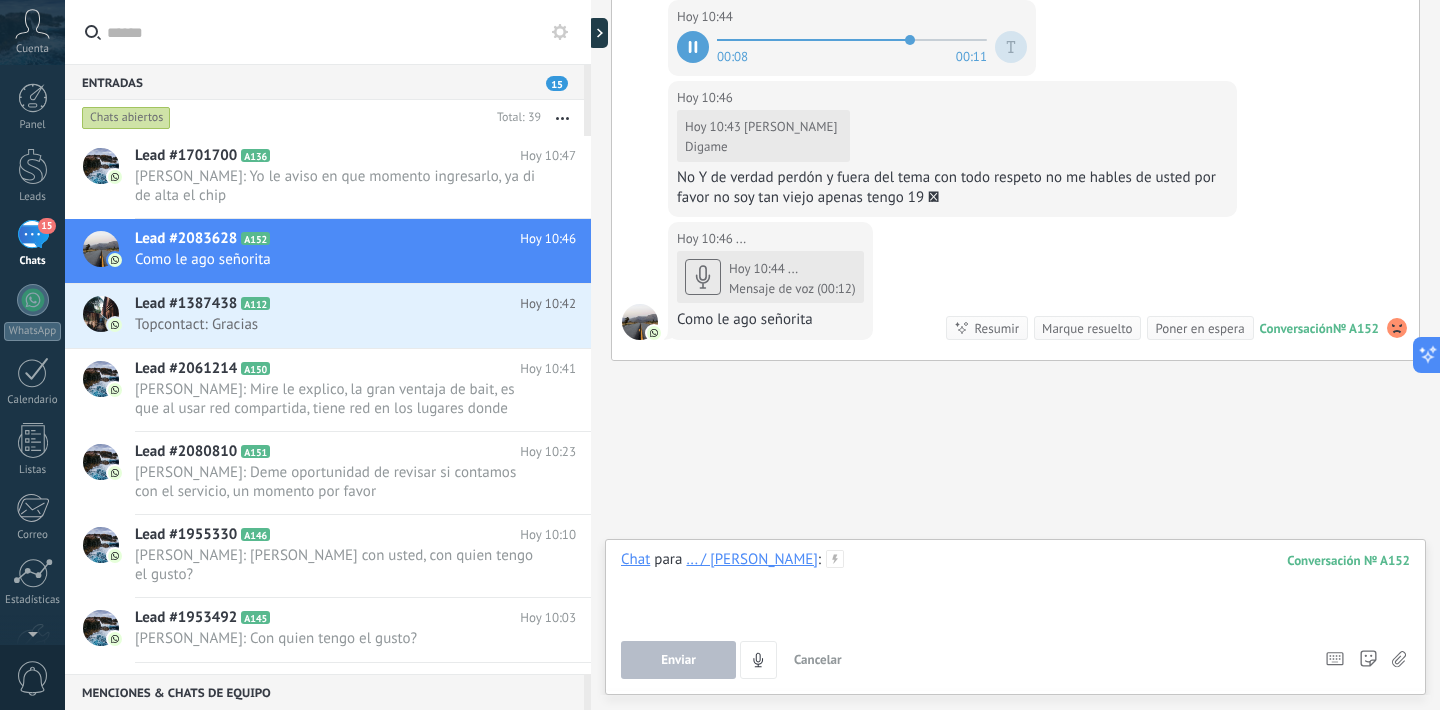 type 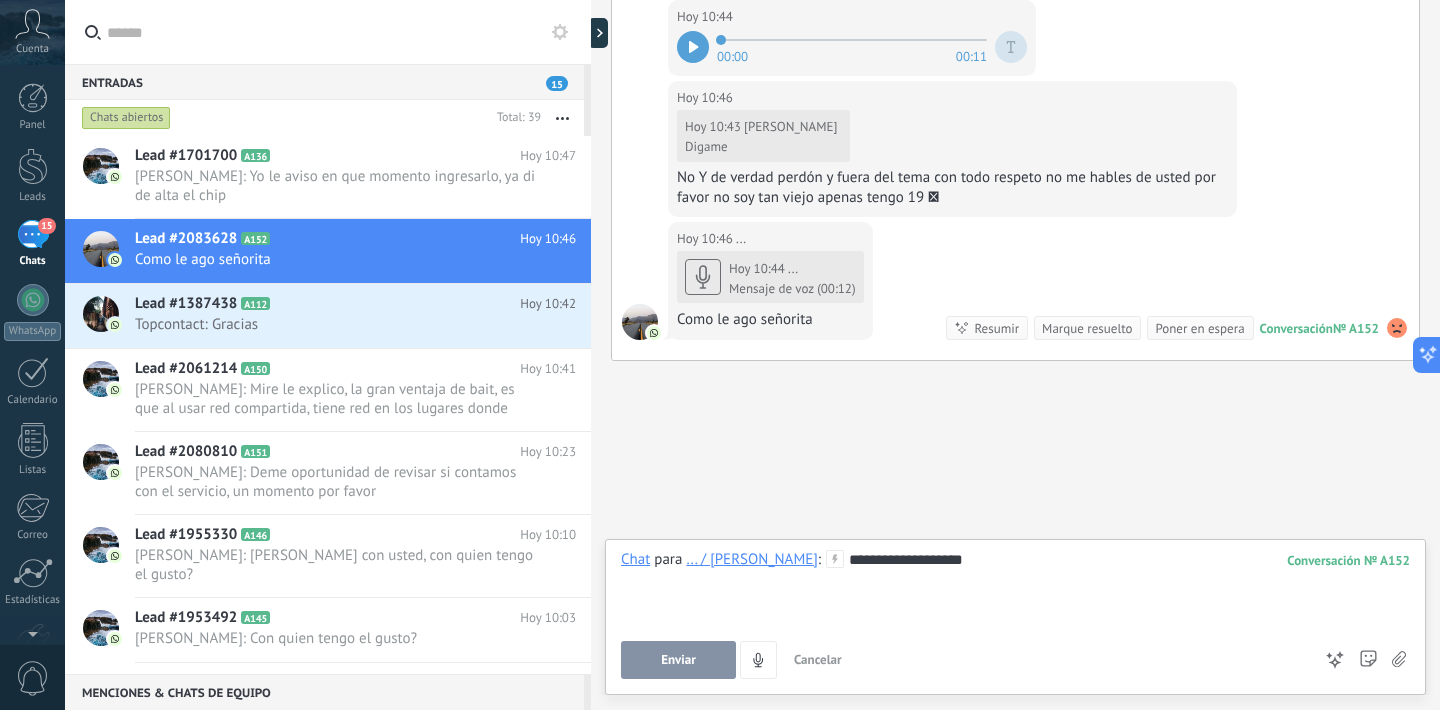 click on "Enviar" at bounding box center (678, 660) 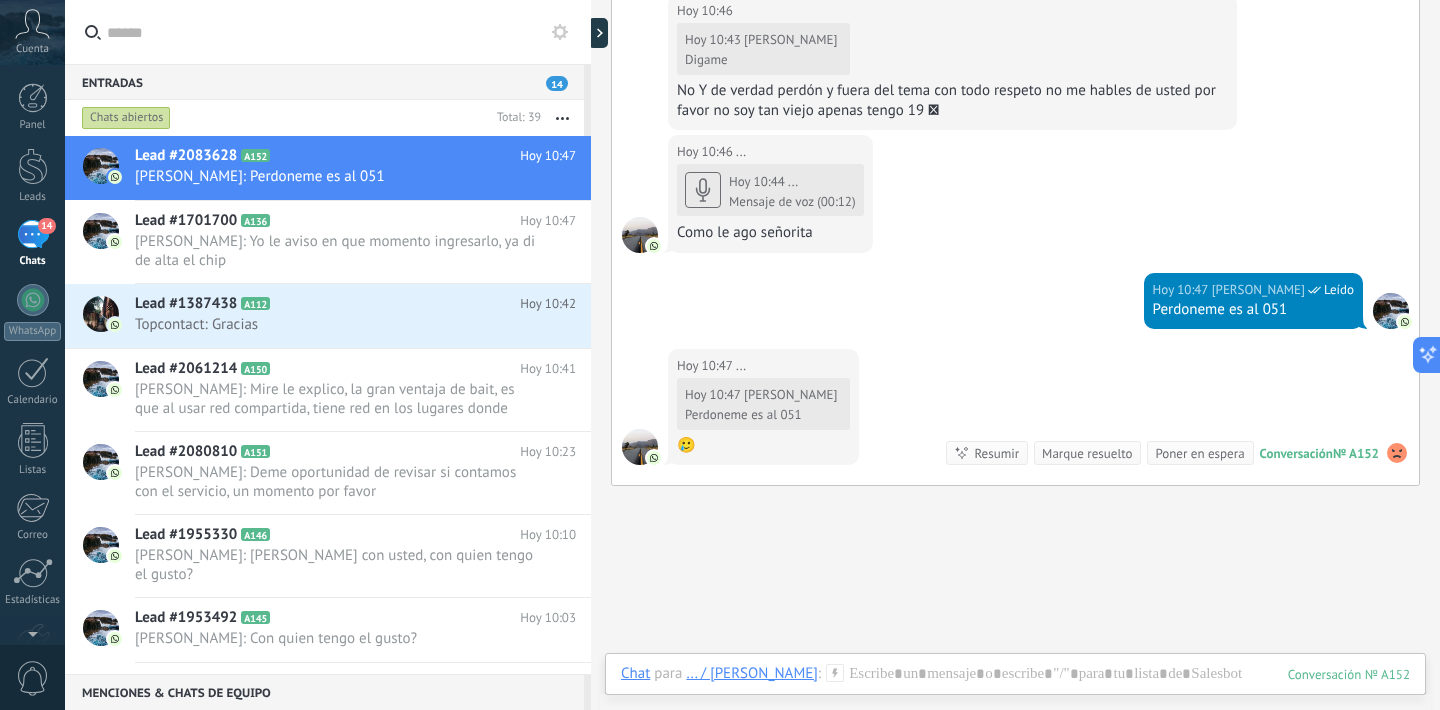scroll, scrollTop: 1151, scrollLeft: 0, axis: vertical 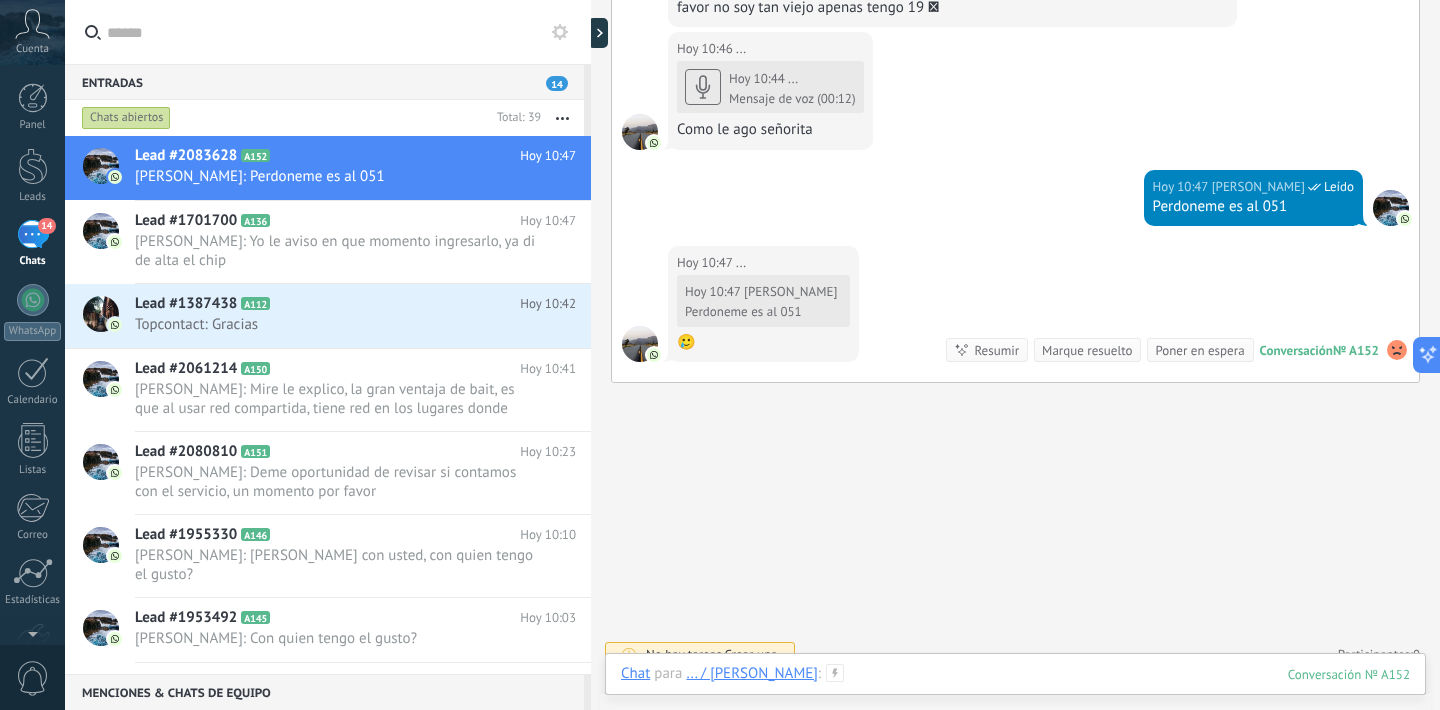 click at bounding box center (1015, 694) 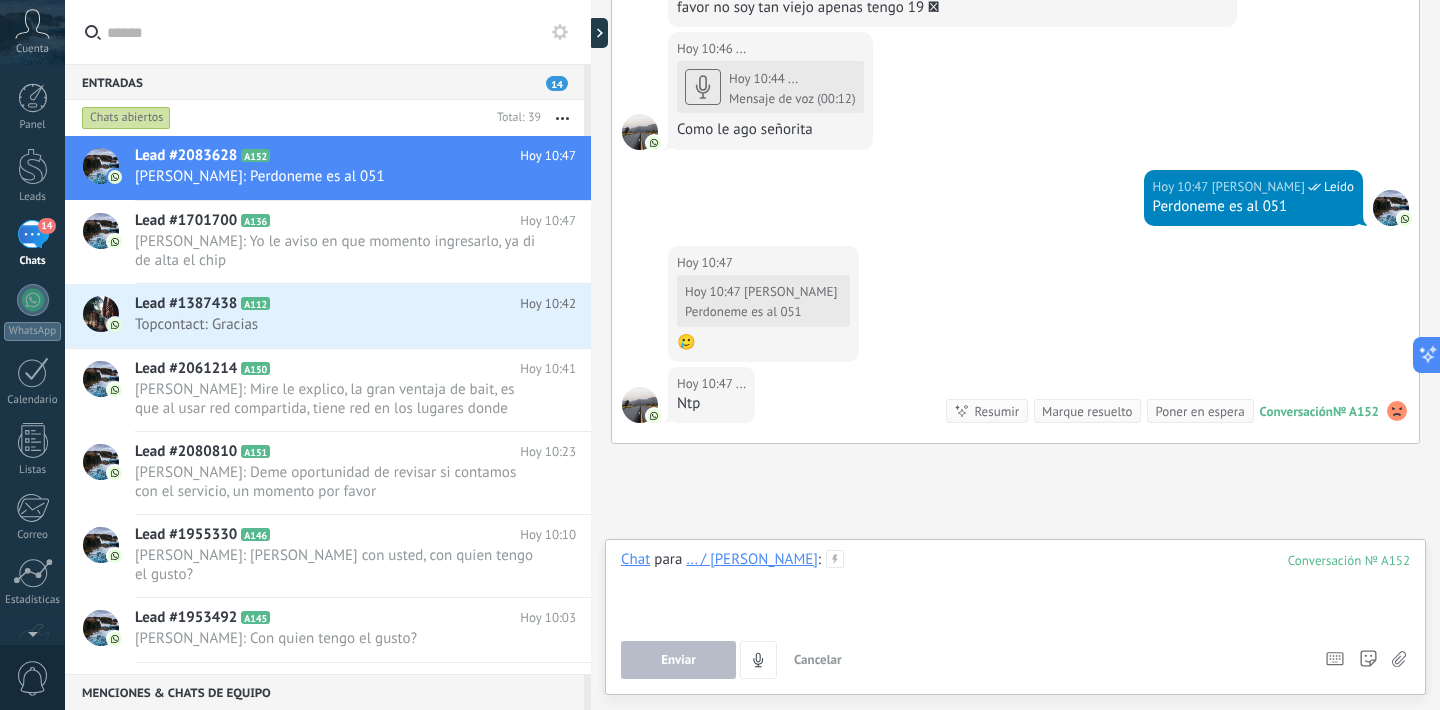 scroll, scrollTop: 1216, scrollLeft: 0, axis: vertical 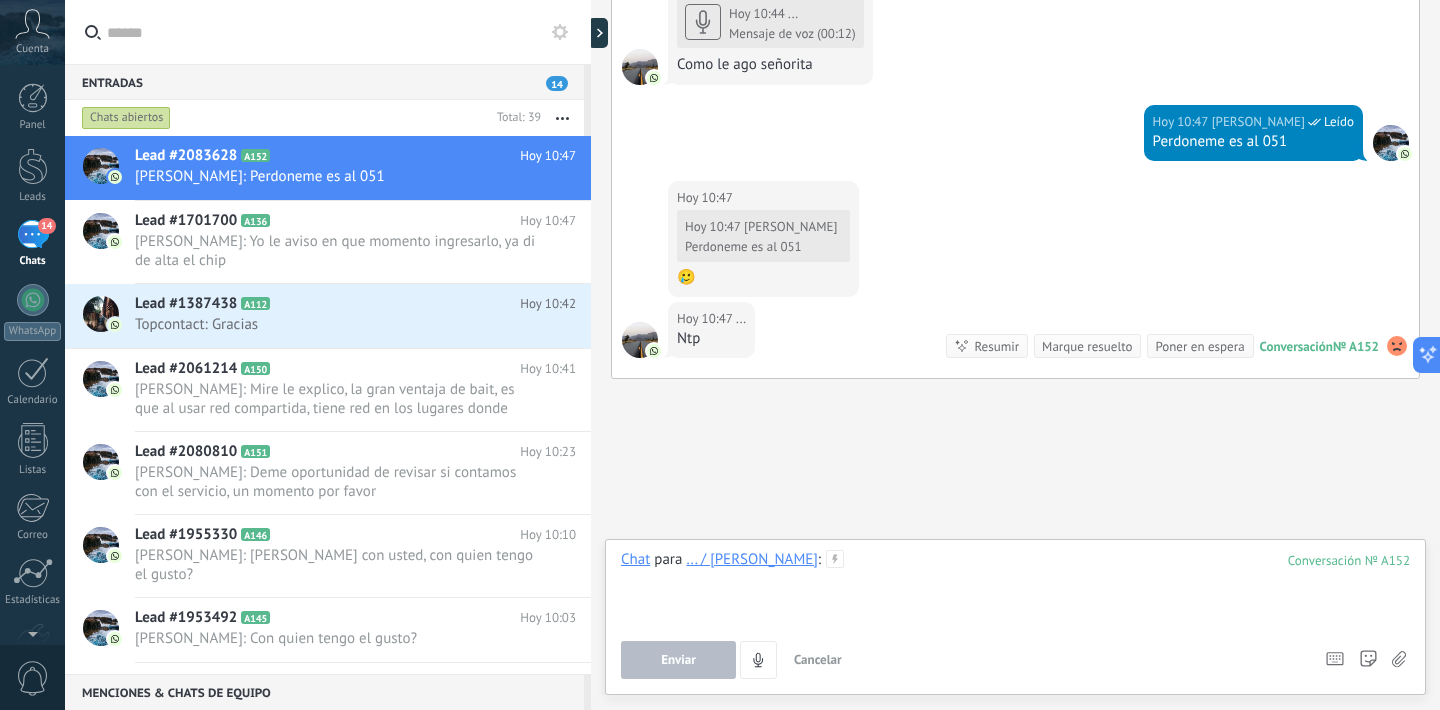 type 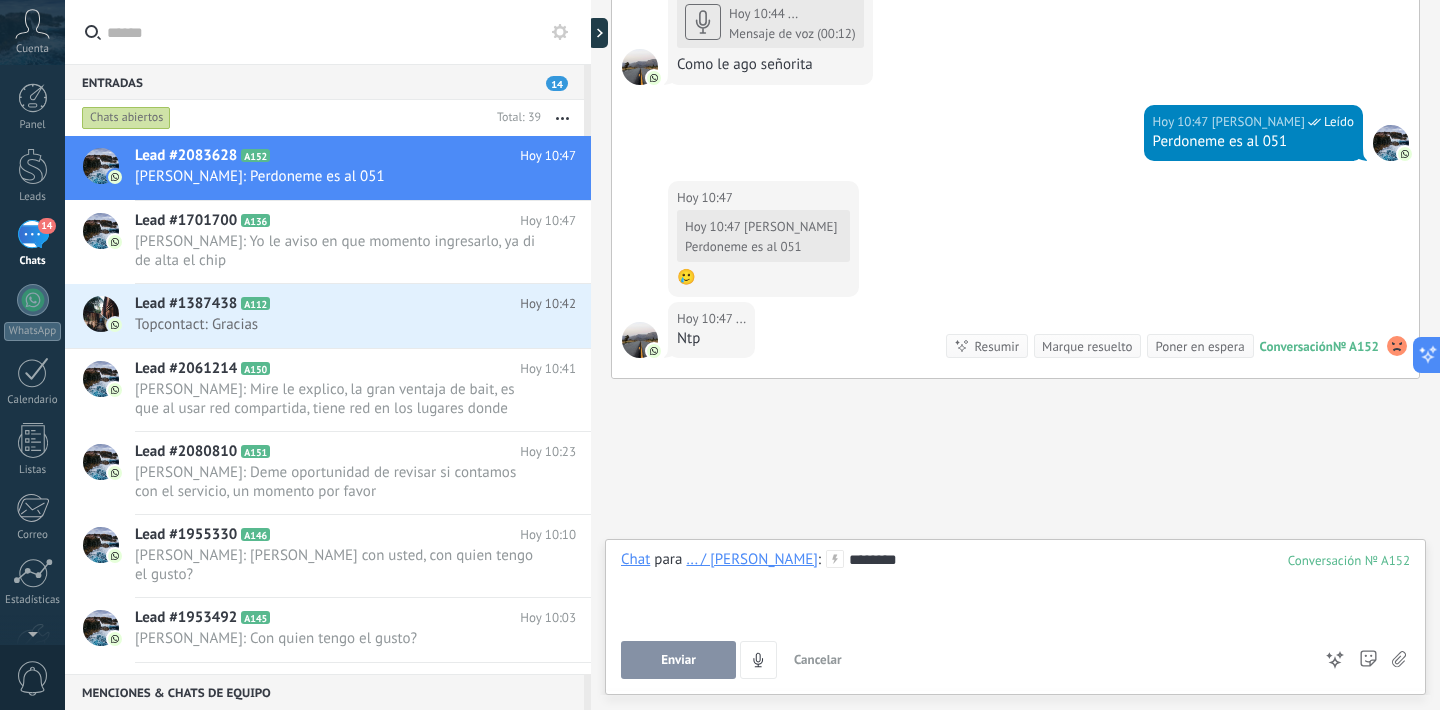 click on "Enviar" at bounding box center (678, 660) 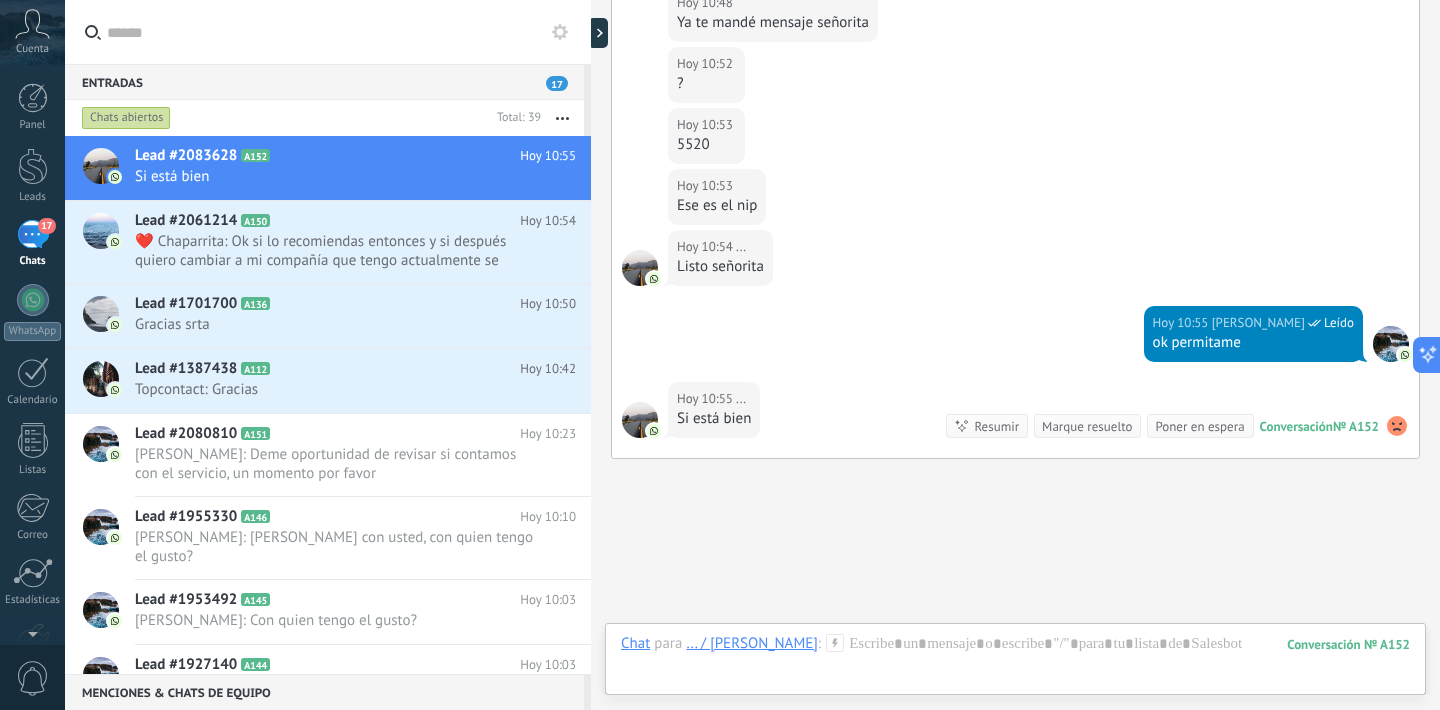 scroll, scrollTop: 1966, scrollLeft: 0, axis: vertical 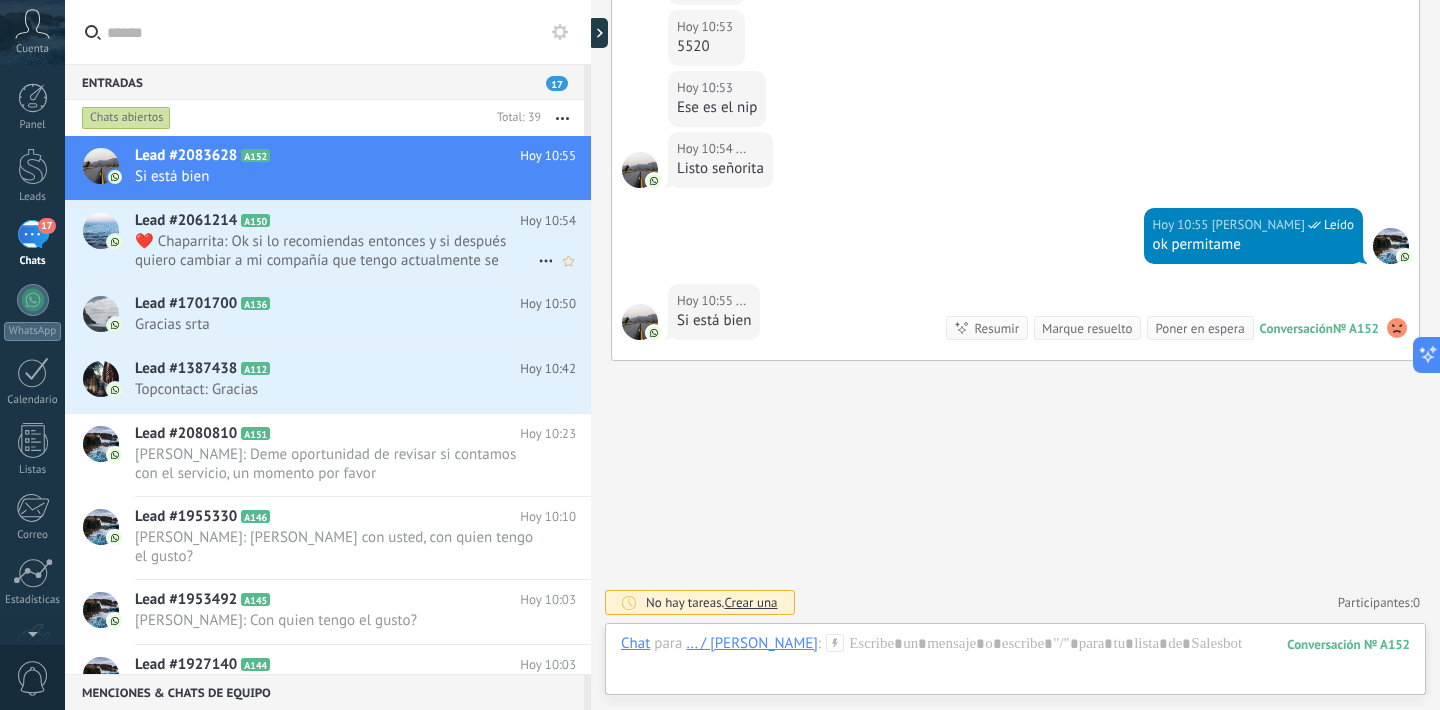 click on "❤️ Chaparrita: Ok si lo recomiendas entonces y si después quiero cambiar a mi compañía que tengo actualmente se puede sin ningún problema?" at bounding box center [336, 251] 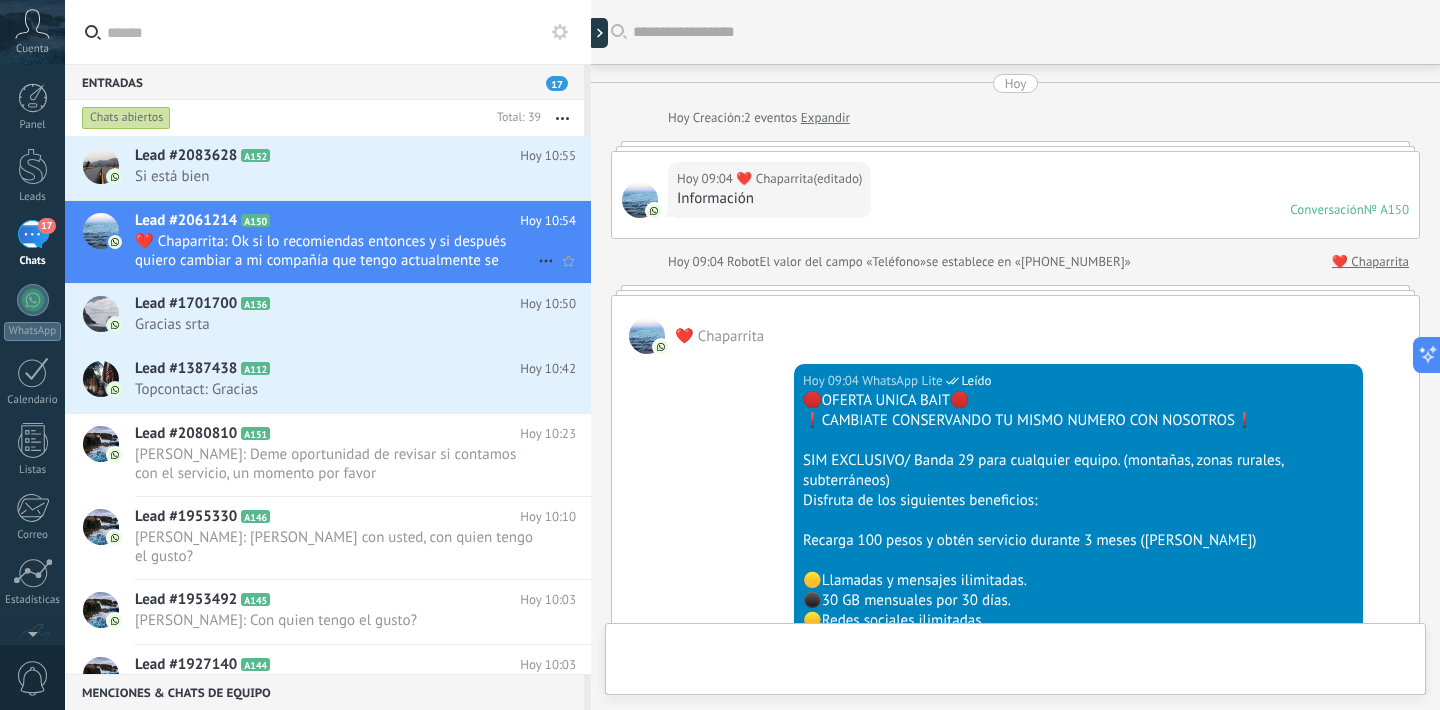 scroll, scrollTop: 975, scrollLeft: 0, axis: vertical 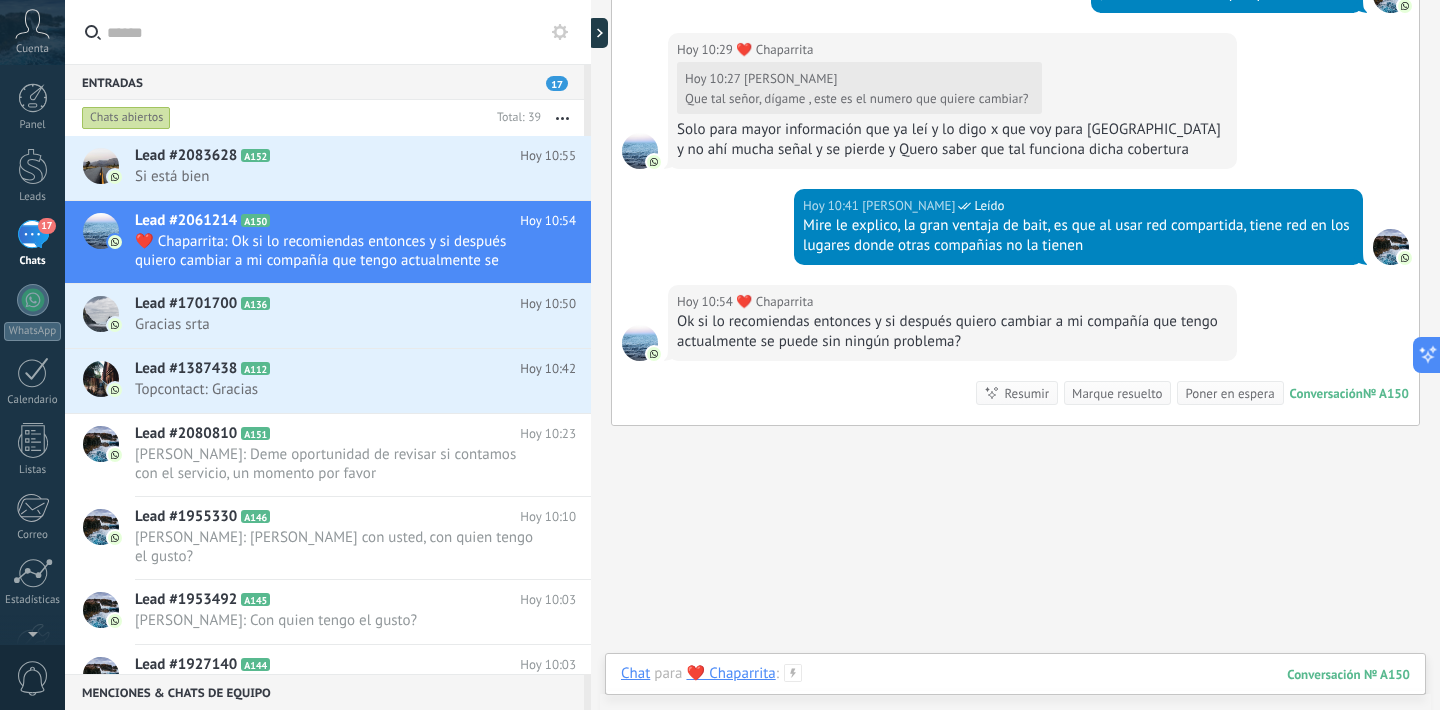 click at bounding box center [1015, 694] 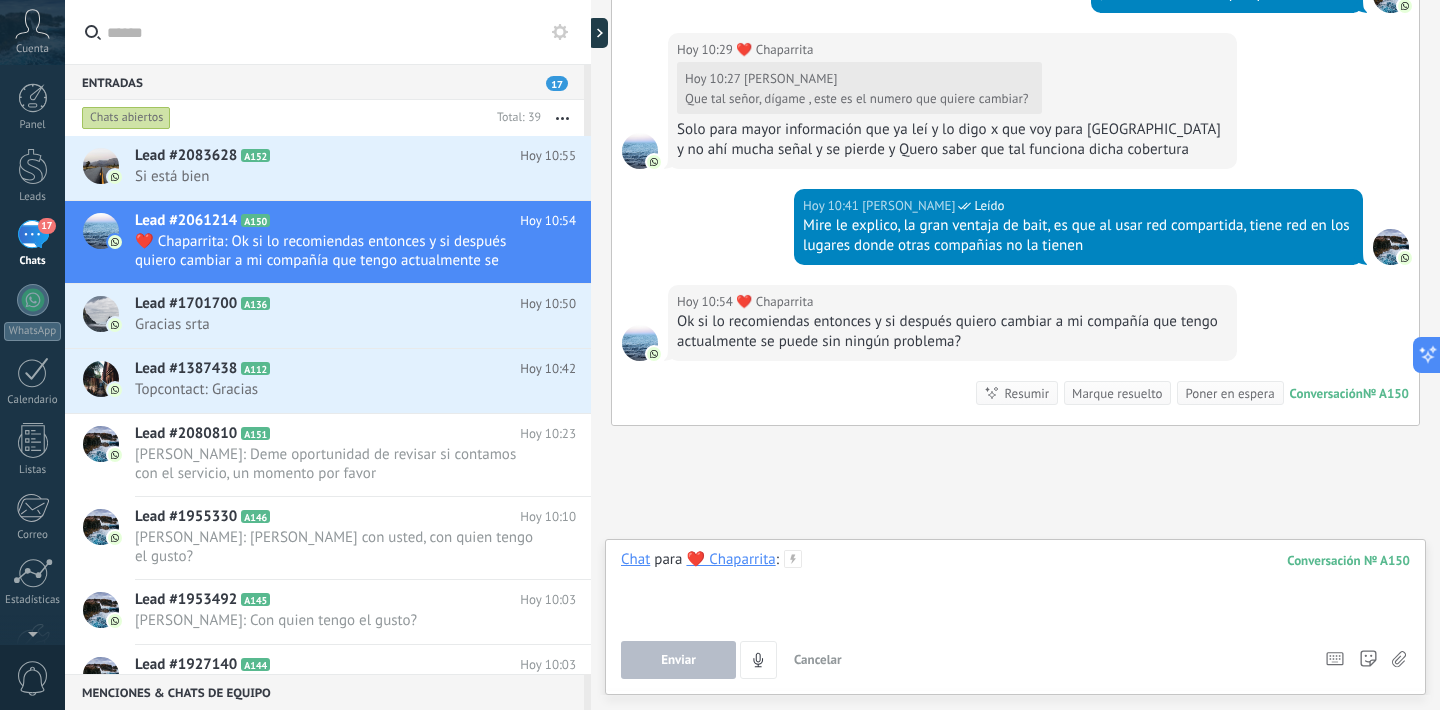 type 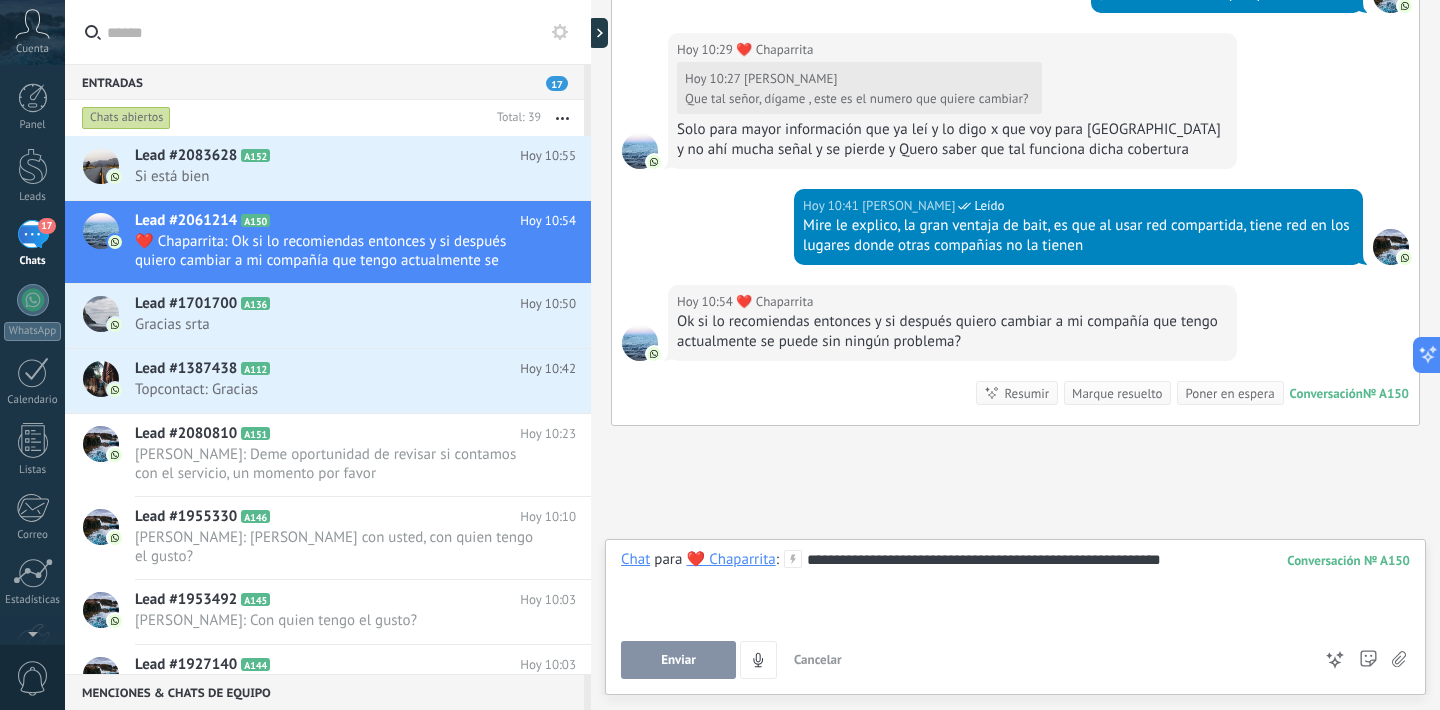 click on "**********" at bounding box center [1015, 588] 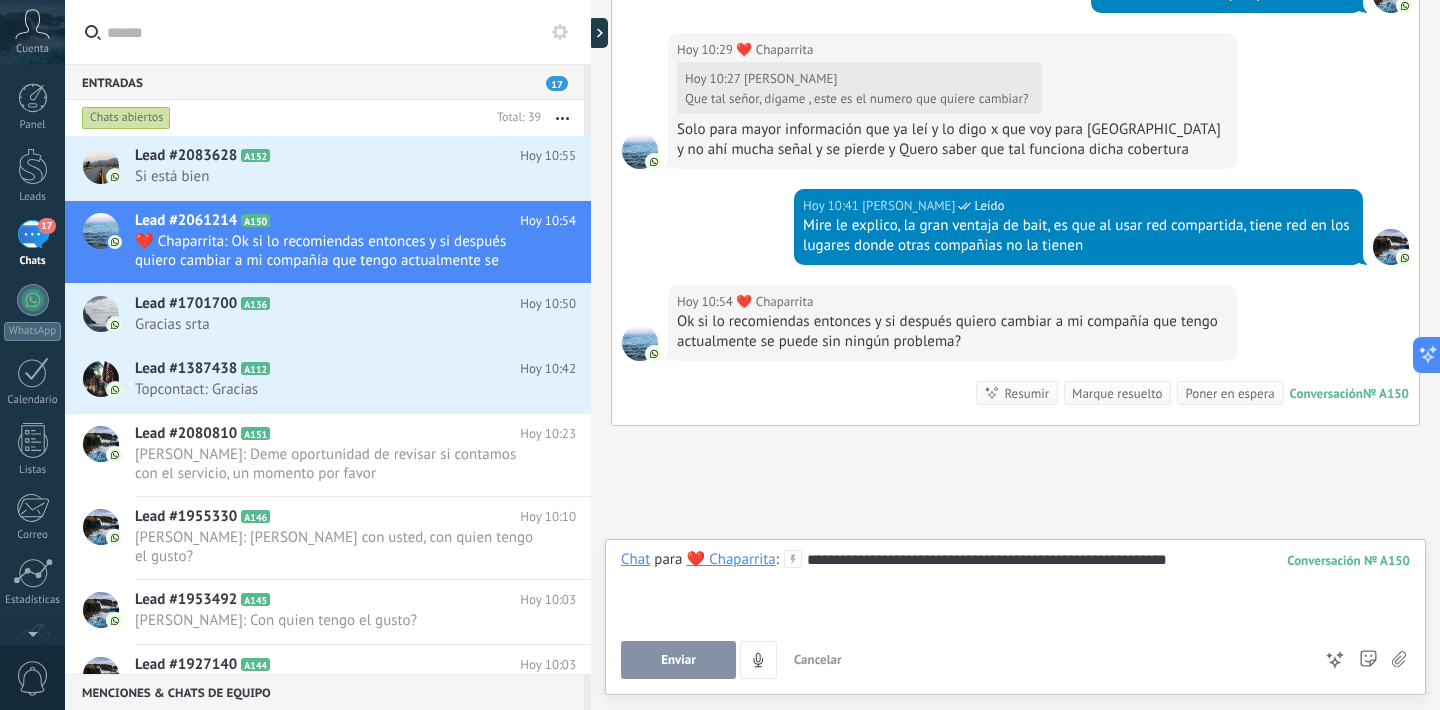 click on "**********" at bounding box center (1015, 588) 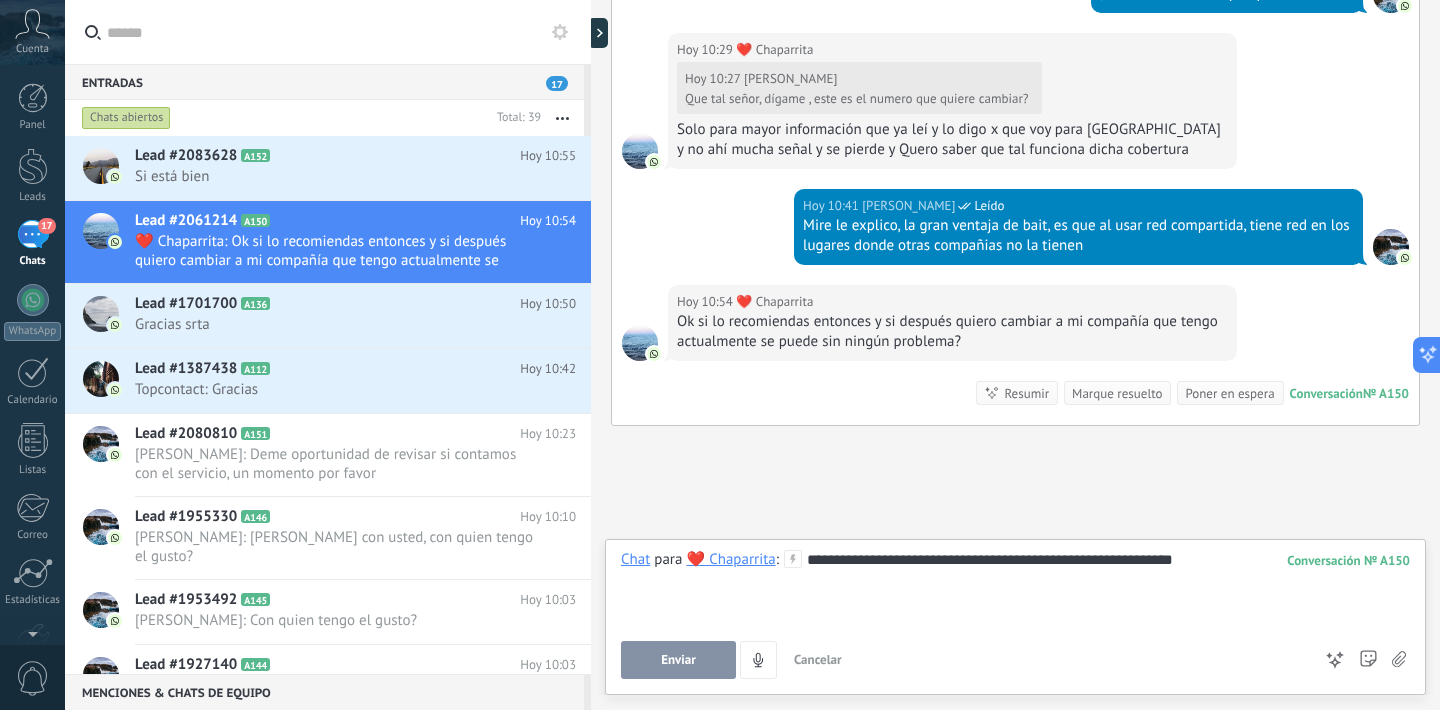 click on "Enviar" at bounding box center [678, 660] 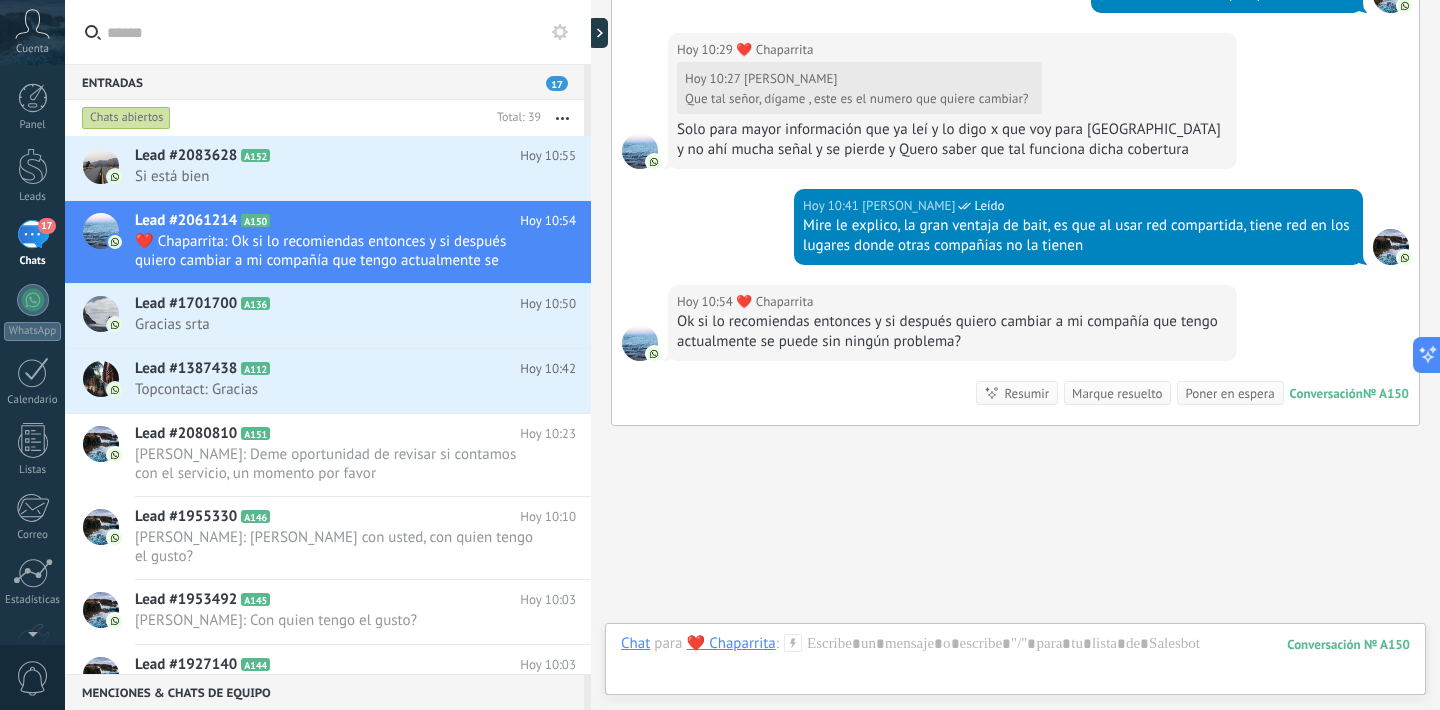 scroll, scrollTop: 1111, scrollLeft: 0, axis: vertical 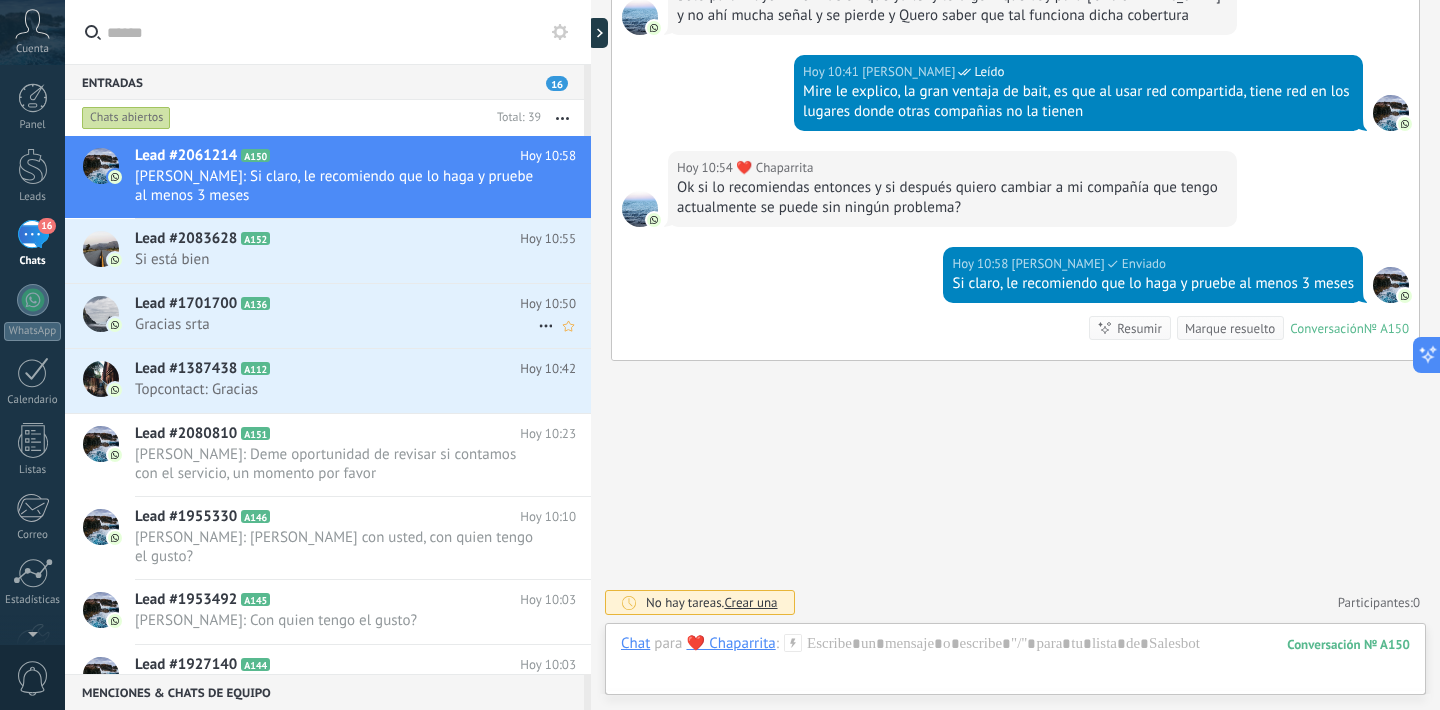 click on "Lead #1701700
A136" at bounding box center [327, 304] 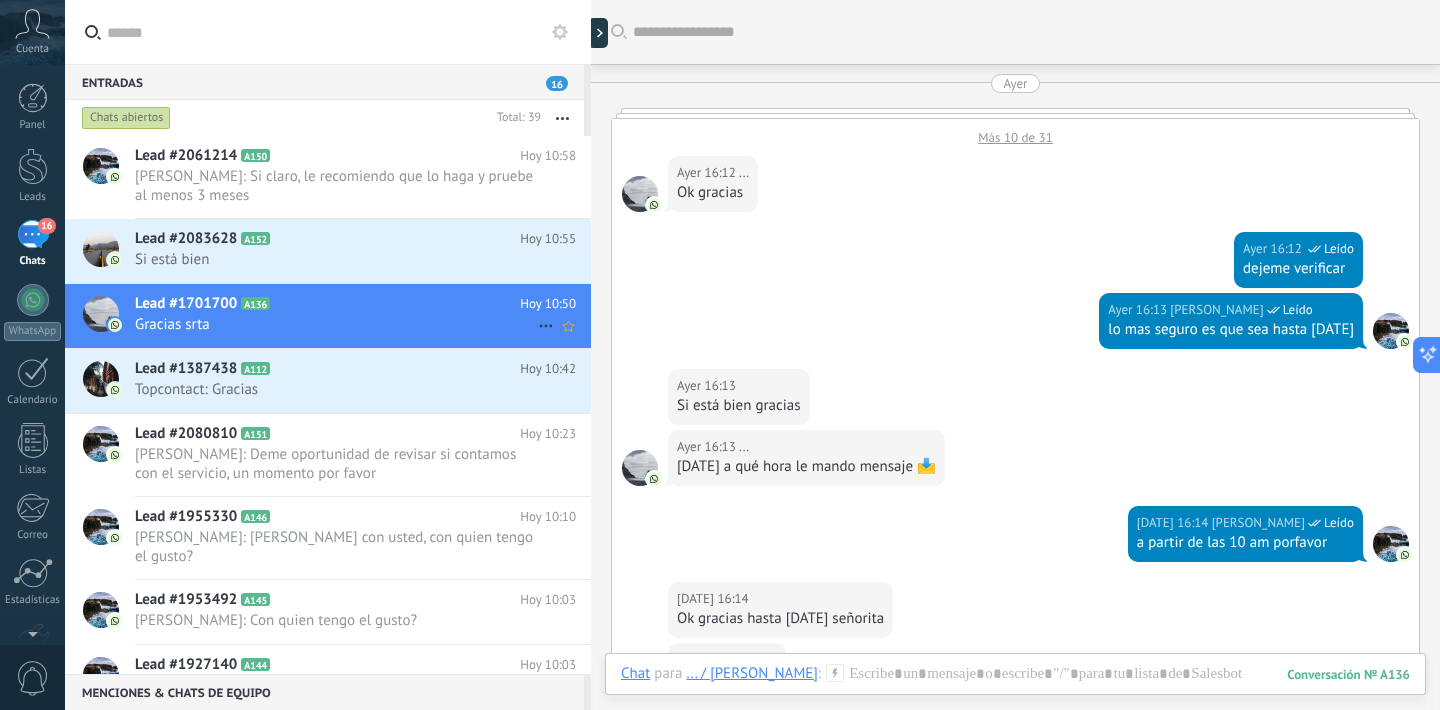 scroll, scrollTop: 1346, scrollLeft: 0, axis: vertical 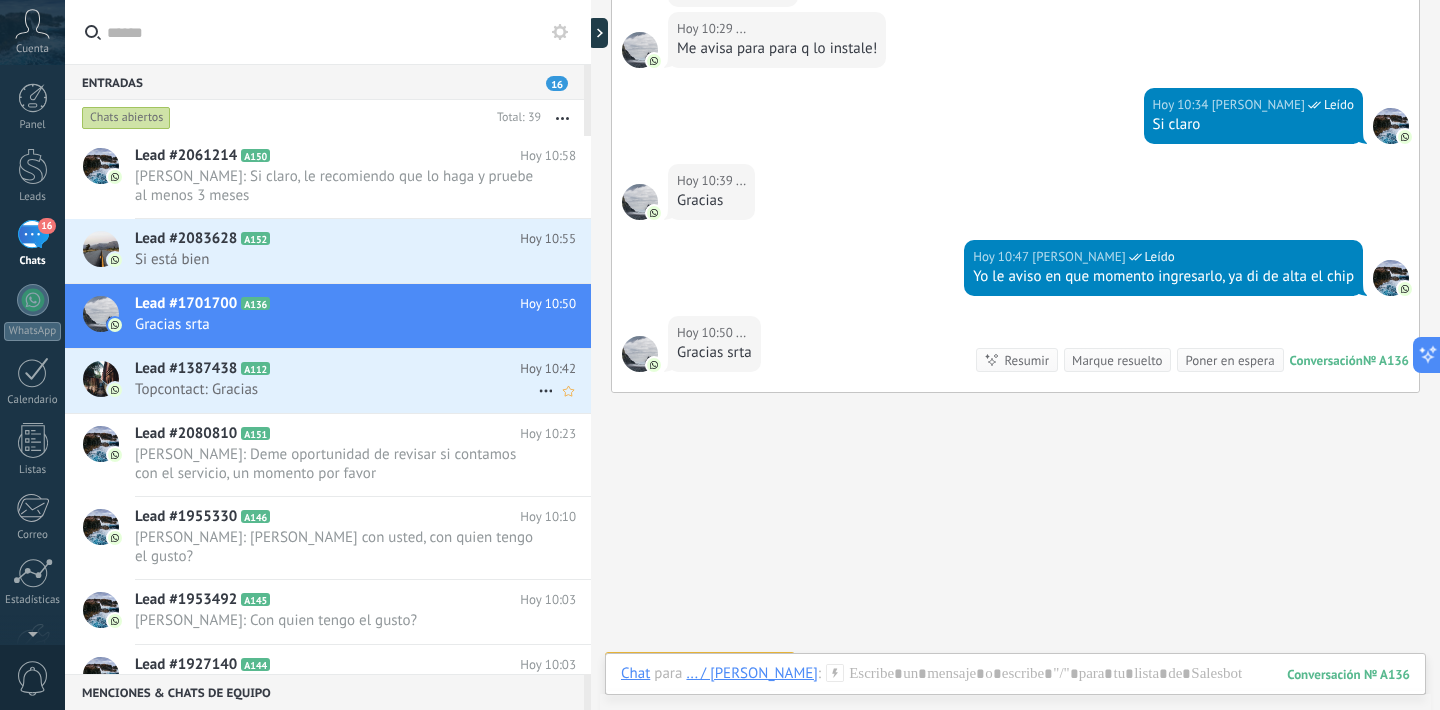 click on "Lead #1387438
A112
Hoy 10:42
Topcontact: Gracias" at bounding box center (363, 380) 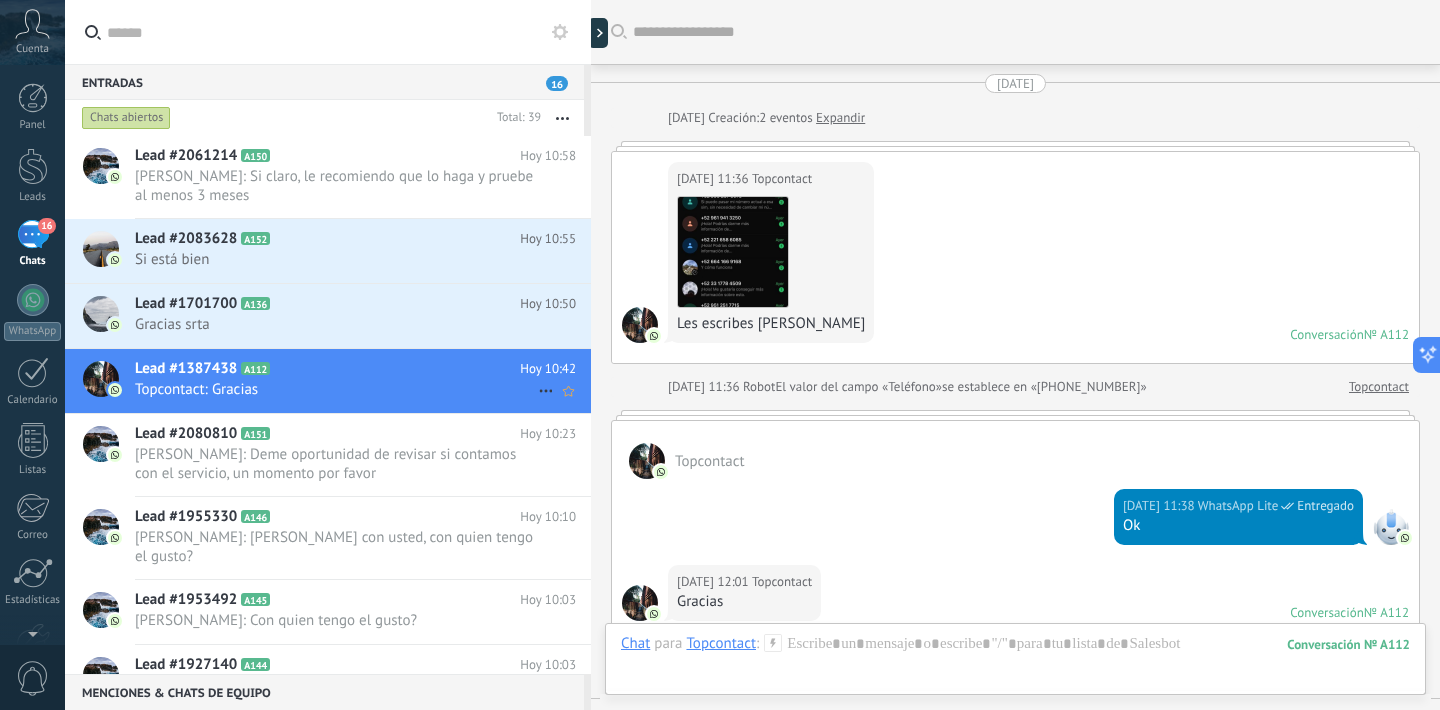 scroll, scrollTop: 1789, scrollLeft: 0, axis: vertical 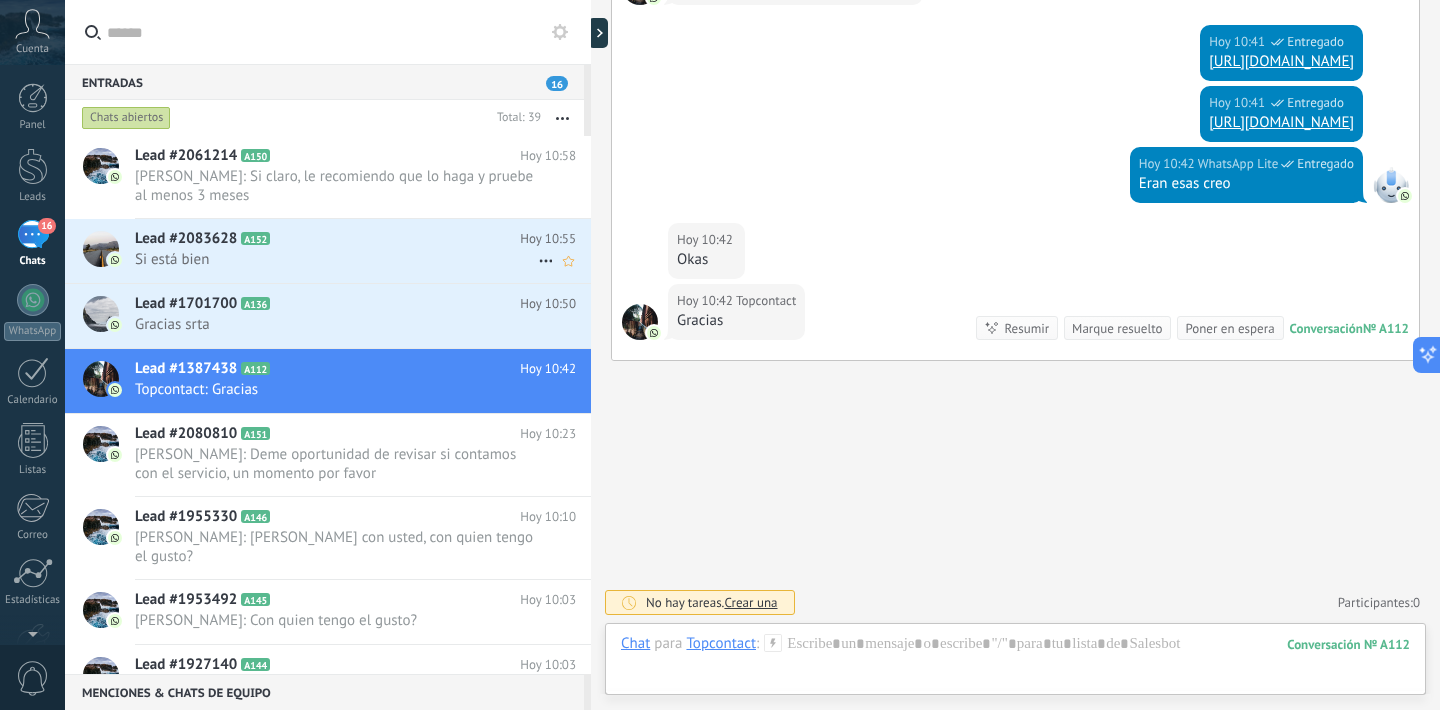 click on "Si está bien" at bounding box center (336, 259) 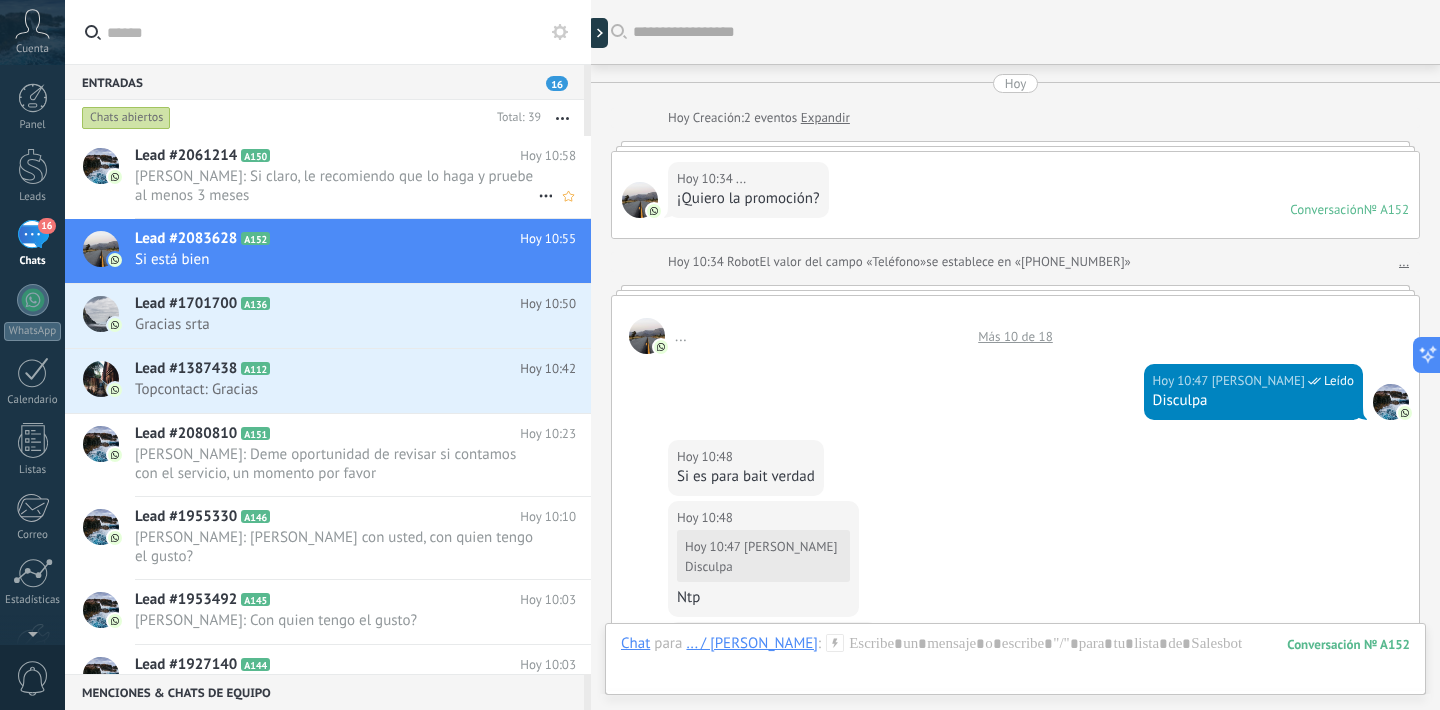 click on "Noe Lara: Si claro, le recomiendo que lo haga y pruebe al menos 3 meses" at bounding box center [336, 186] 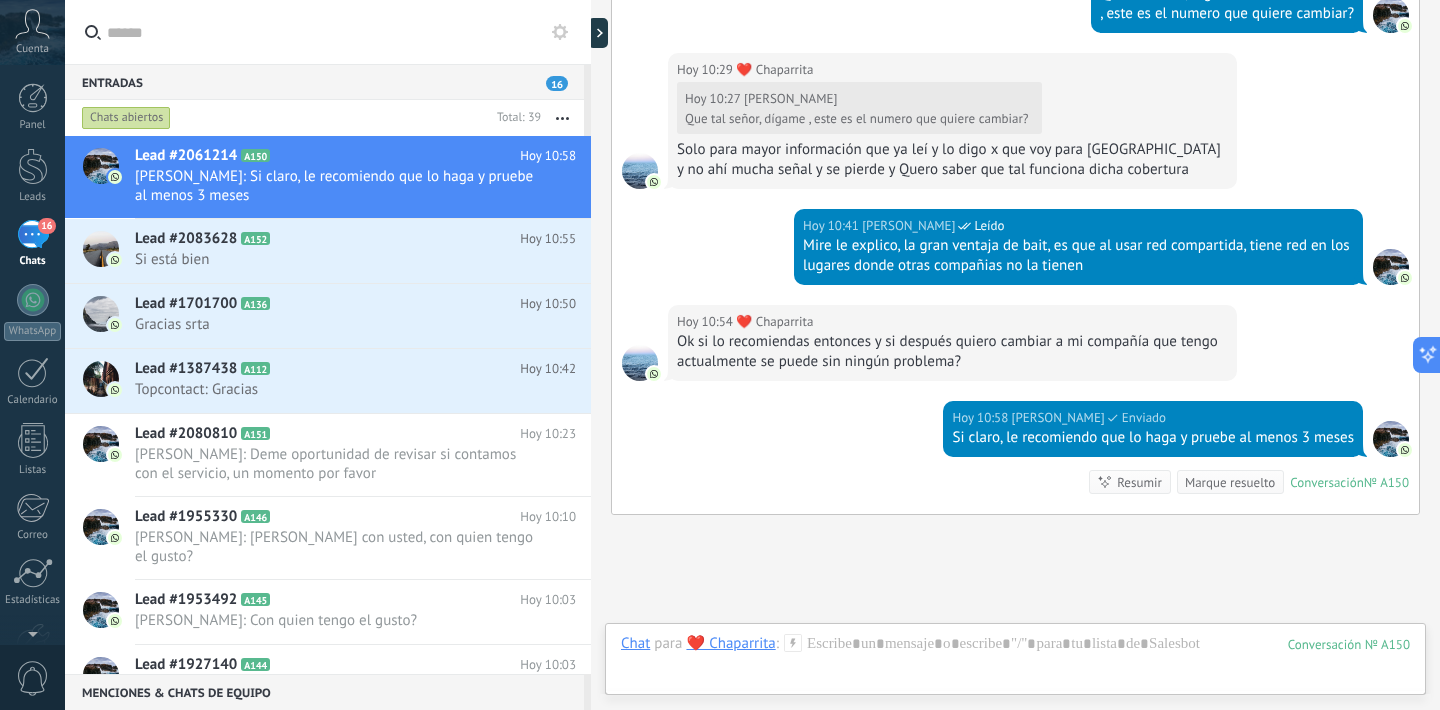 scroll, scrollTop: 1111, scrollLeft: 0, axis: vertical 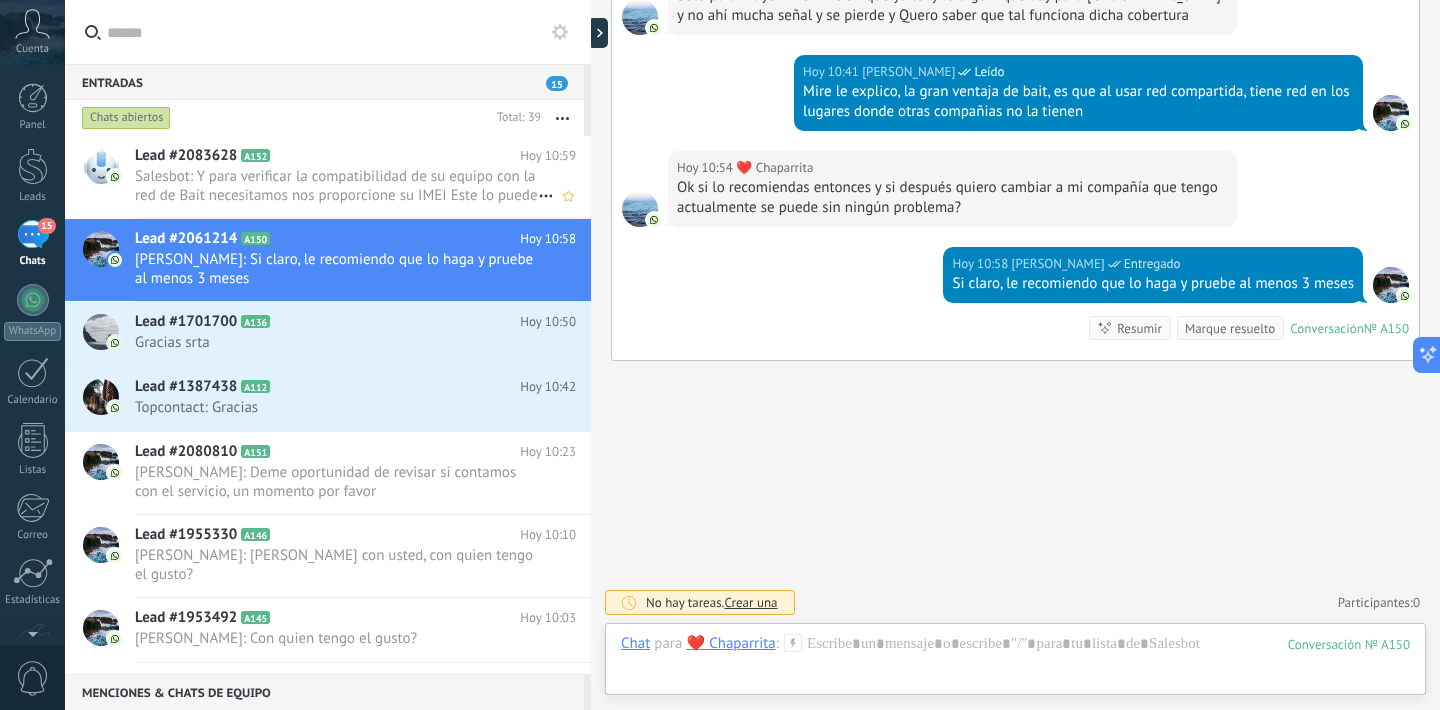 click on "Salesbot: Y para verificar la compatibilidad de su equipo con la red de Bait necesitamos nos proporcione su IMEI
Este lo puede consultar marcando al *#06#" at bounding box center [336, 186] 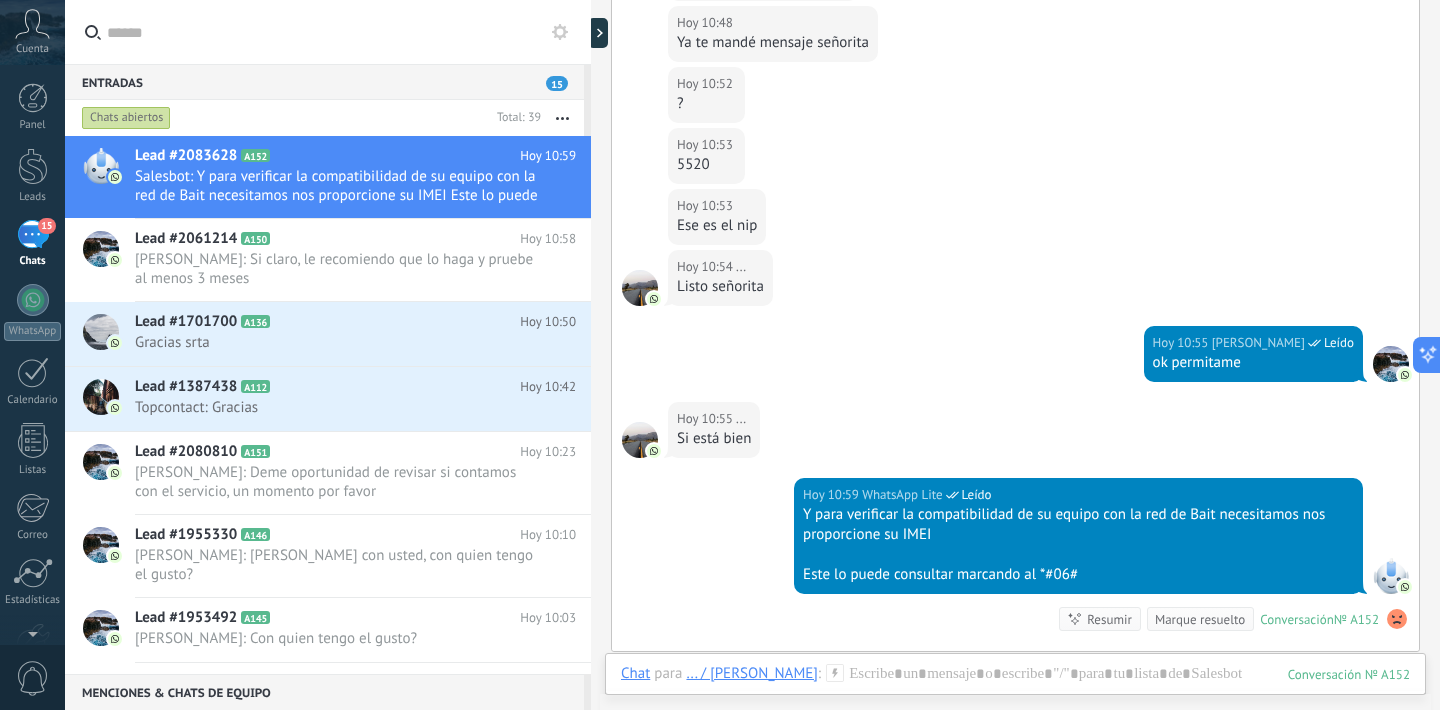 scroll, scrollTop: 833, scrollLeft: 0, axis: vertical 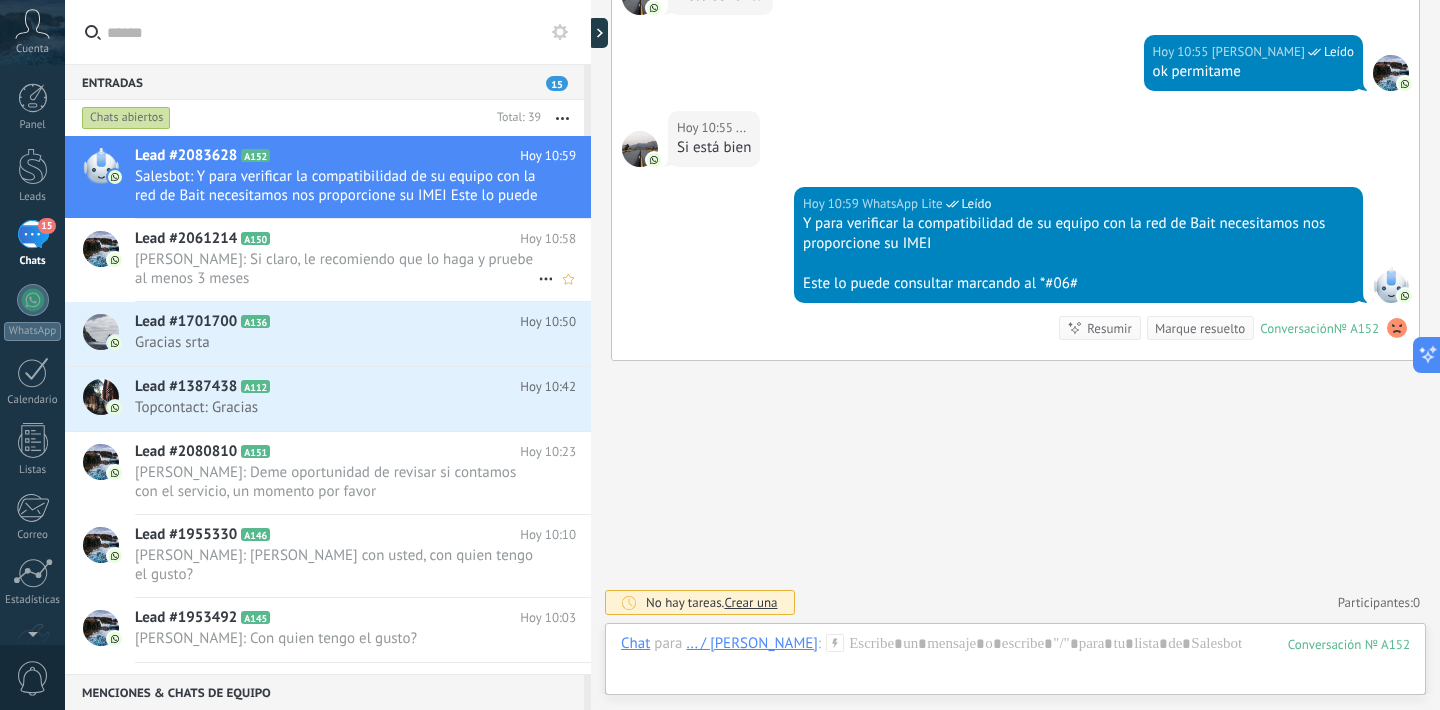 click on "Noe Lara: Si claro, le recomiendo que lo haga y pruebe al menos 3 meses" at bounding box center (336, 269) 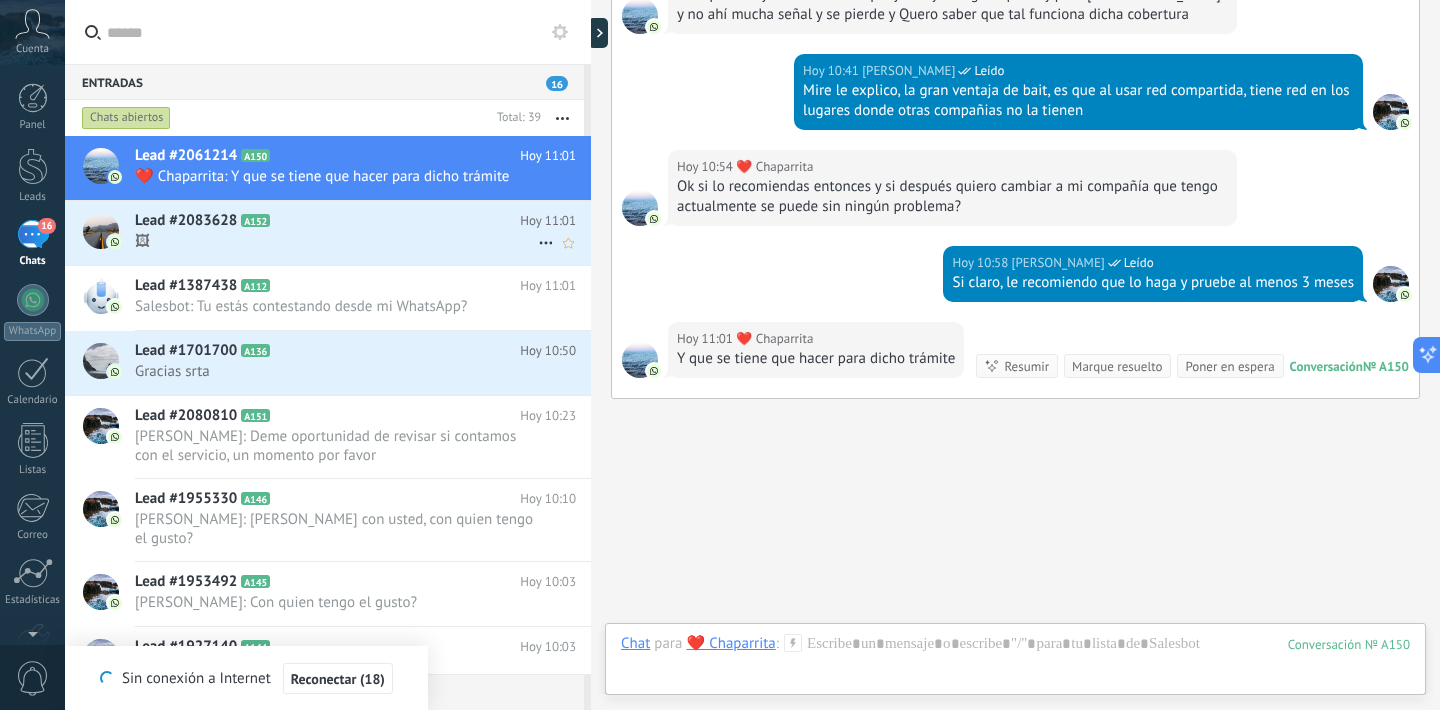 scroll, scrollTop: 1150, scrollLeft: 0, axis: vertical 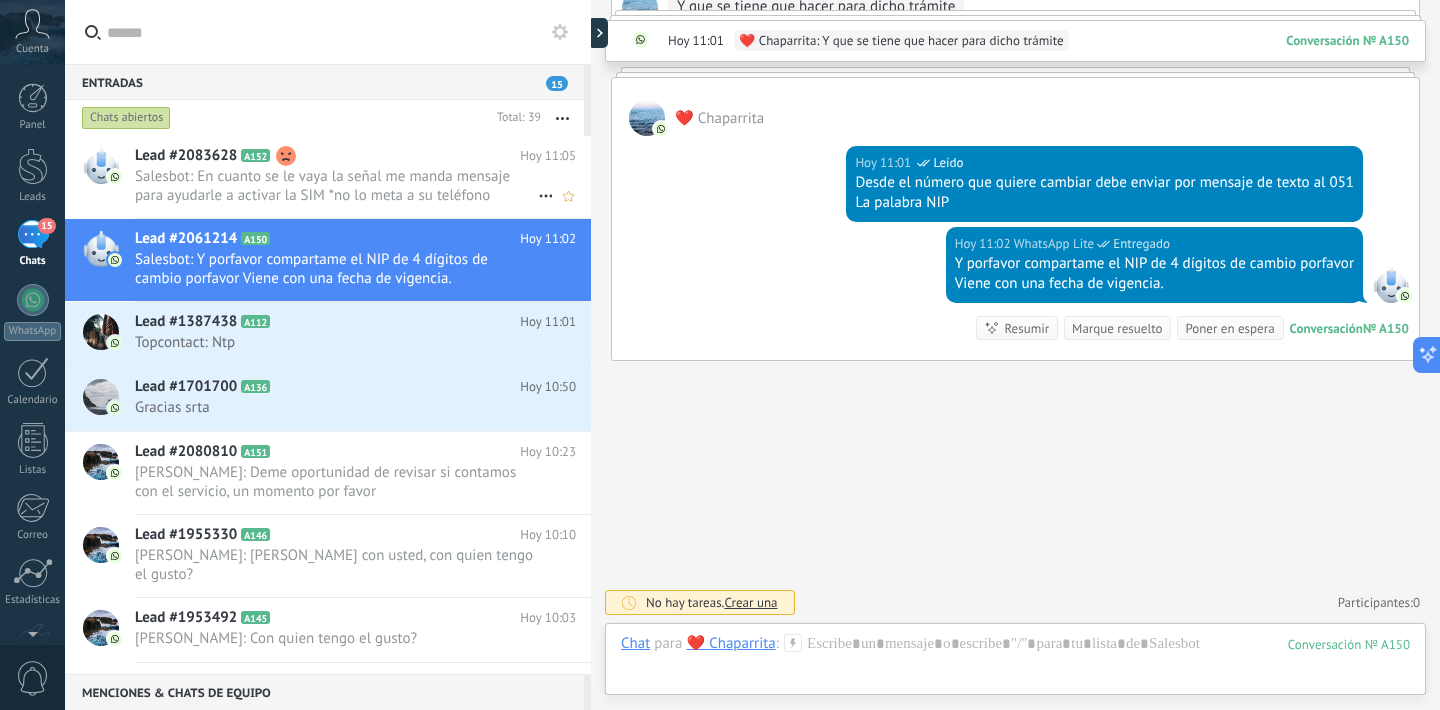 click on "Salesbot: En cuanto se le vaya la señal me manda mensaje para ayudarle a activar la SIM *no lo meta a su teléfono cuando..." at bounding box center (336, 186) 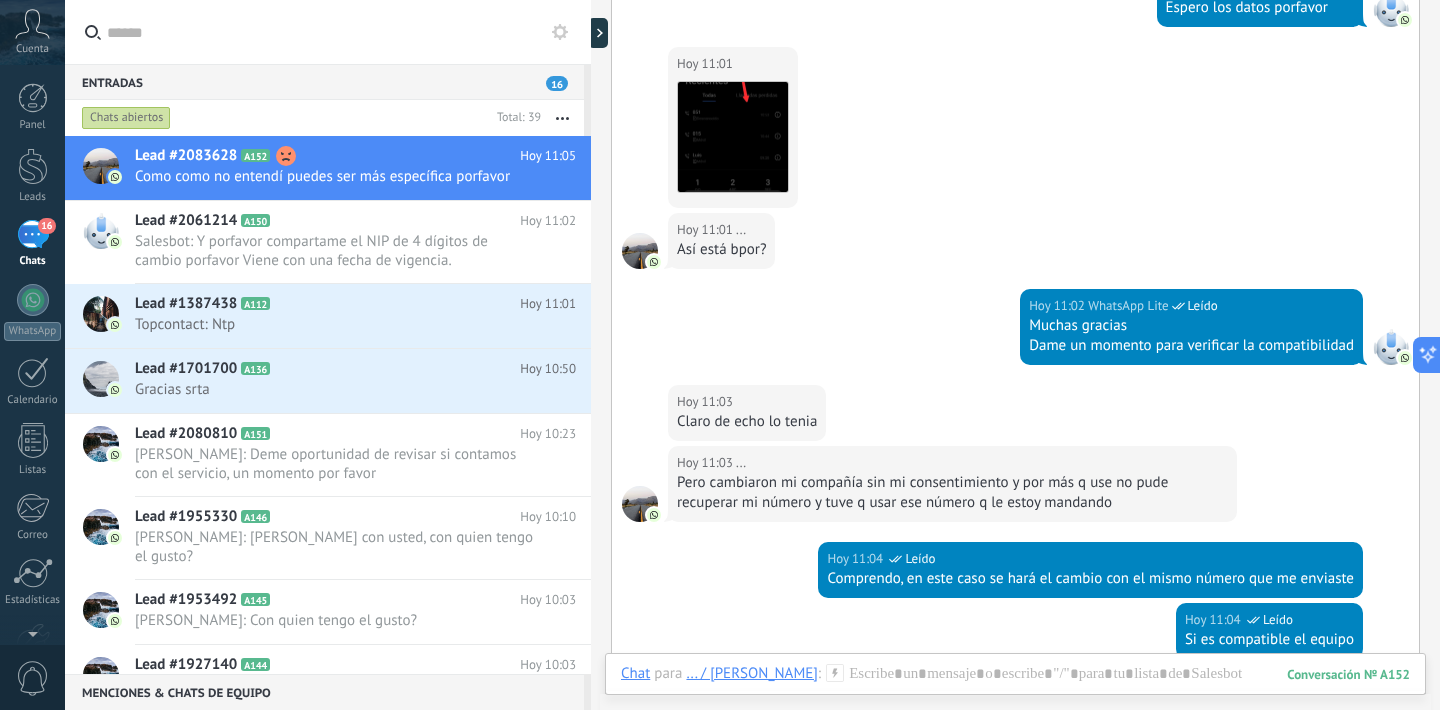 scroll, scrollTop: 449, scrollLeft: 0, axis: vertical 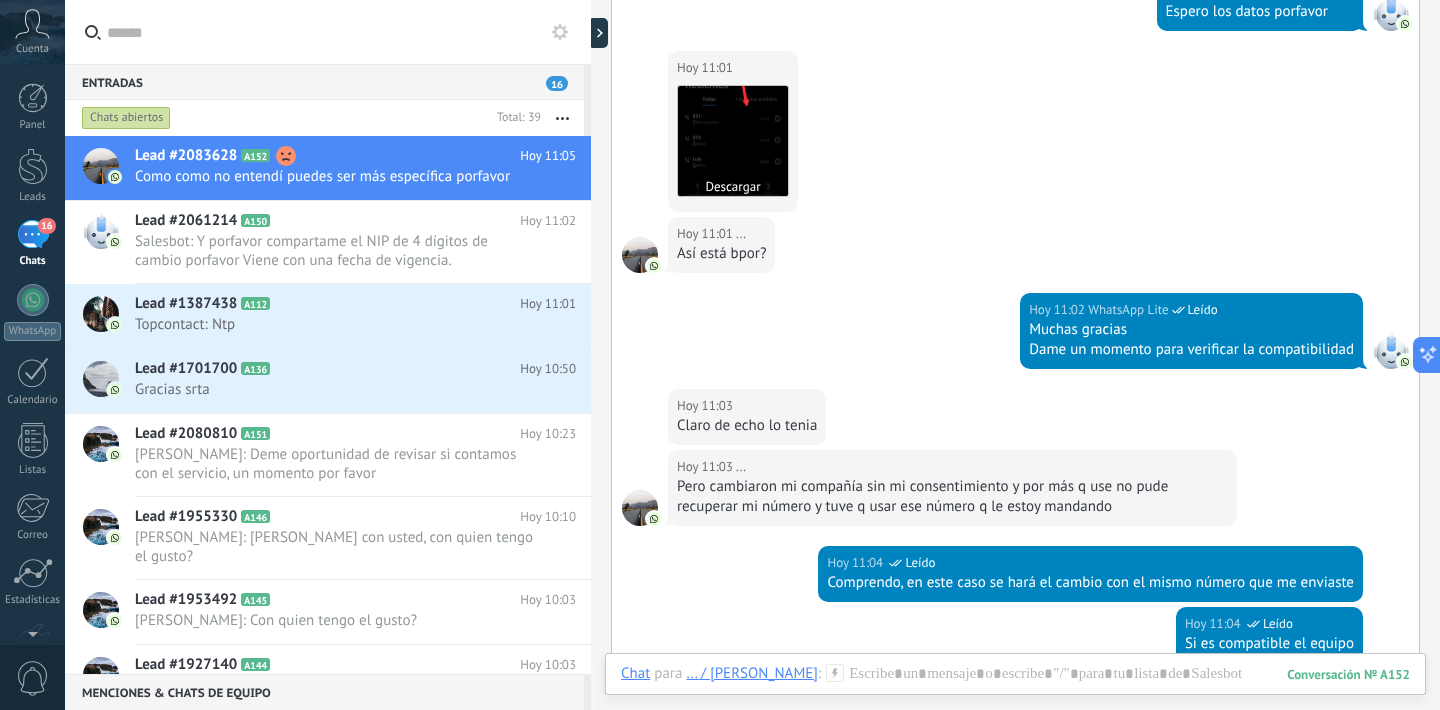 click at bounding box center (733, 141) 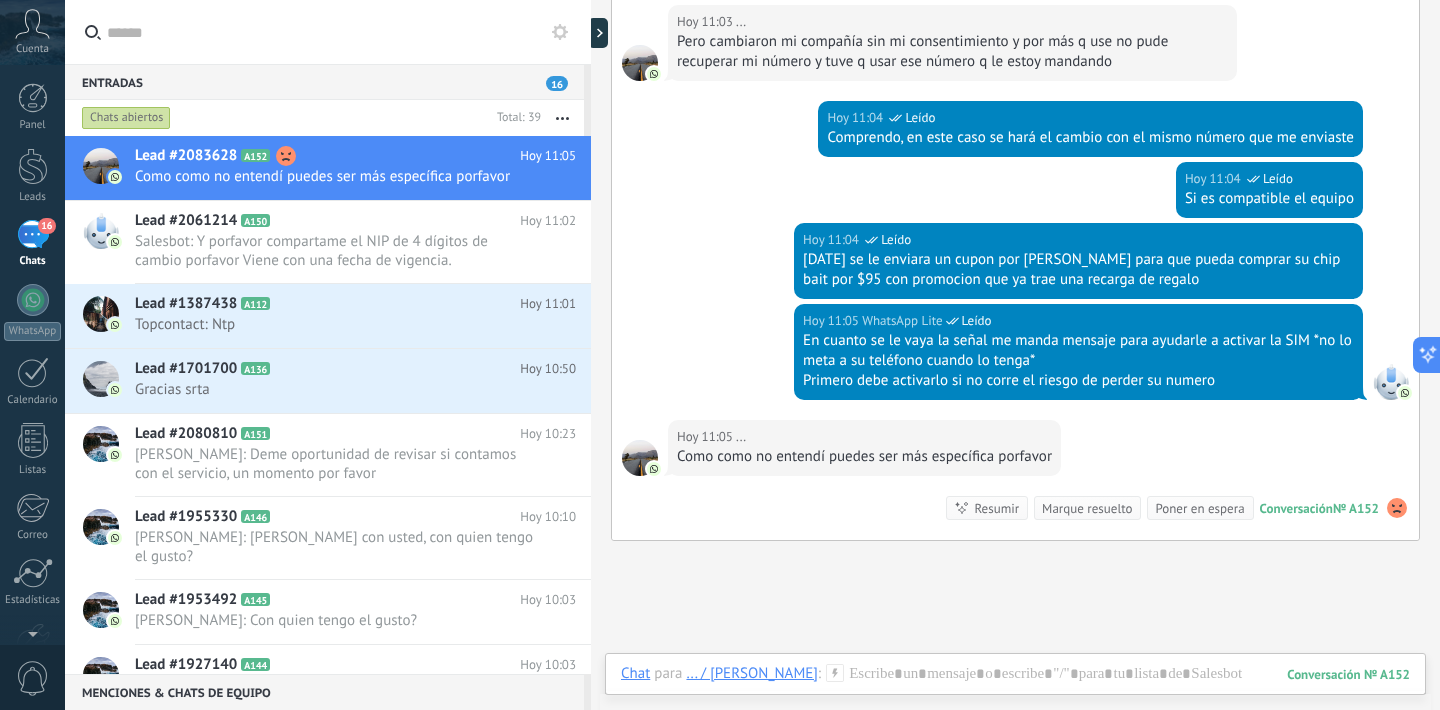 scroll, scrollTop: 892, scrollLeft: 0, axis: vertical 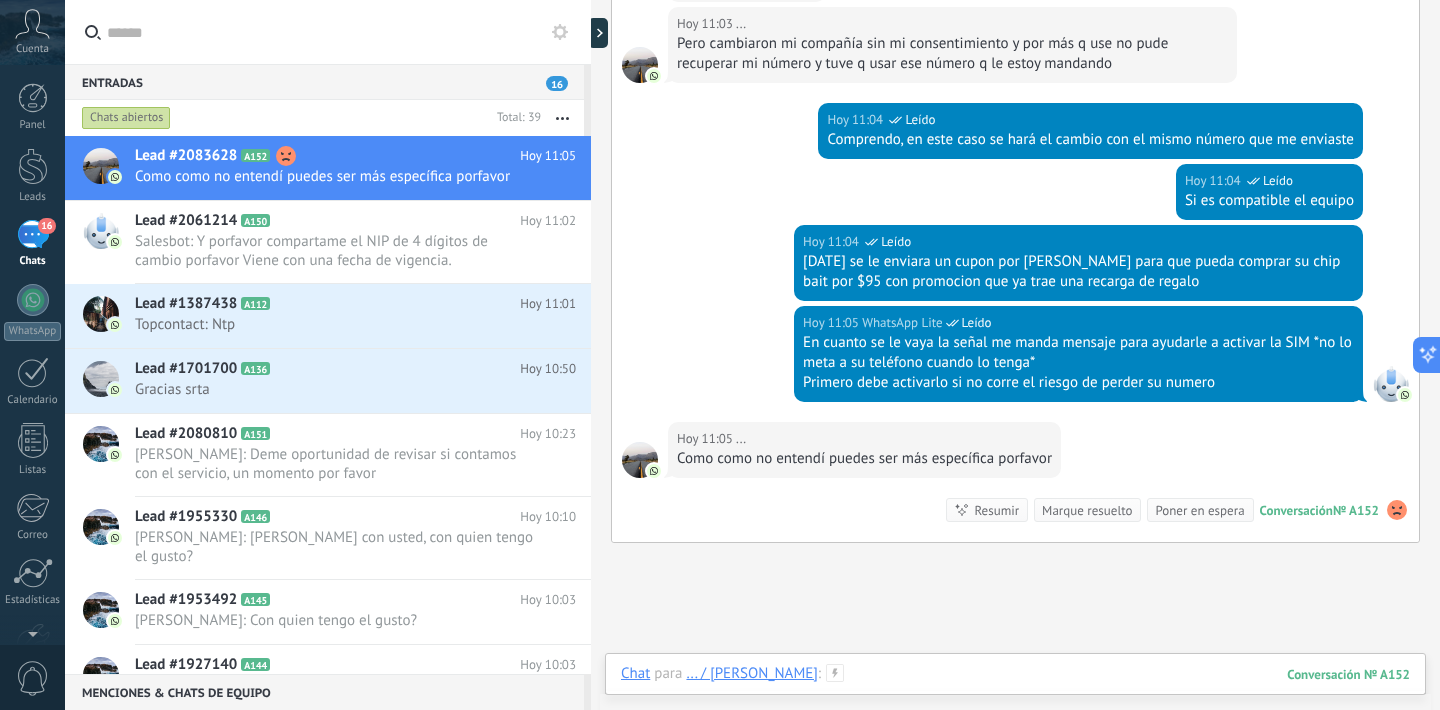 click at bounding box center (1015, 694) 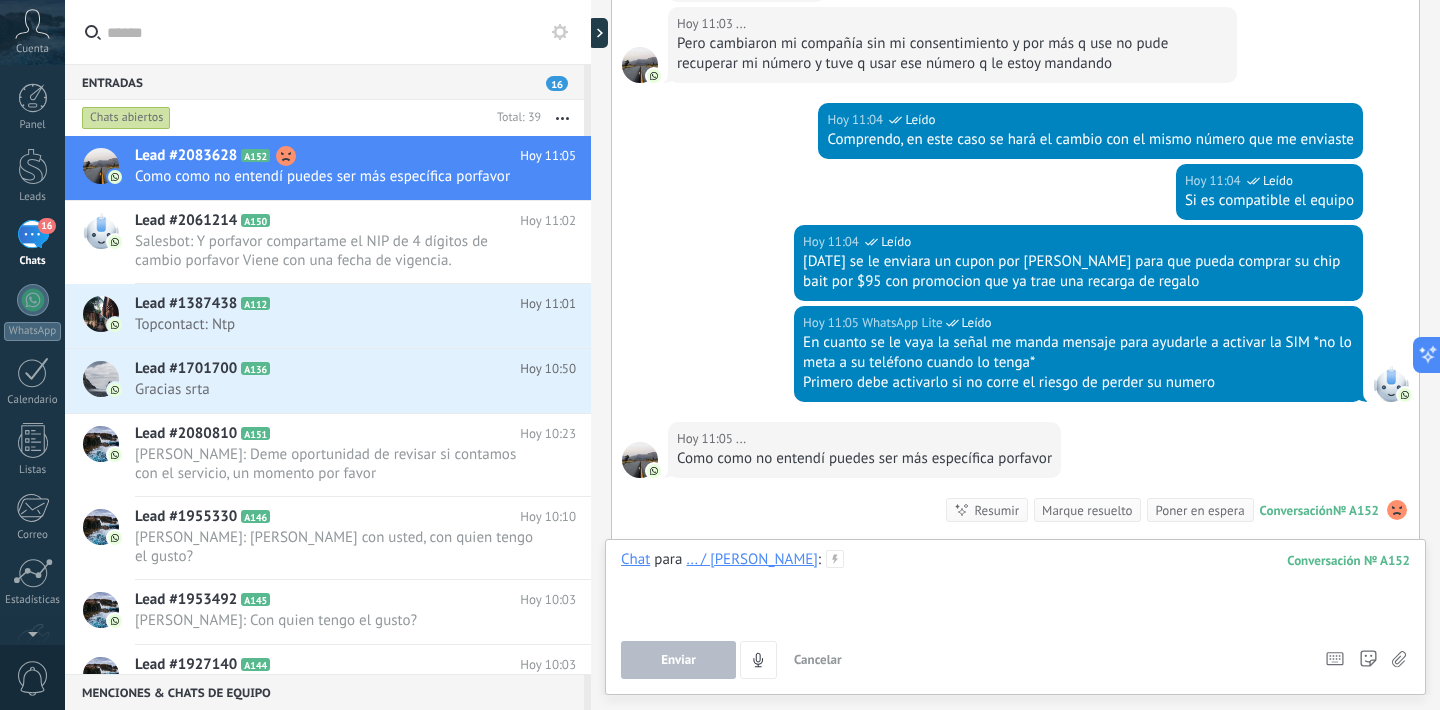 type 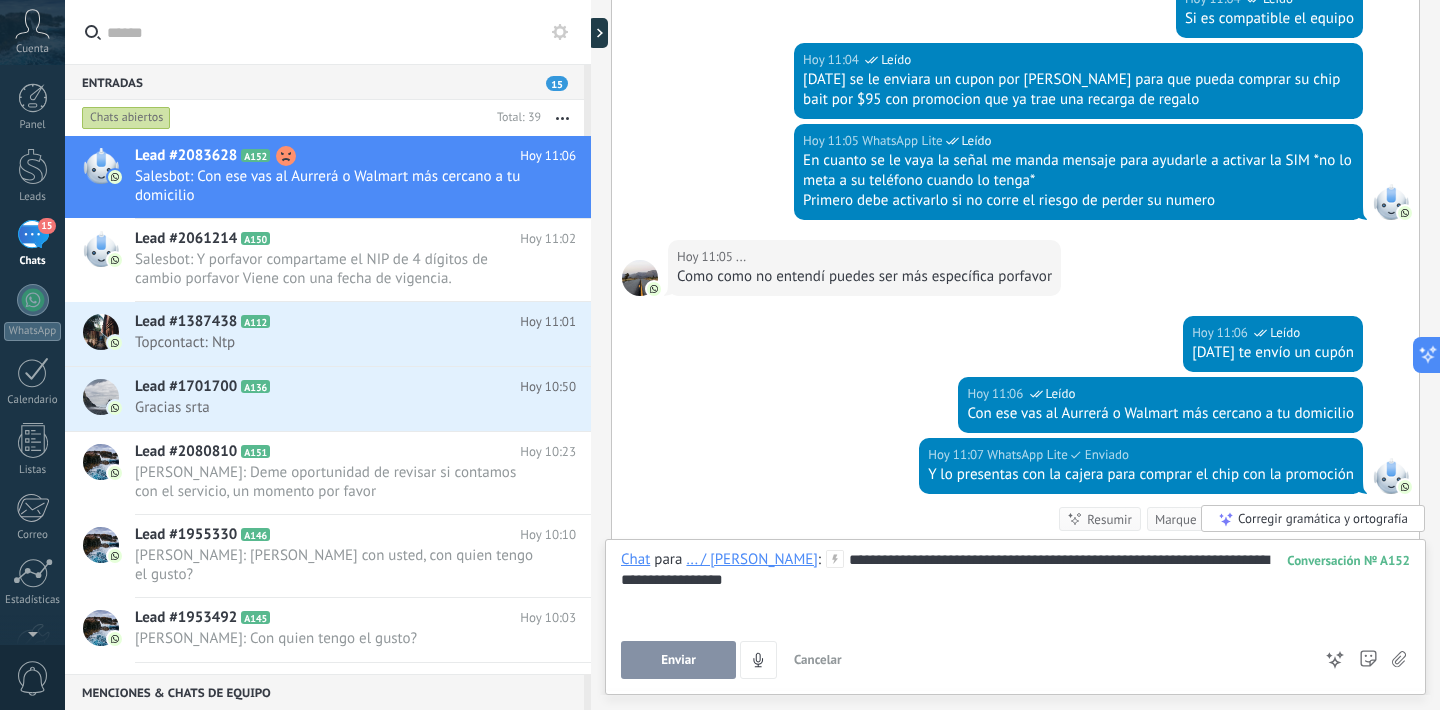 scroll, scrollTop: 1139, scrollLeft: 0, axis: vertical 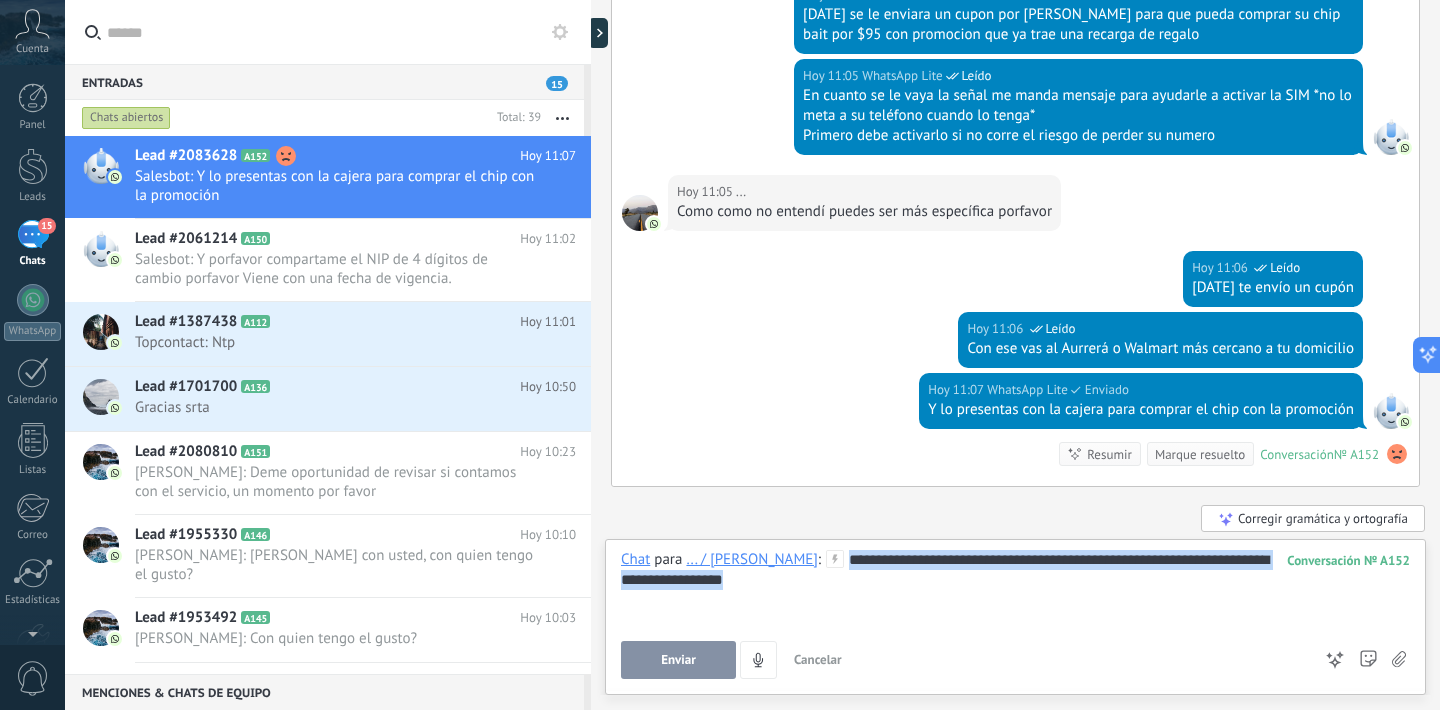 drag, startPoint x: 886, startPoint y: 599, endPoint x: 855, endPoint y: 559, distance: 50.606323 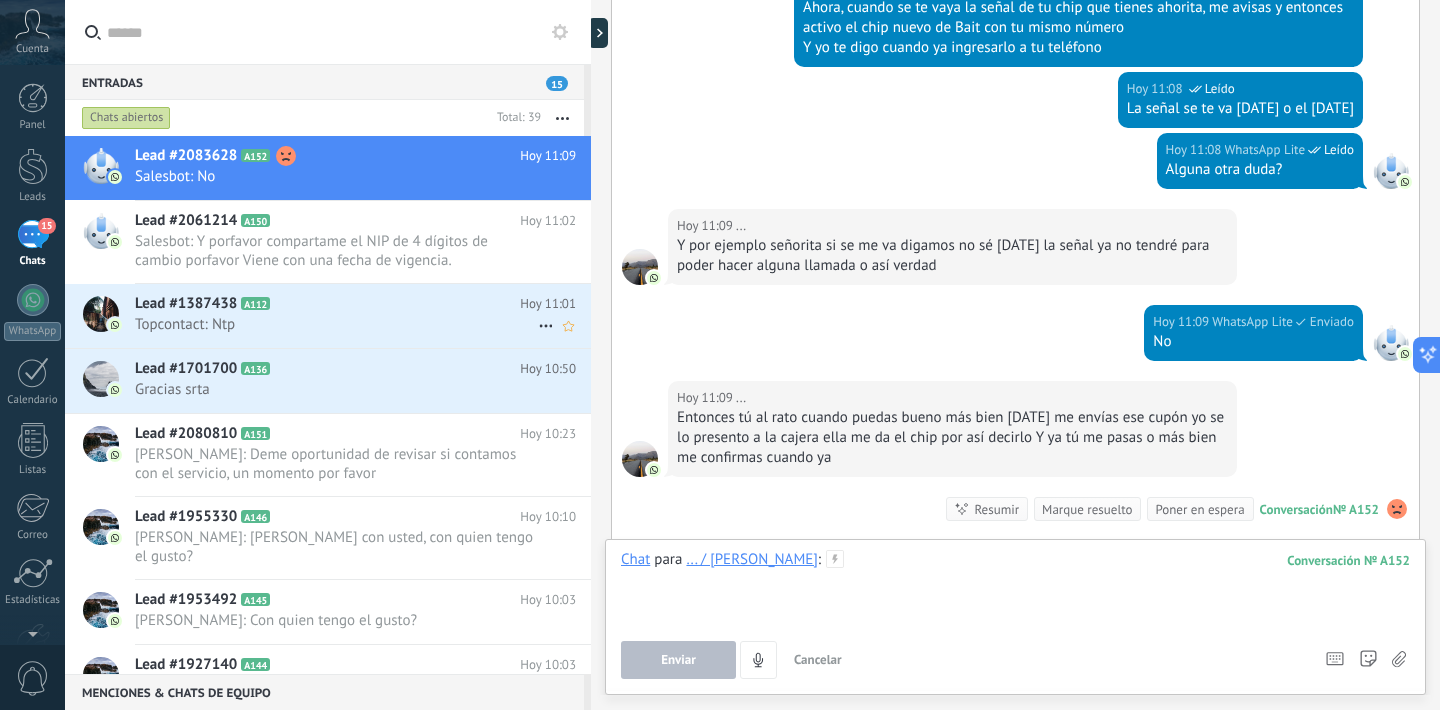 scroll, scrollTop: 1790, scrollLeft: 0, axis: vertical 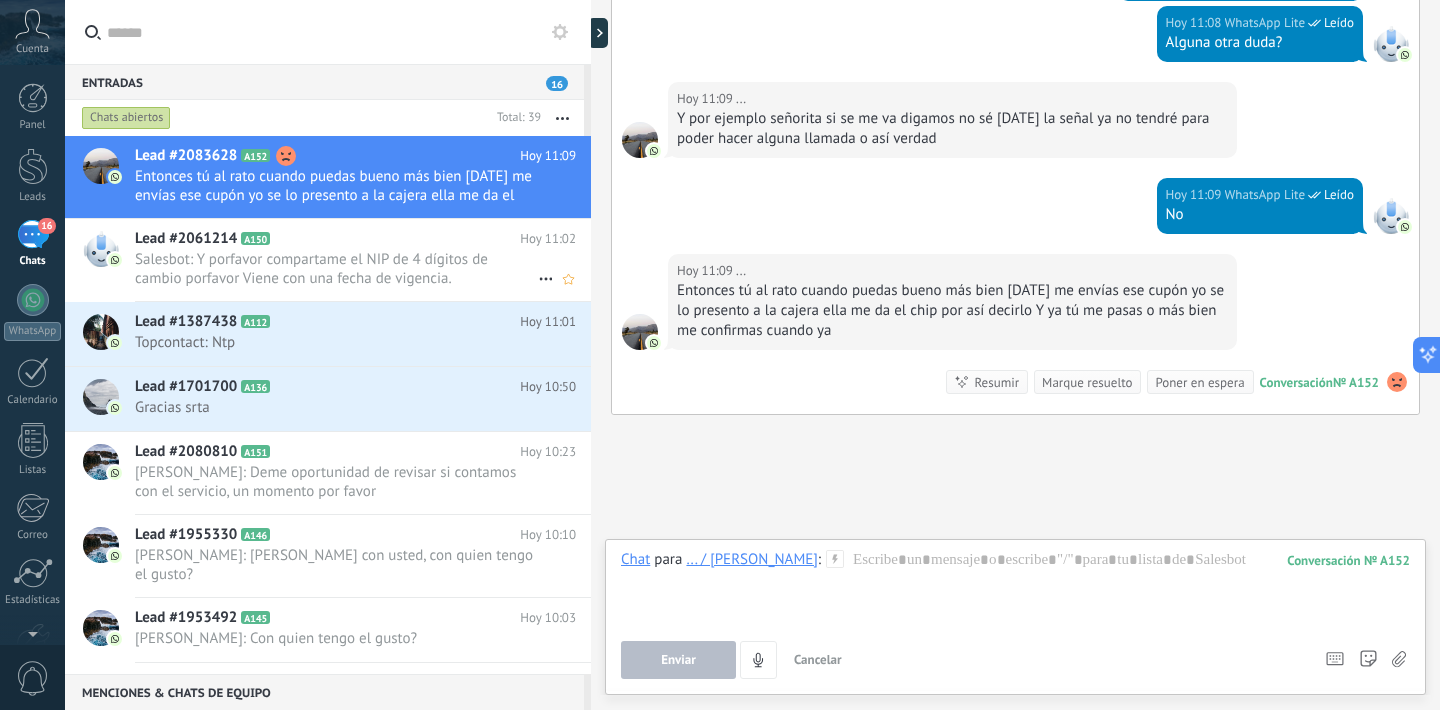 click on "Lead #2061214
A150
[DATE] 11:02
Salesbot: Y porfavor compartame el NIP de 4 dígitos de cambio porfavor
Viene con una fecha de vigencia." at bounding box center (363, 260) 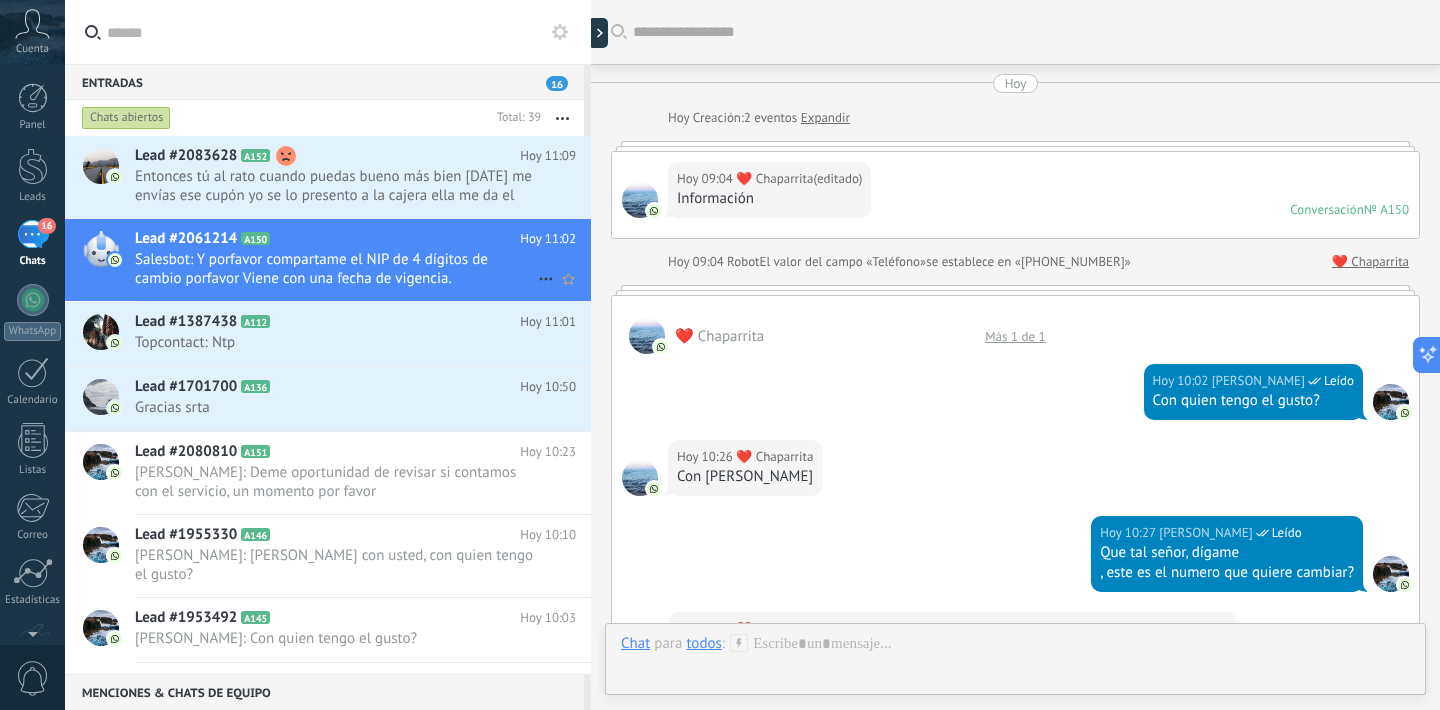 scroll, scrollTop: 967, scrollLeft: 0, axis: vertical 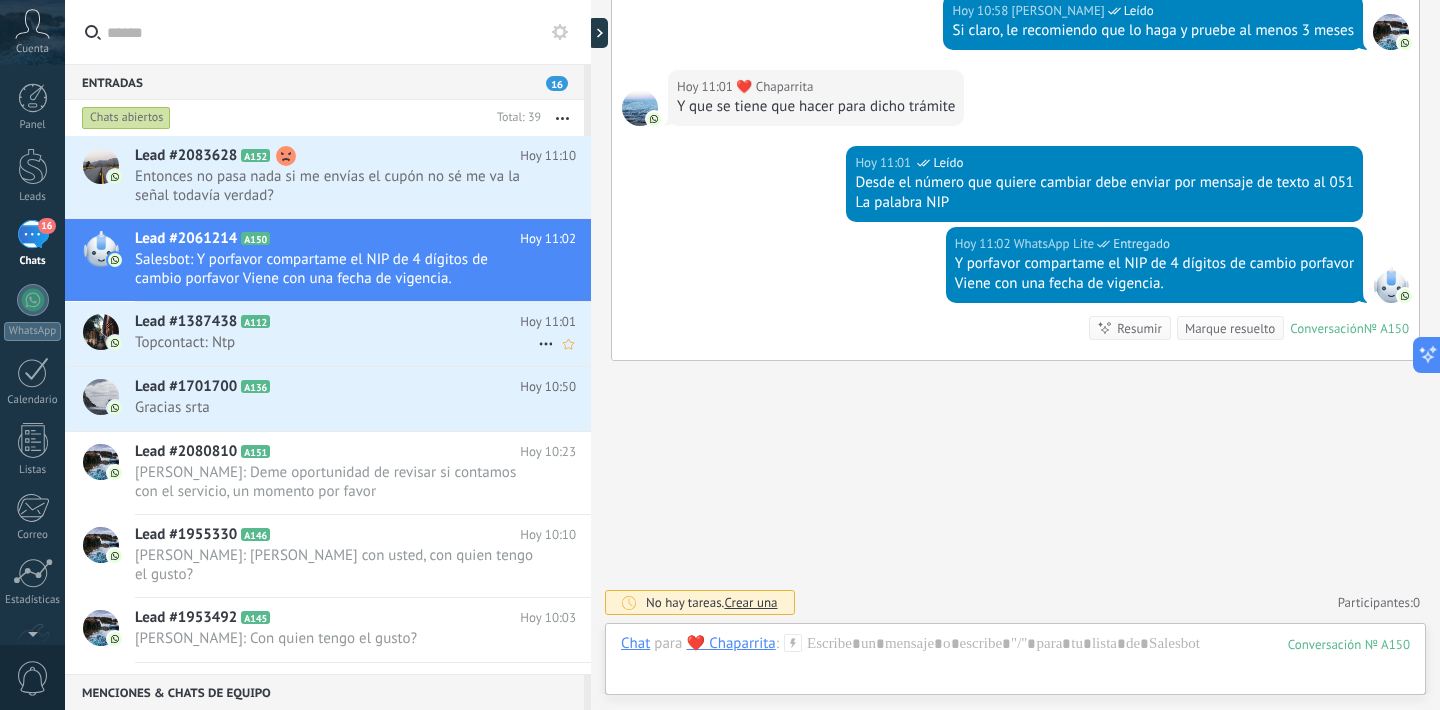 click on "Lead #1387438
A112
[DATE] 11:01
Topcontact: Ntp" at bounding box center (363, 333) 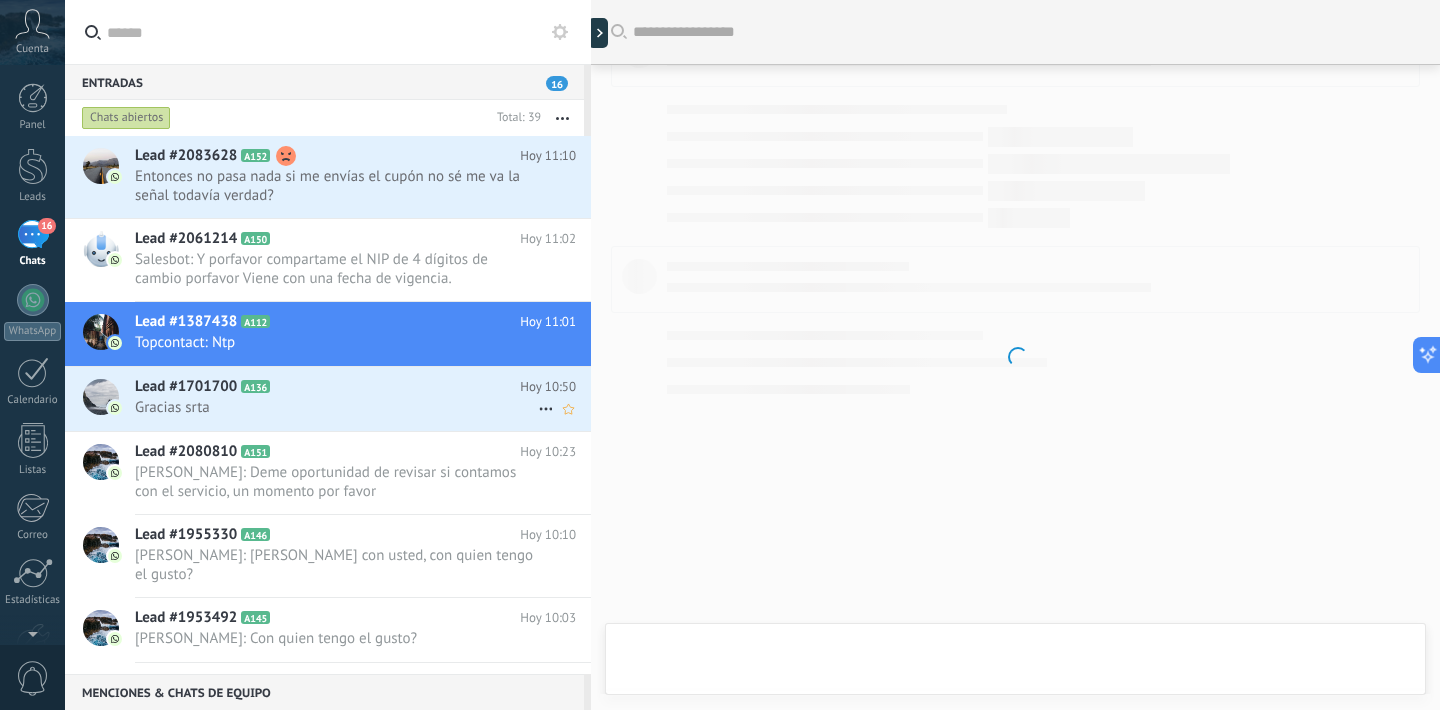 click 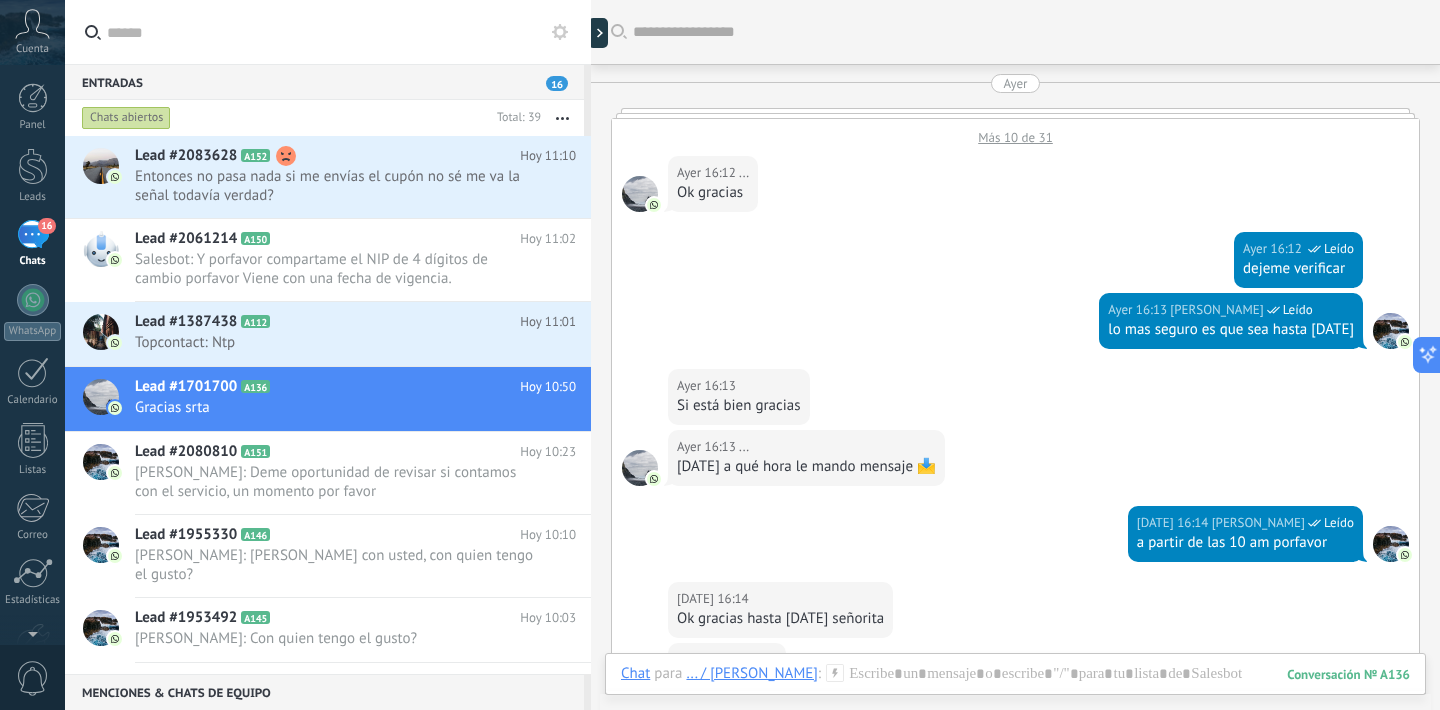 scroll, scrollTop: 1346, scrollLeft: 0, axis: vertical 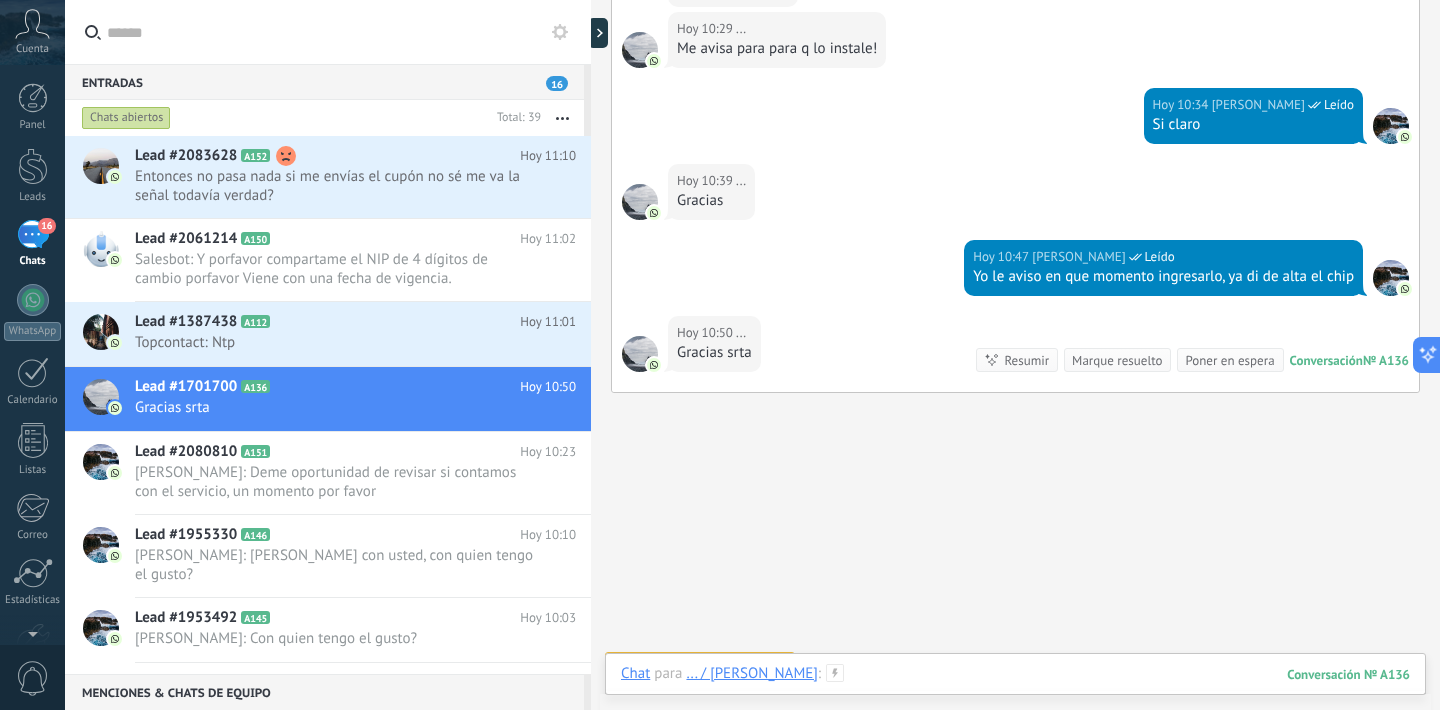 click at bounding box center (1015, 694) 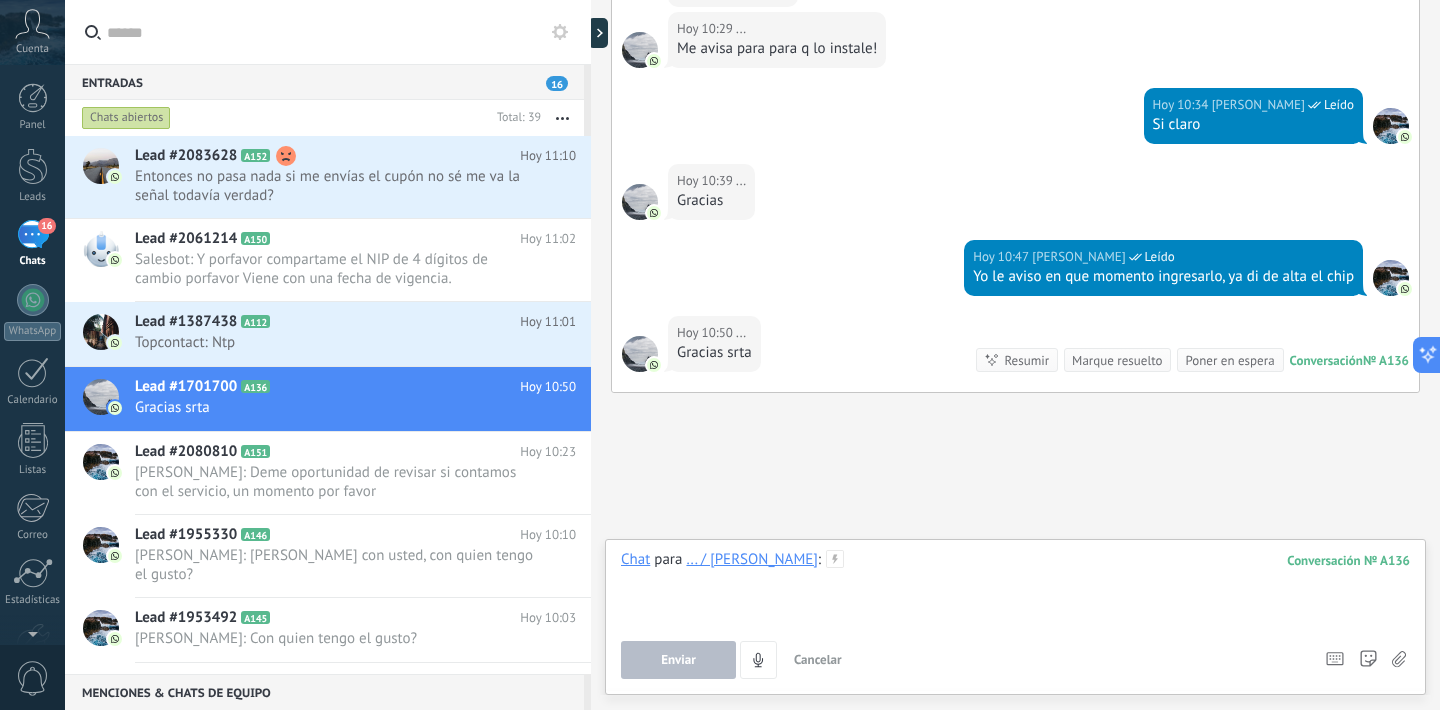 type 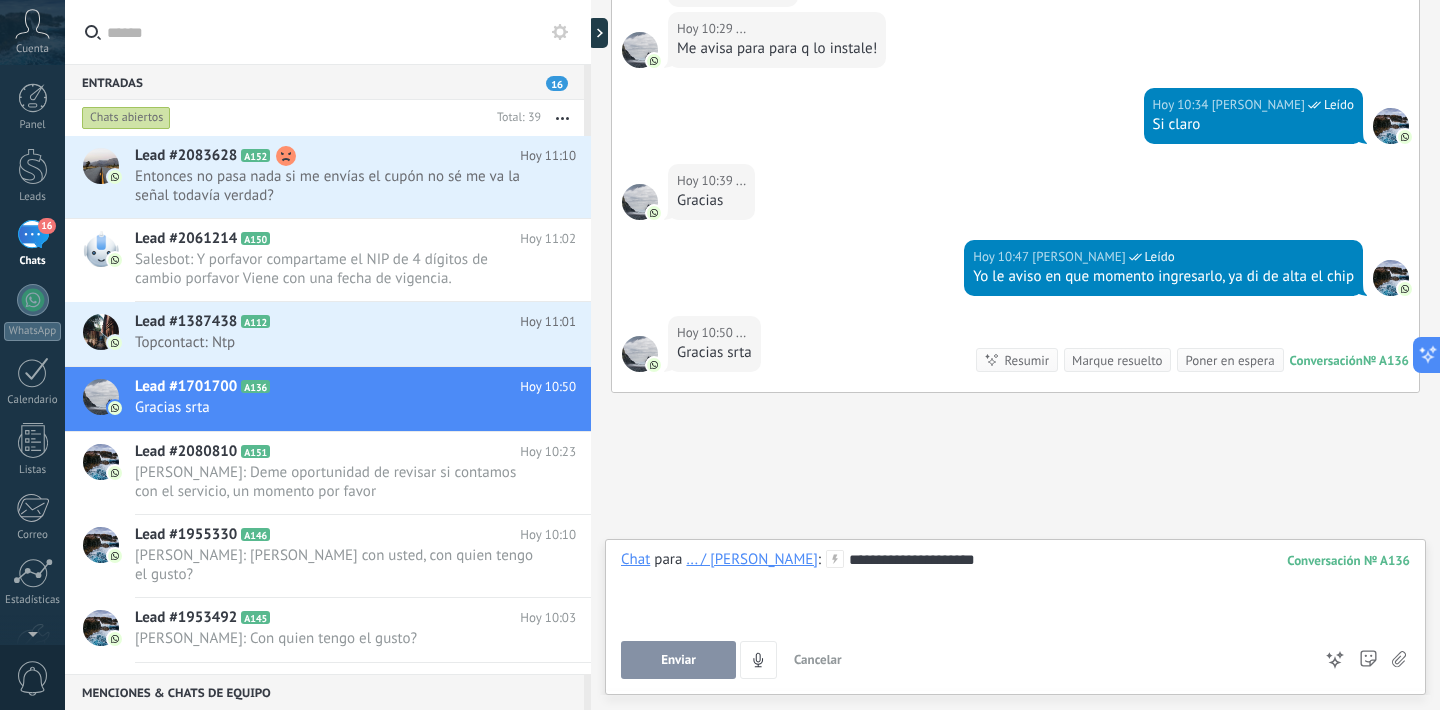click on "Enviar" at bounding box center (678, 660) 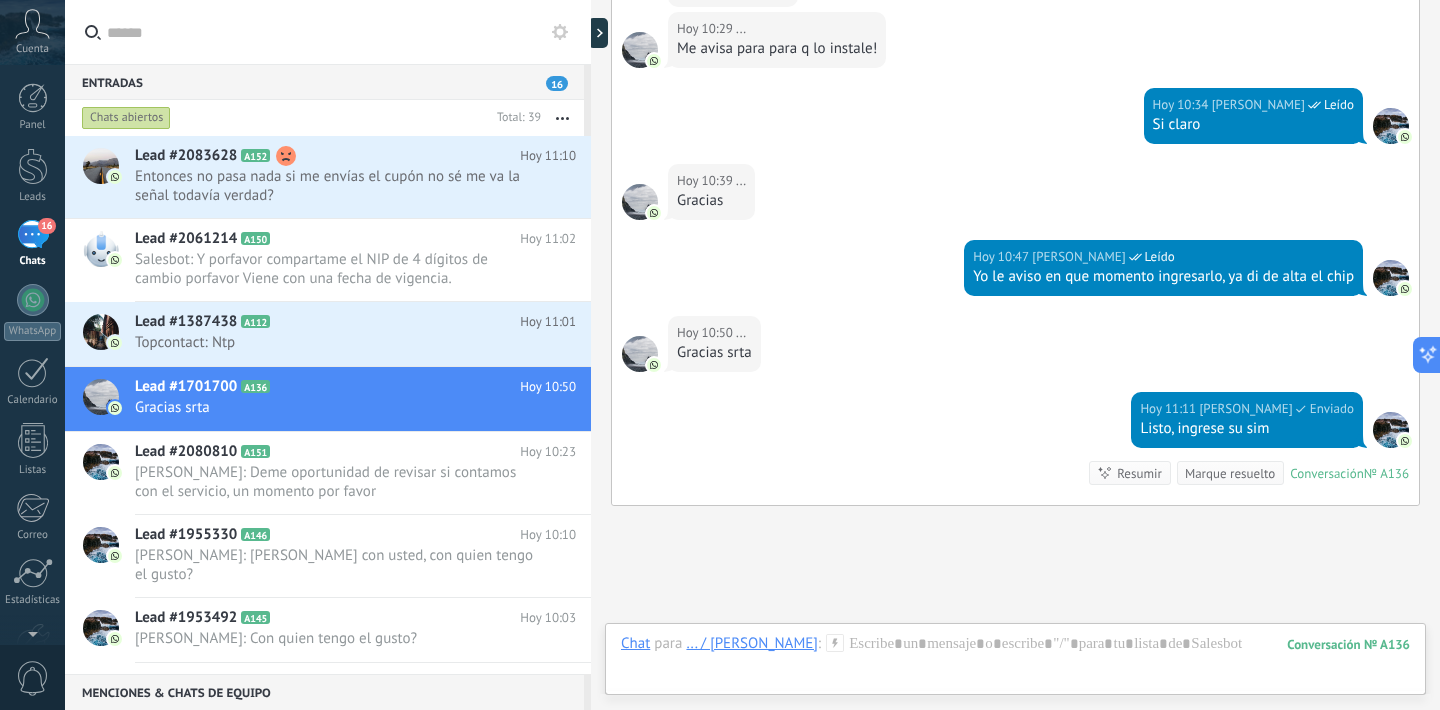 scroll, scrollTop: 1493, scrollLeft: 0, axis: vertical 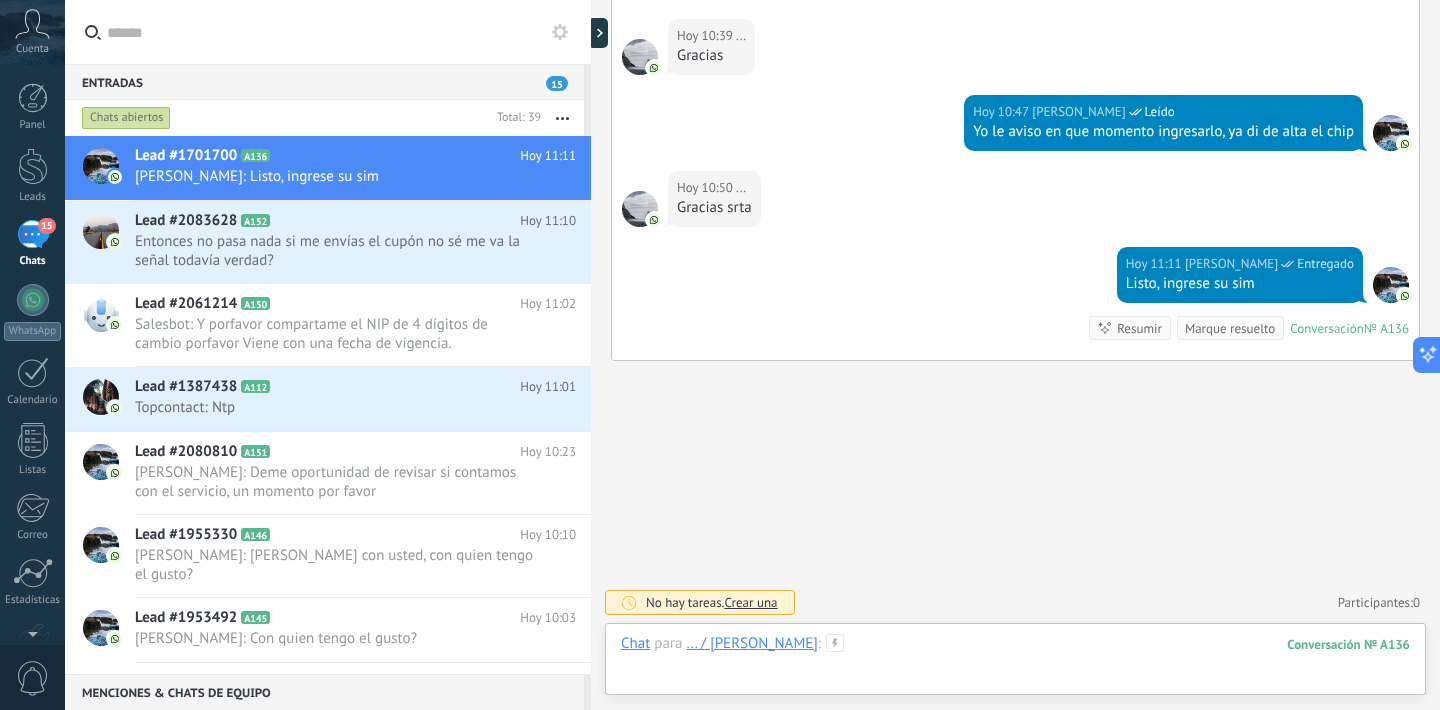 click at bounding box center (1015, 664) 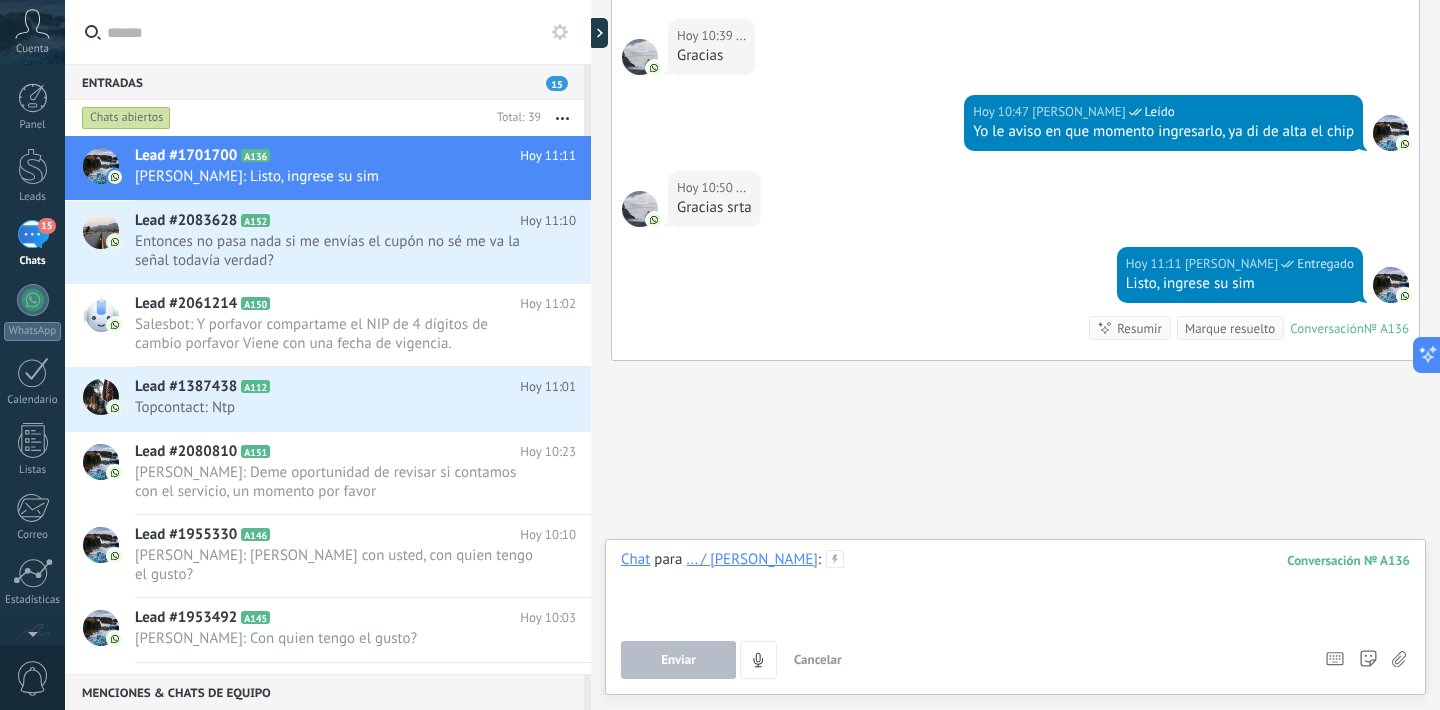 type 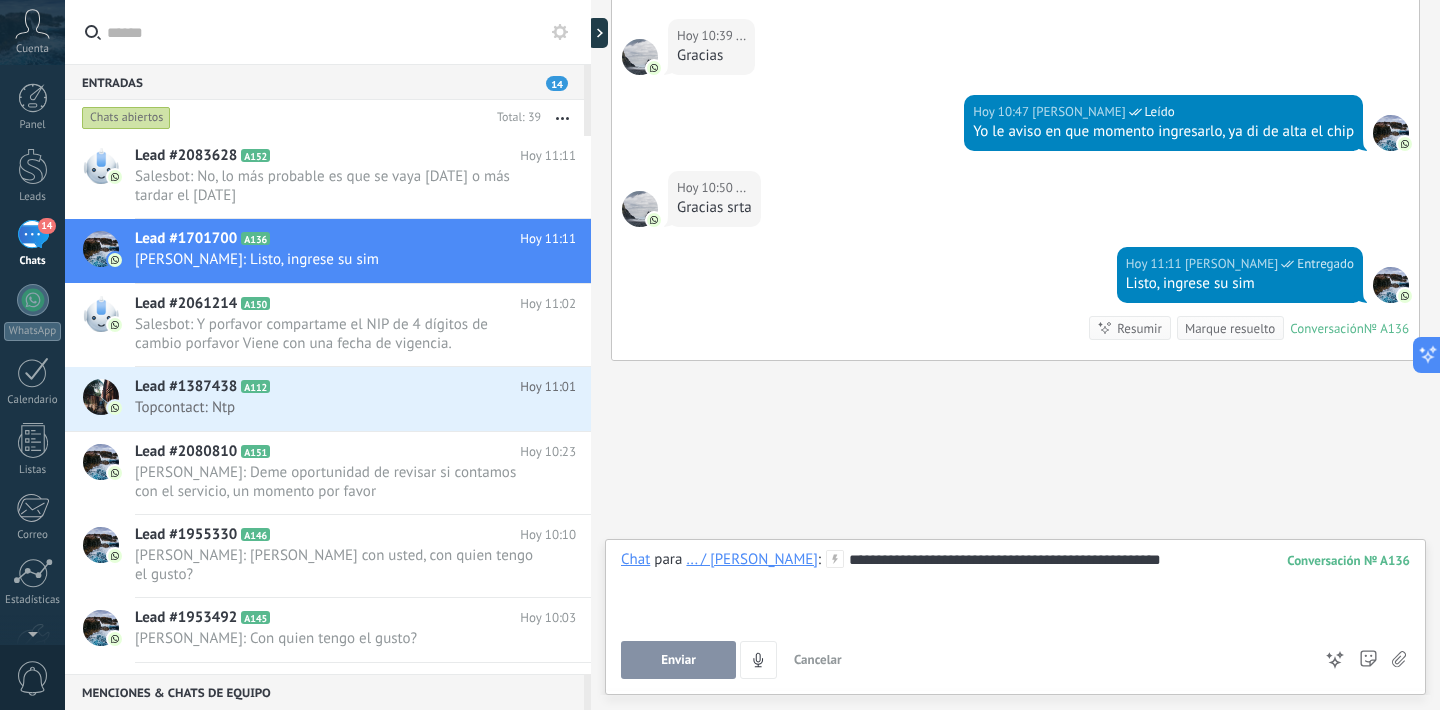 click on "**********" at bounding box center (1015, 588) 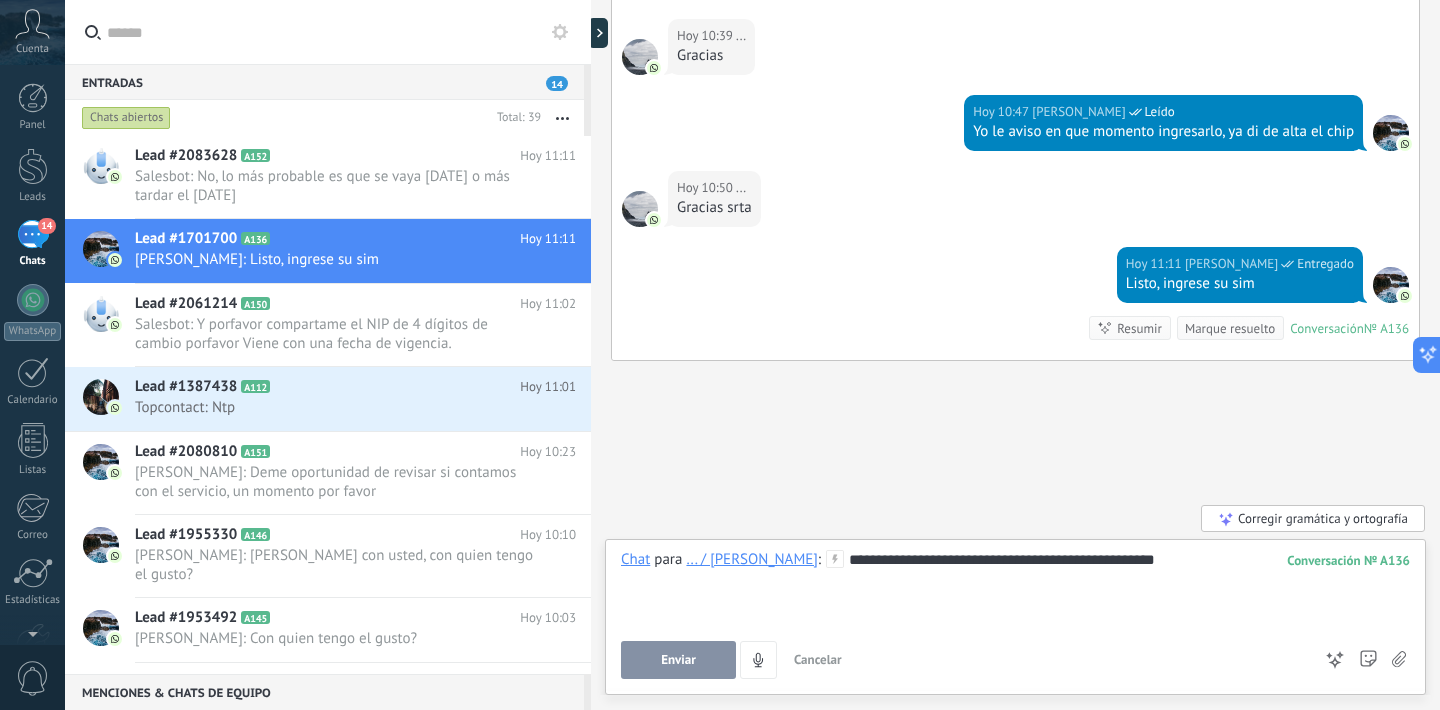 click on "**********" at bounding box center (1015, 588) 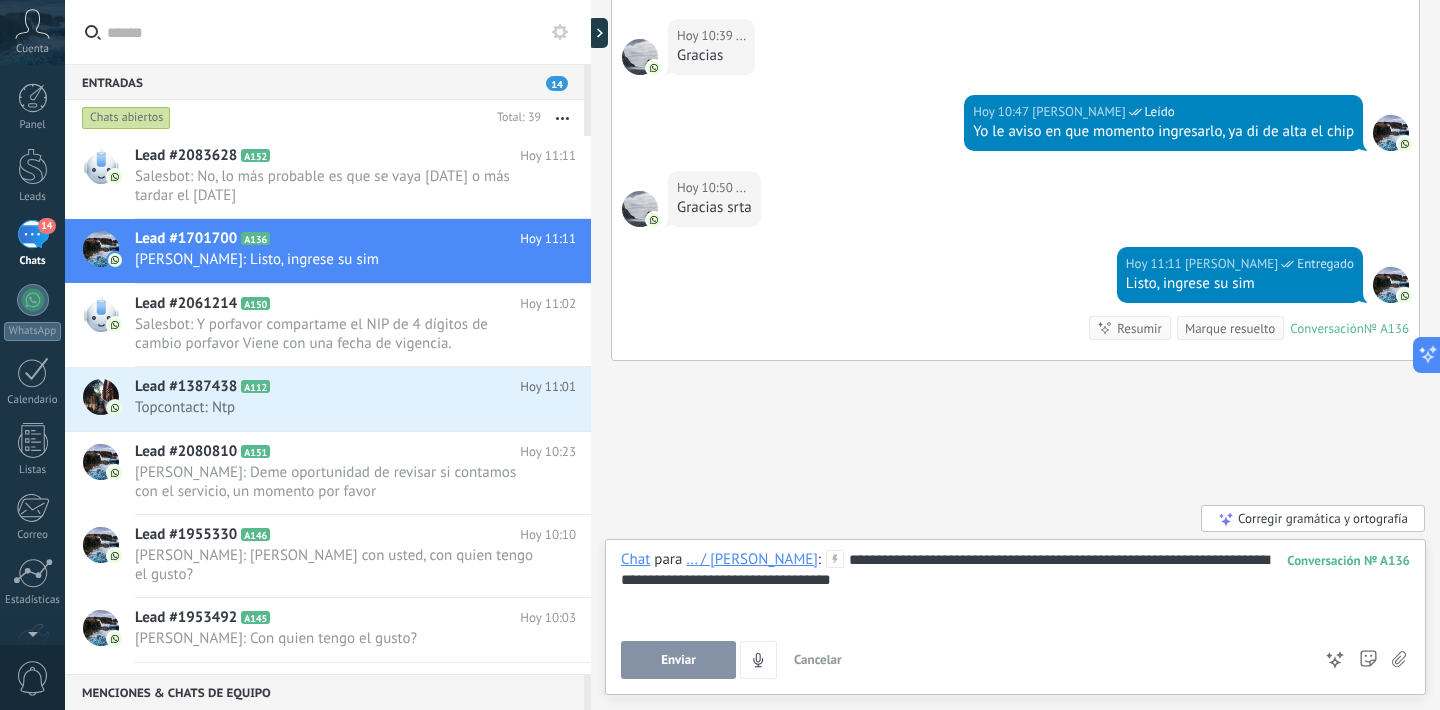 click on "Enviar" at bounding box center (678, 660) 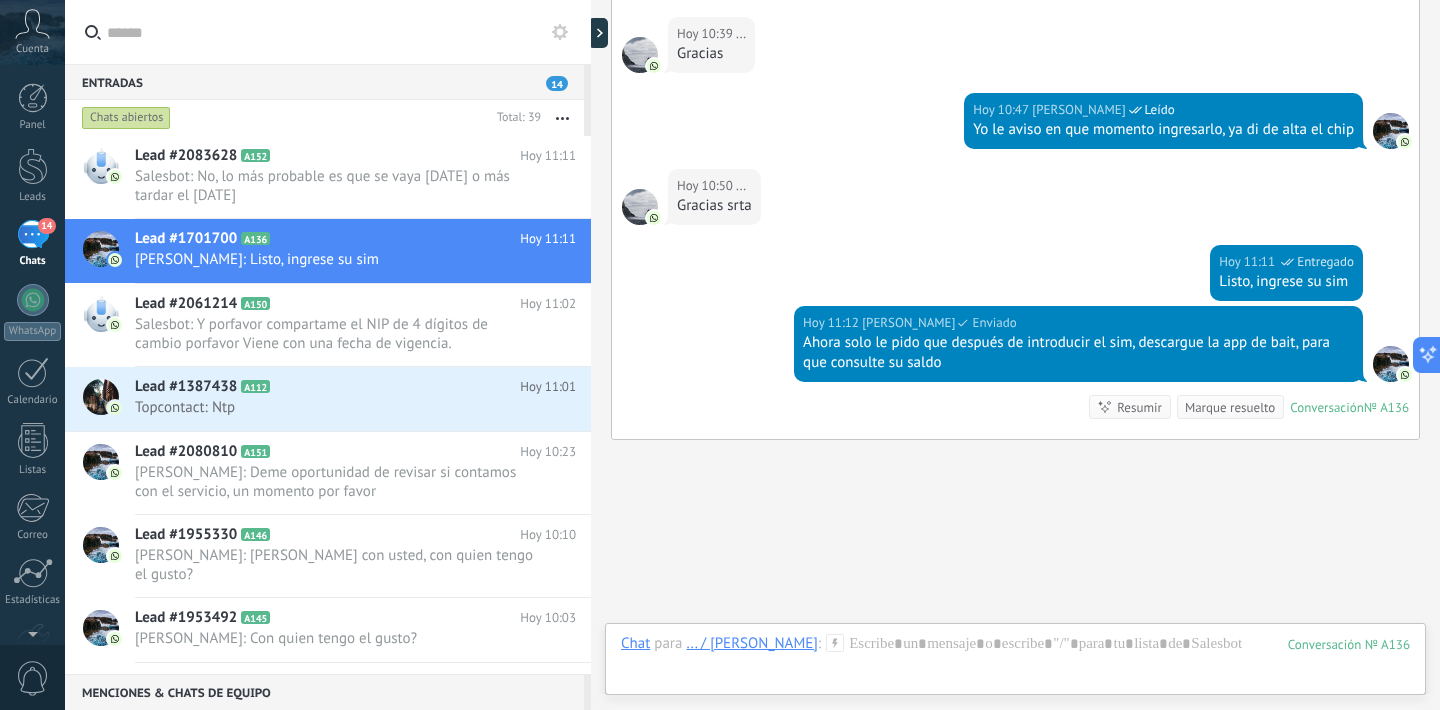 scroll, scrollTop: 1574, scrollLeft: 0, axis: vertical 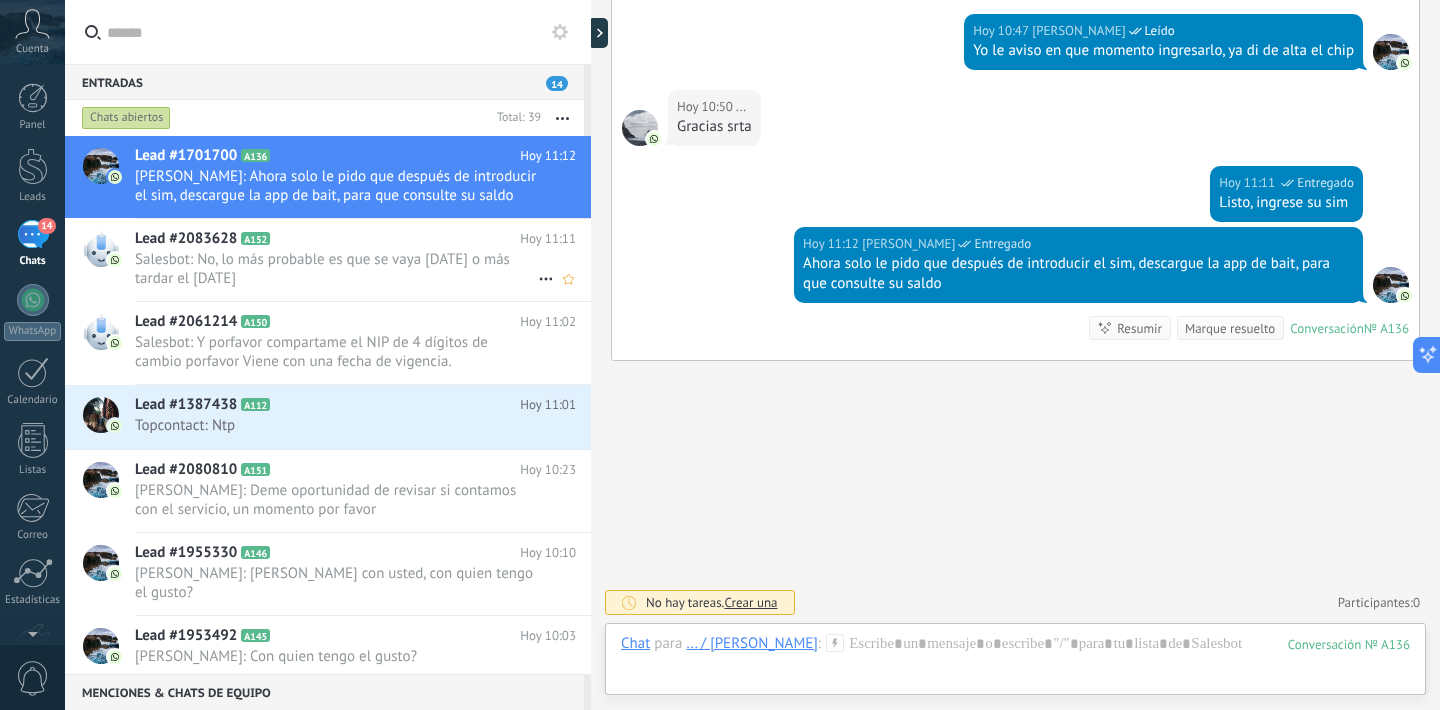 click on "Salesbot: No, lo más probable es que se vaya [DATE] o más tardar el [DATE]" at bounding box center [336, 269] 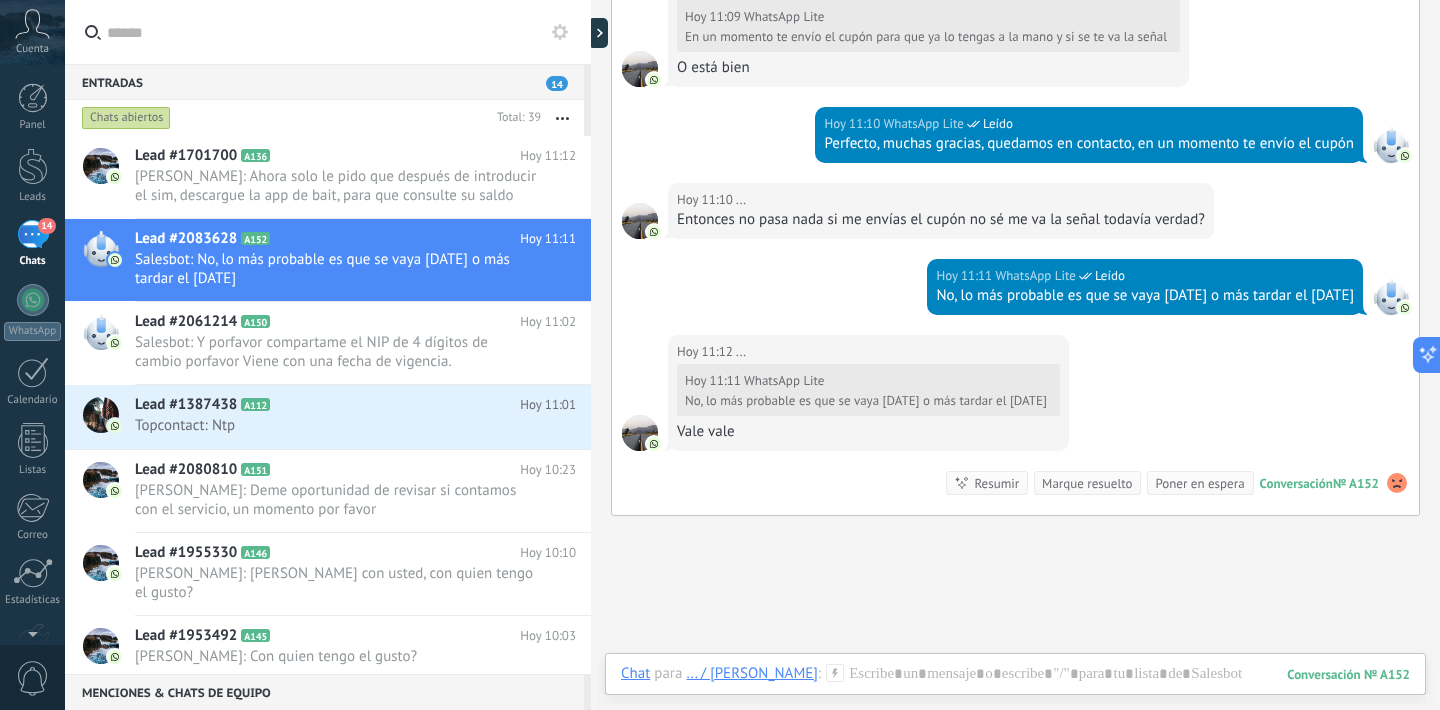 scroll, scrollTop: 888, scrollLeft: 0, axis: vertical 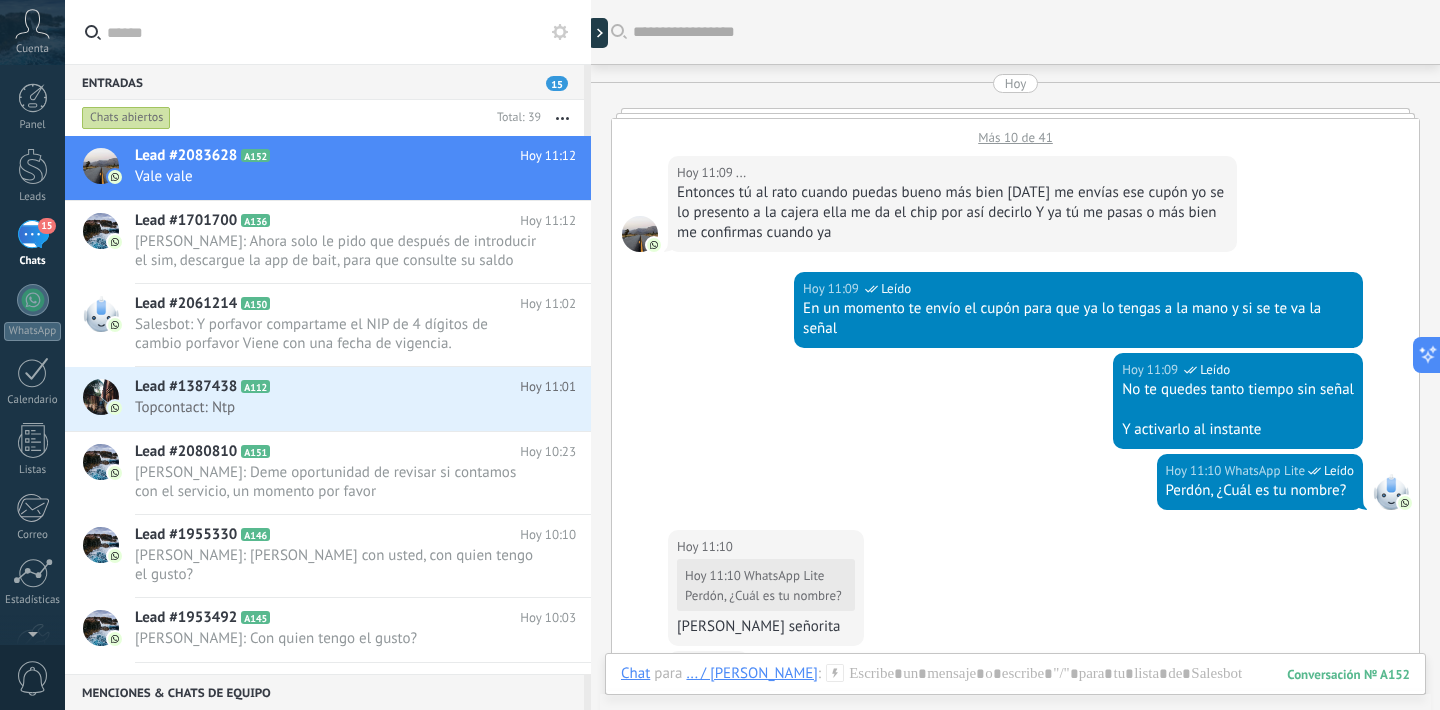 click on "Más 10 de 41" at bounding box center [1015, 132] 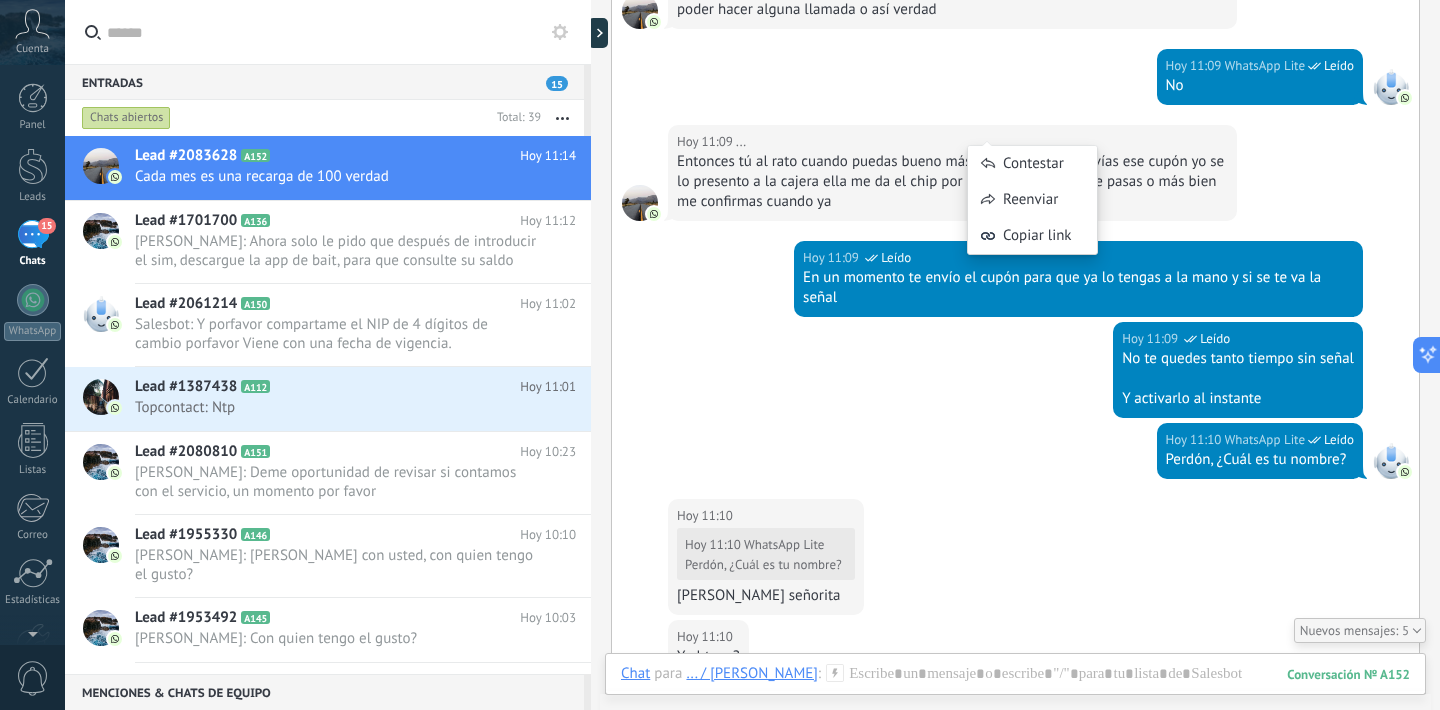 scroll, scrollTop: 878, scrollLeft: 0, axis: vertical 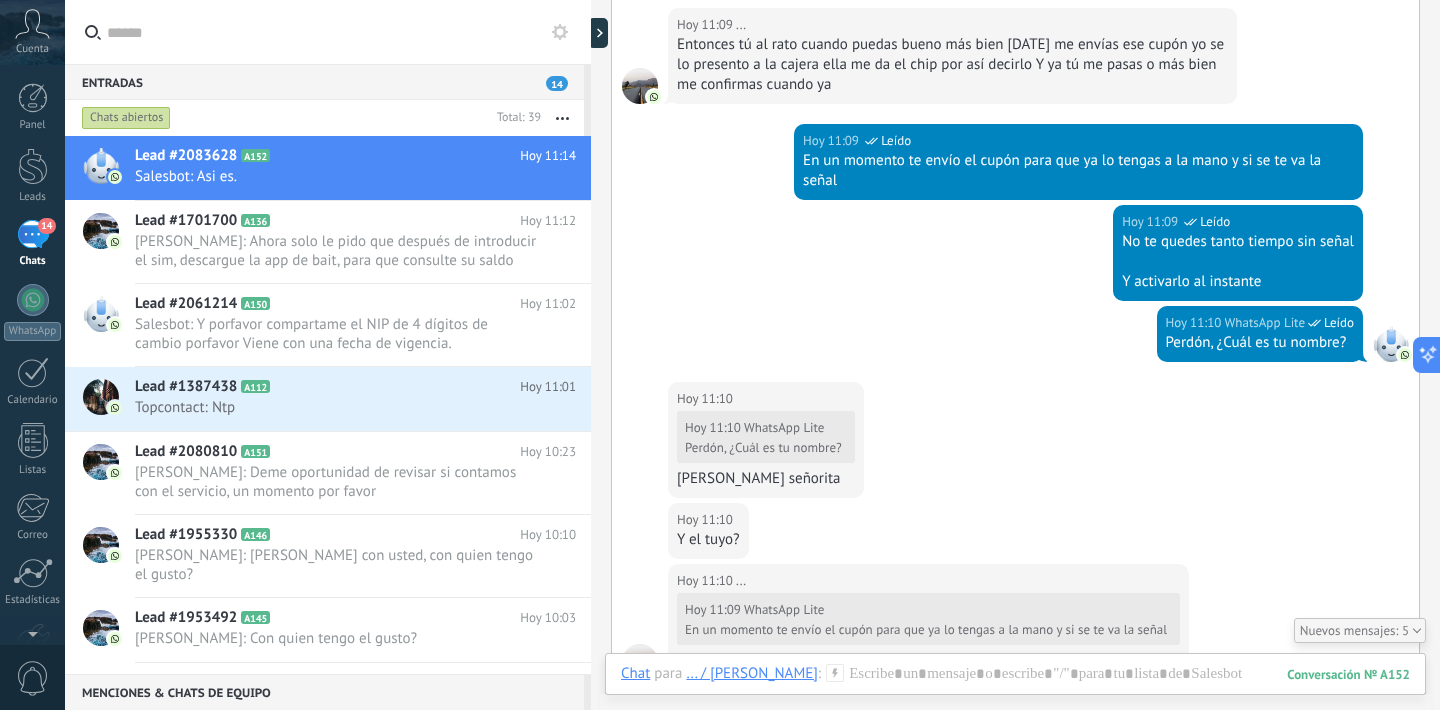 click on "[DATE] 11:10 ...  [DATE] 11:10 WhatsApp Lite  Perdón, ¿Cuál es tu nombre? [PERSON_NAME] señorita" at bounding box center (1015, 442) 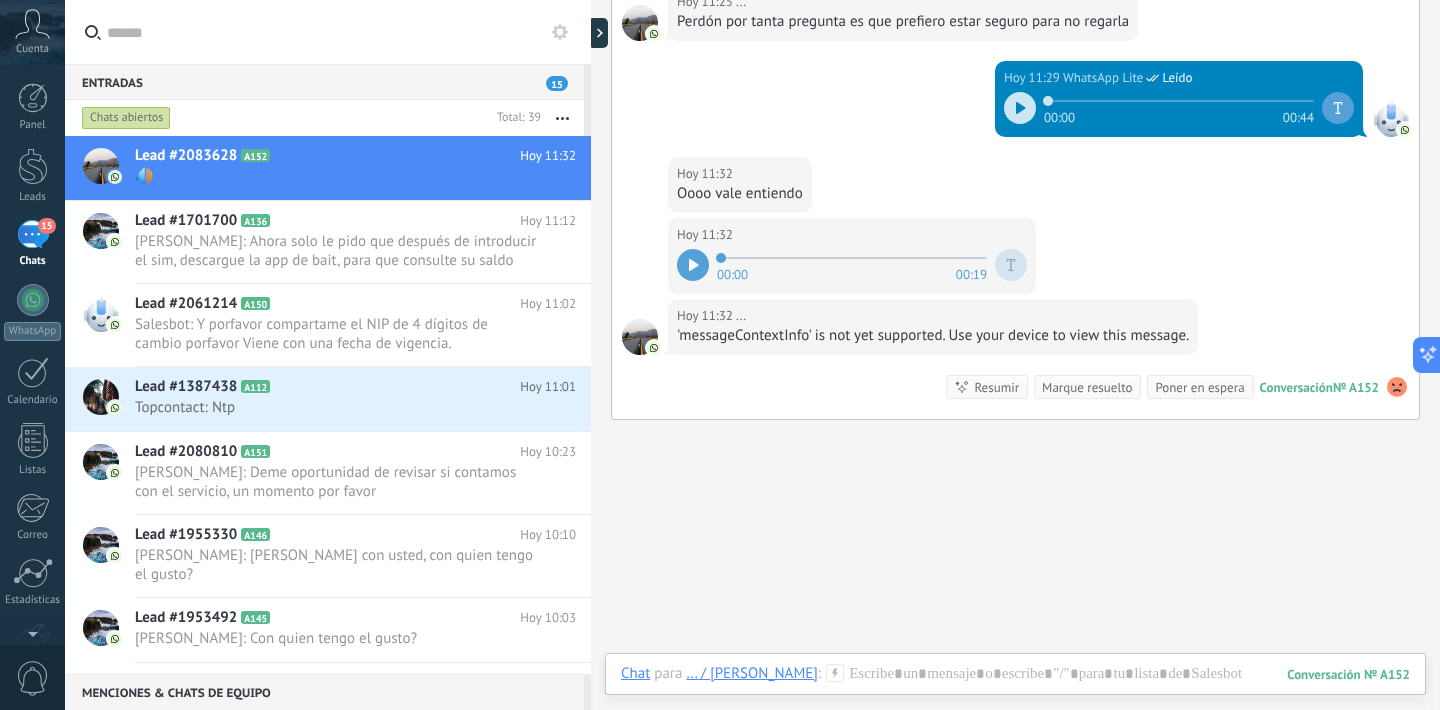 scroll, scrollTop: 3224, scrollLeft: 0, axis: vertical 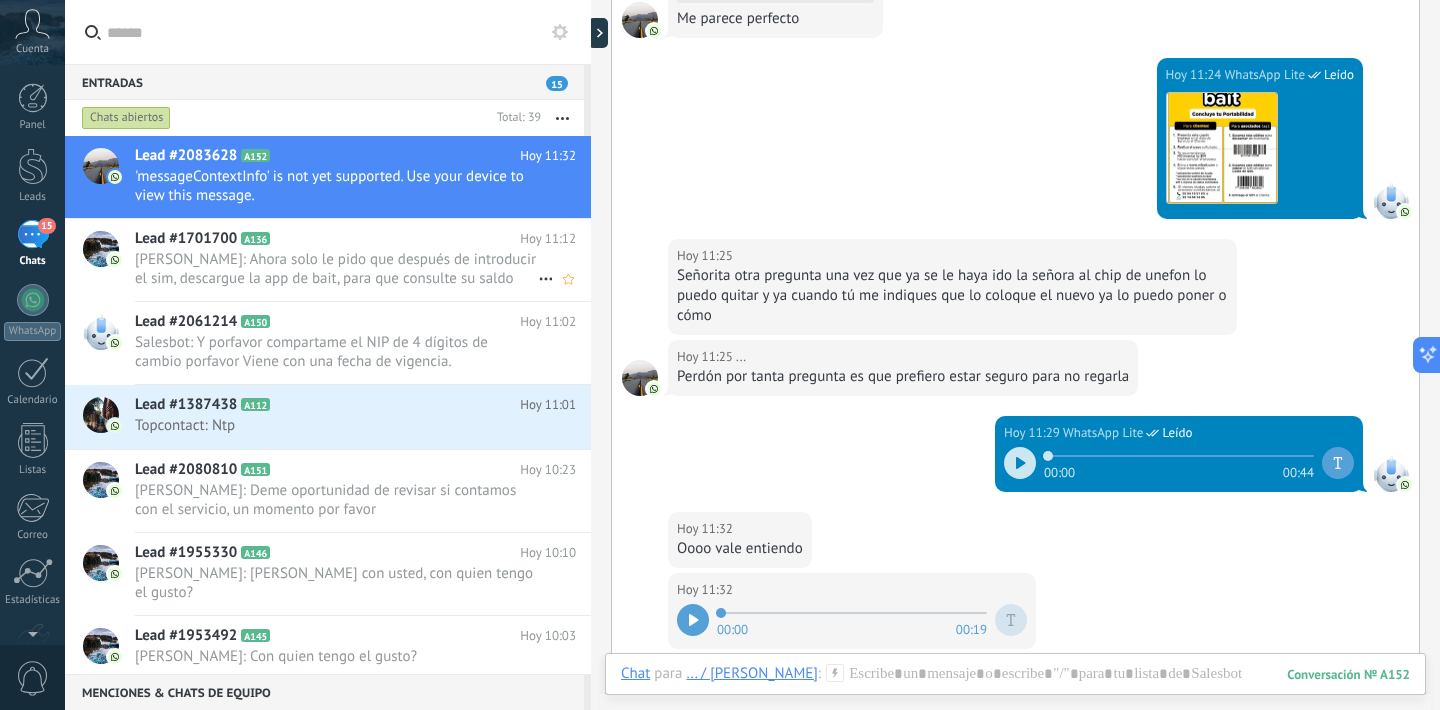 click on "[PERSON_NAME]: Ahora solo le pido que después de introducir el sim, descargue la app de bait, para que consulte su saldo" at bounding box center [336, 269] 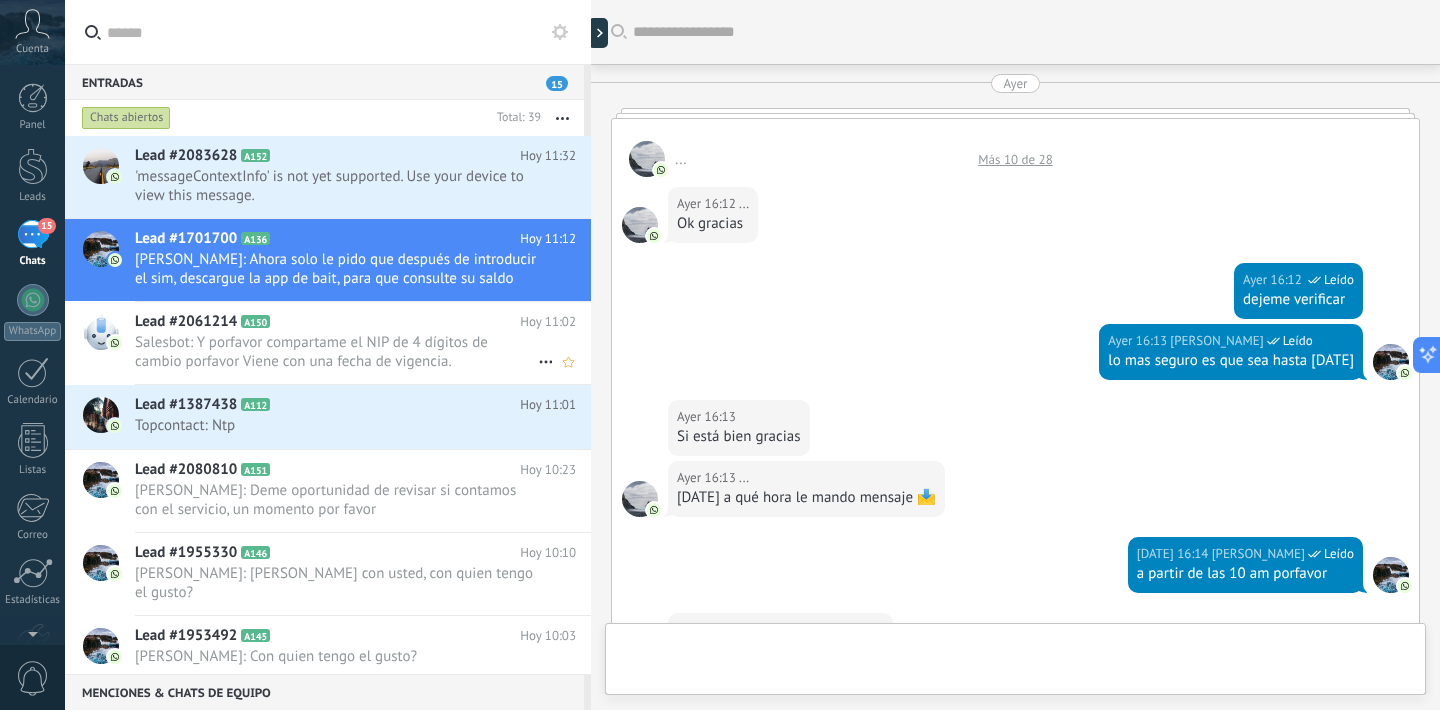 click on "Salesbot: Y porfavor compartame el NIP de 4 dígitos de cambio porfavor
Viene con una fecha de vigencia." at bounding box center (336, 352) 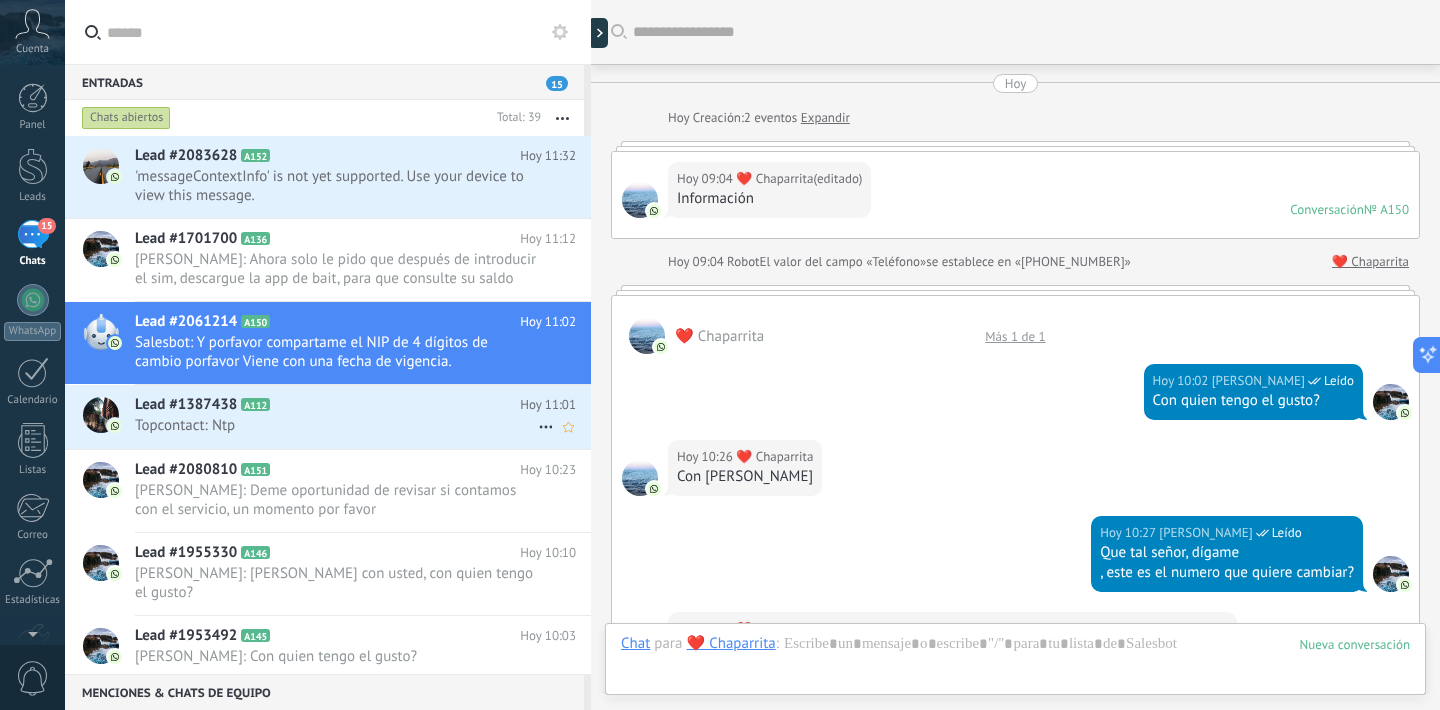 click on "Topcontact: Ntp" at bounding box center [336, 425] 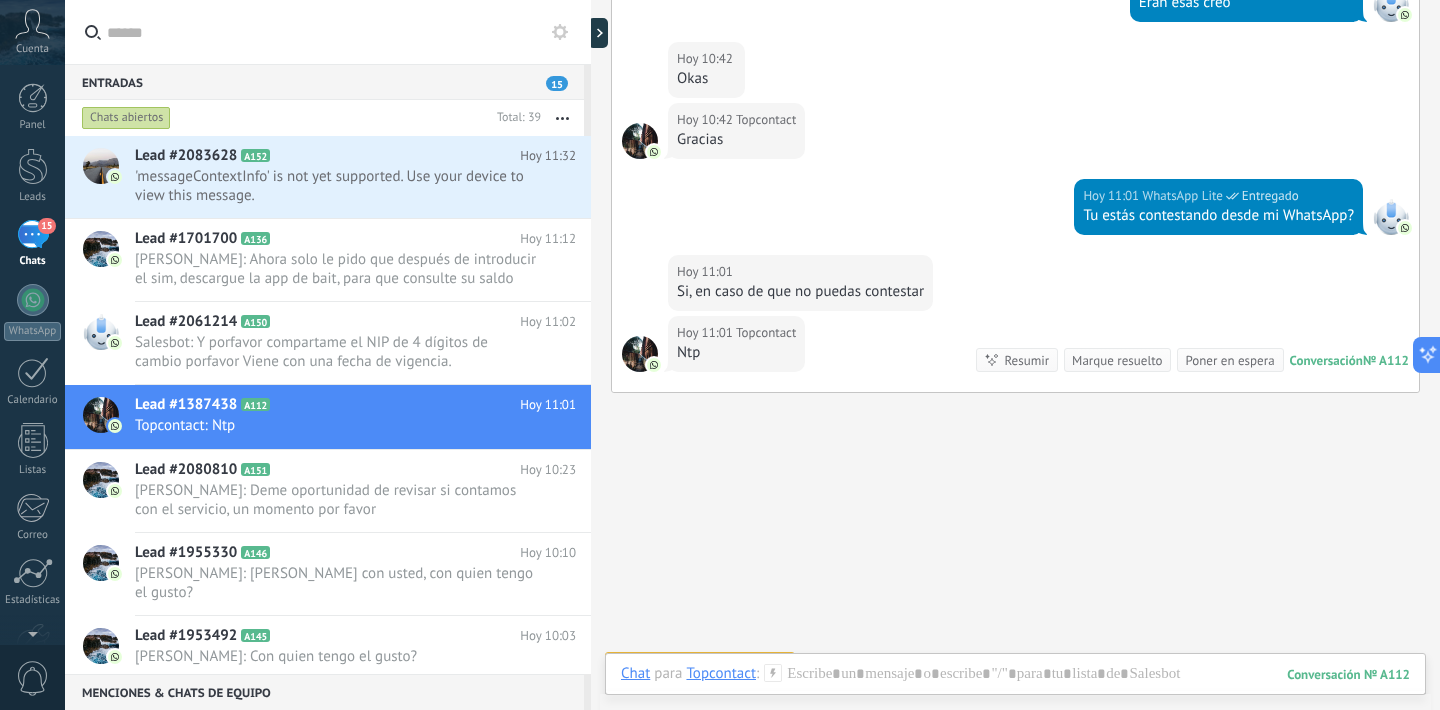 scroll, scrollTop: 2002, scrollLeft: 0, axis: vertical 